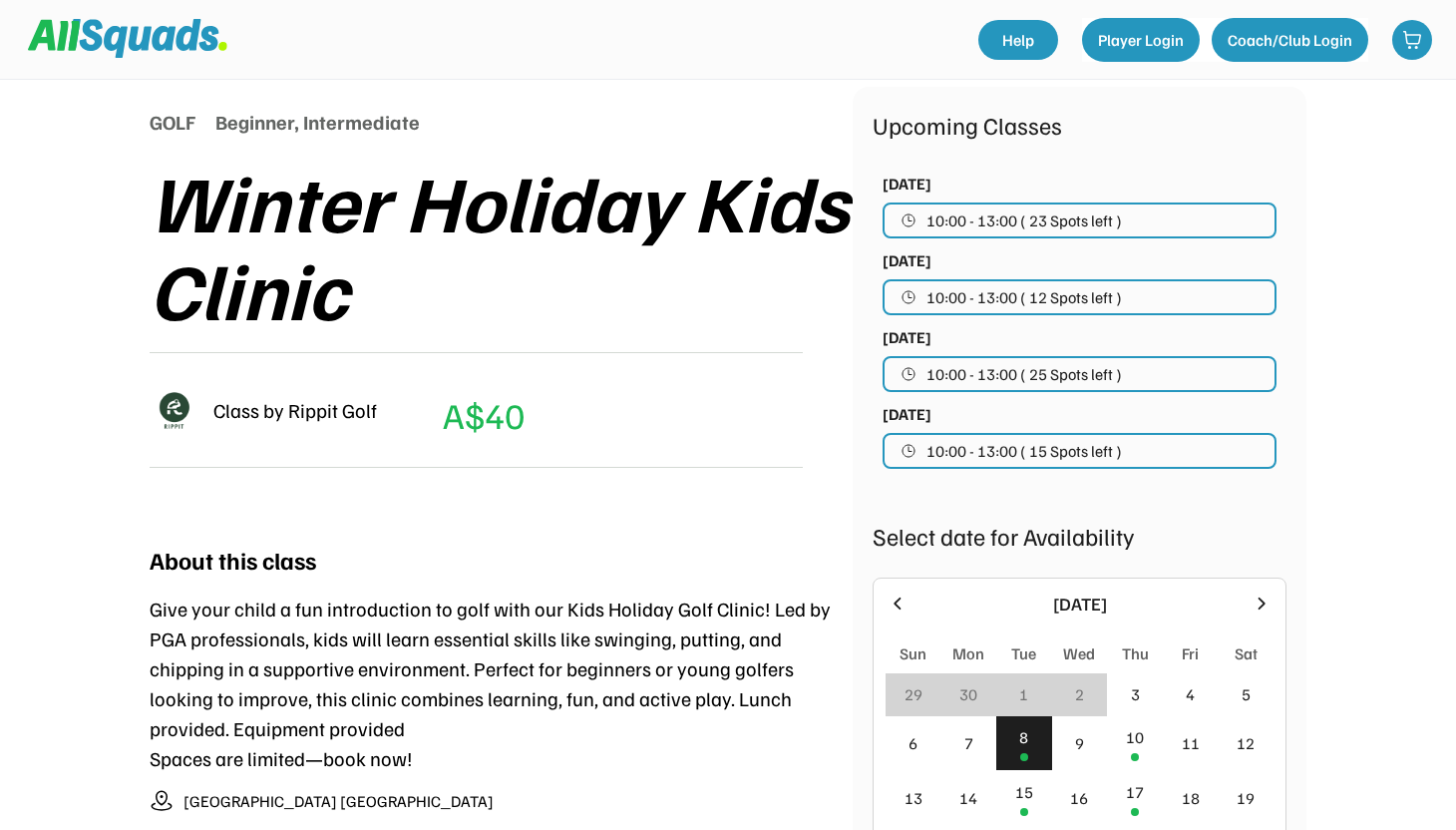 scroll, scrollTop: 240, scrollLeft: 0, axis: vertical 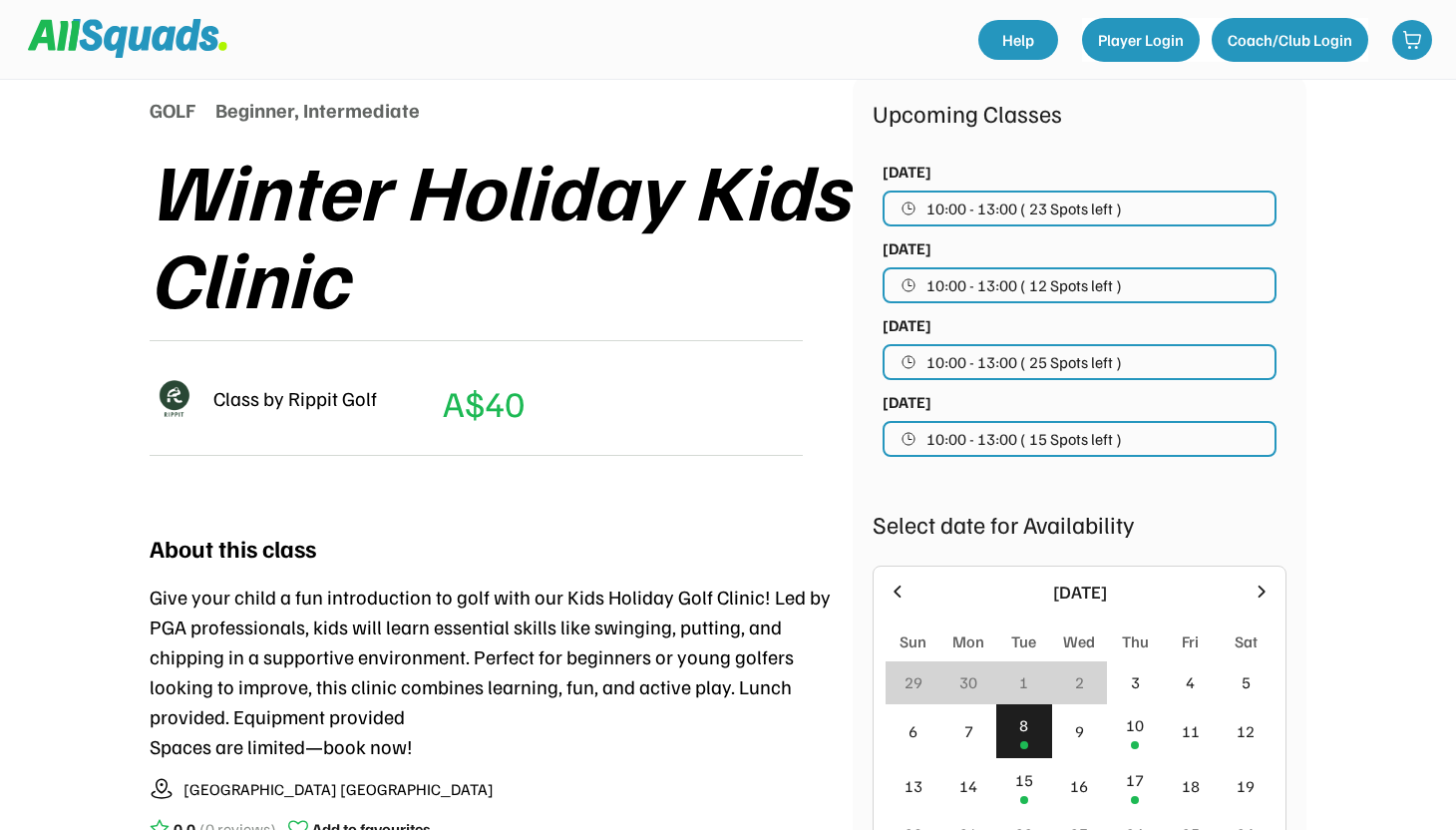 click 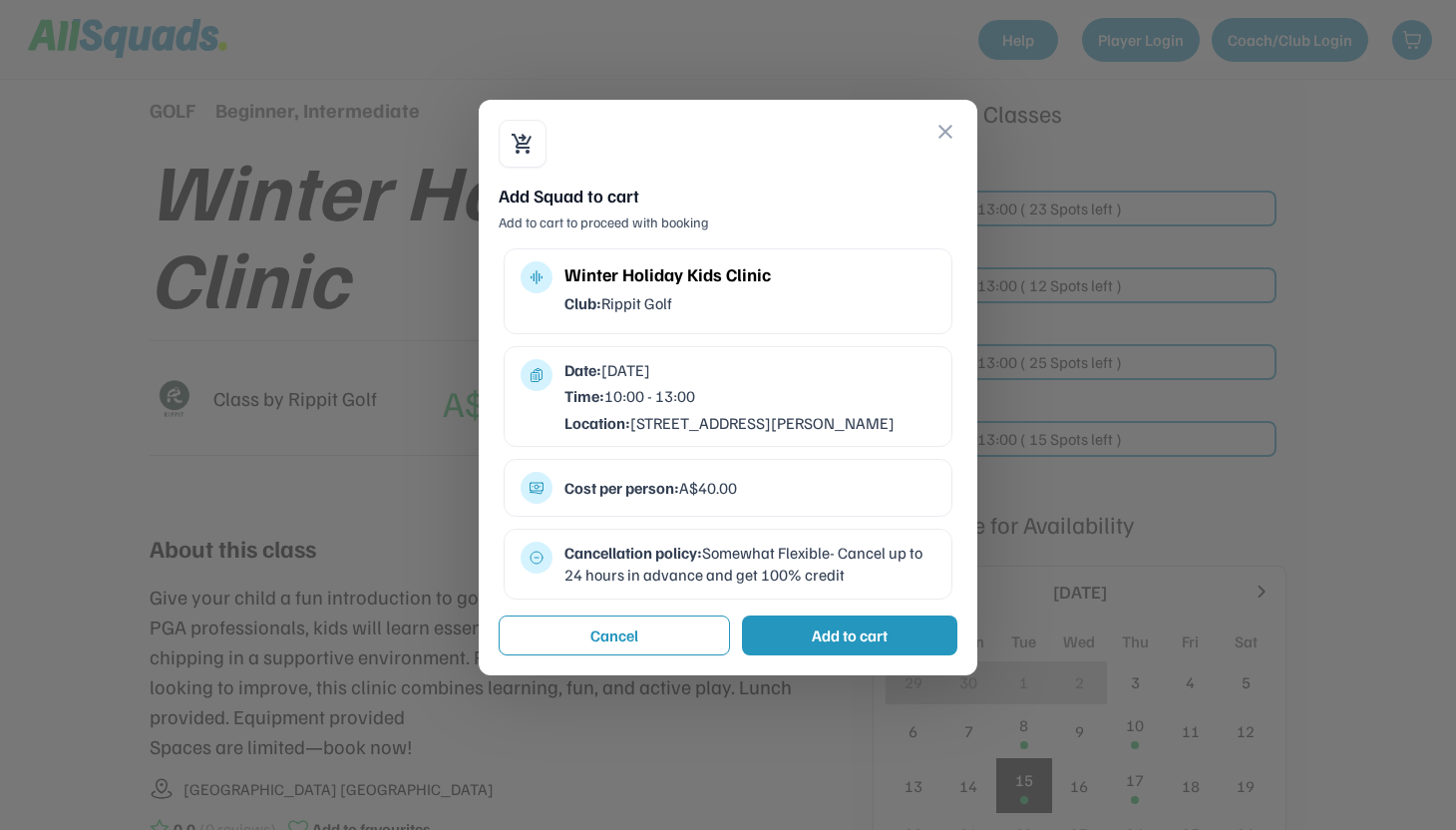 click on "Add to cart" at bounding box center [850, 635] 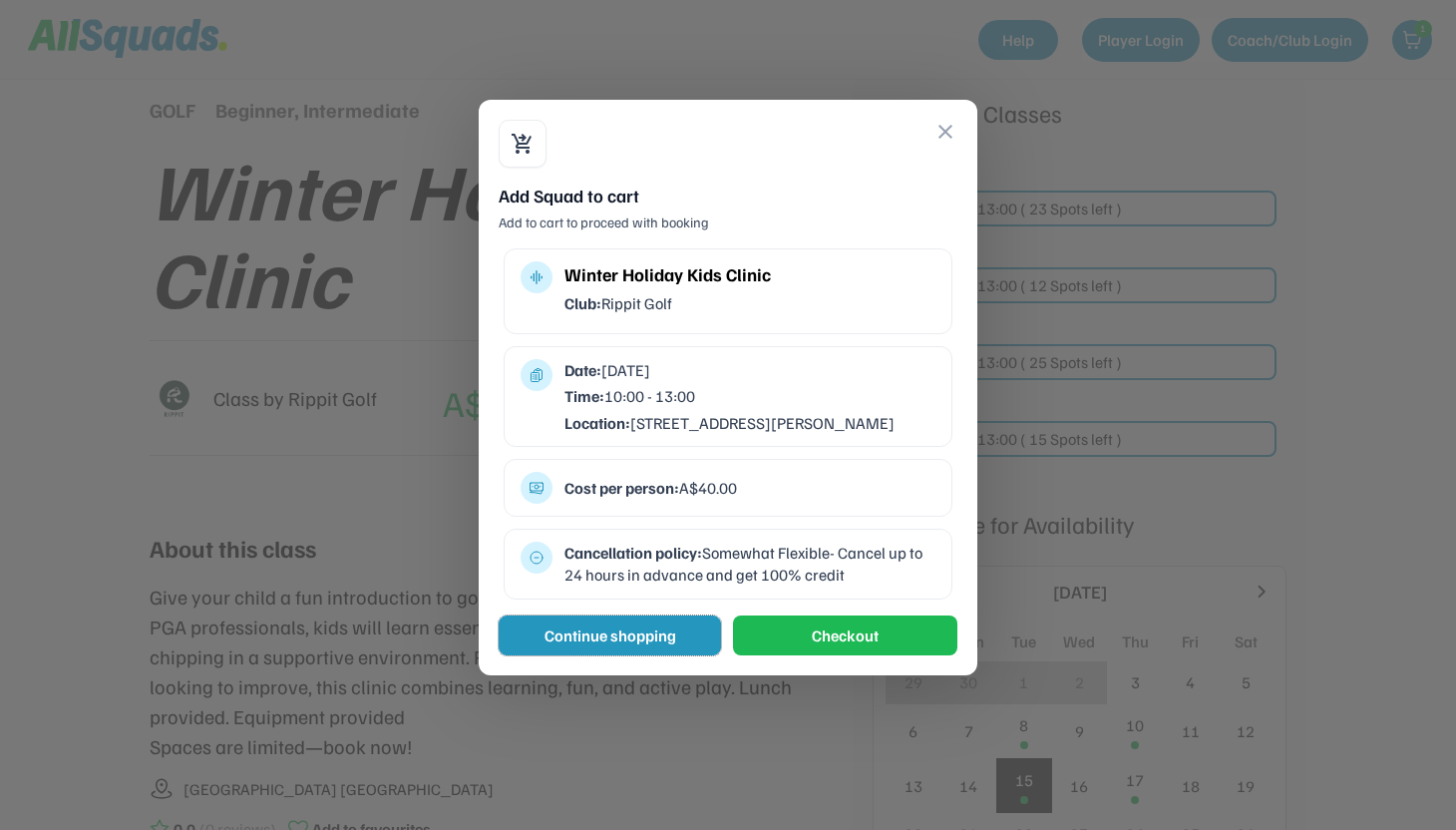 click on "Continue shopping" at bounding box center (609, 635) 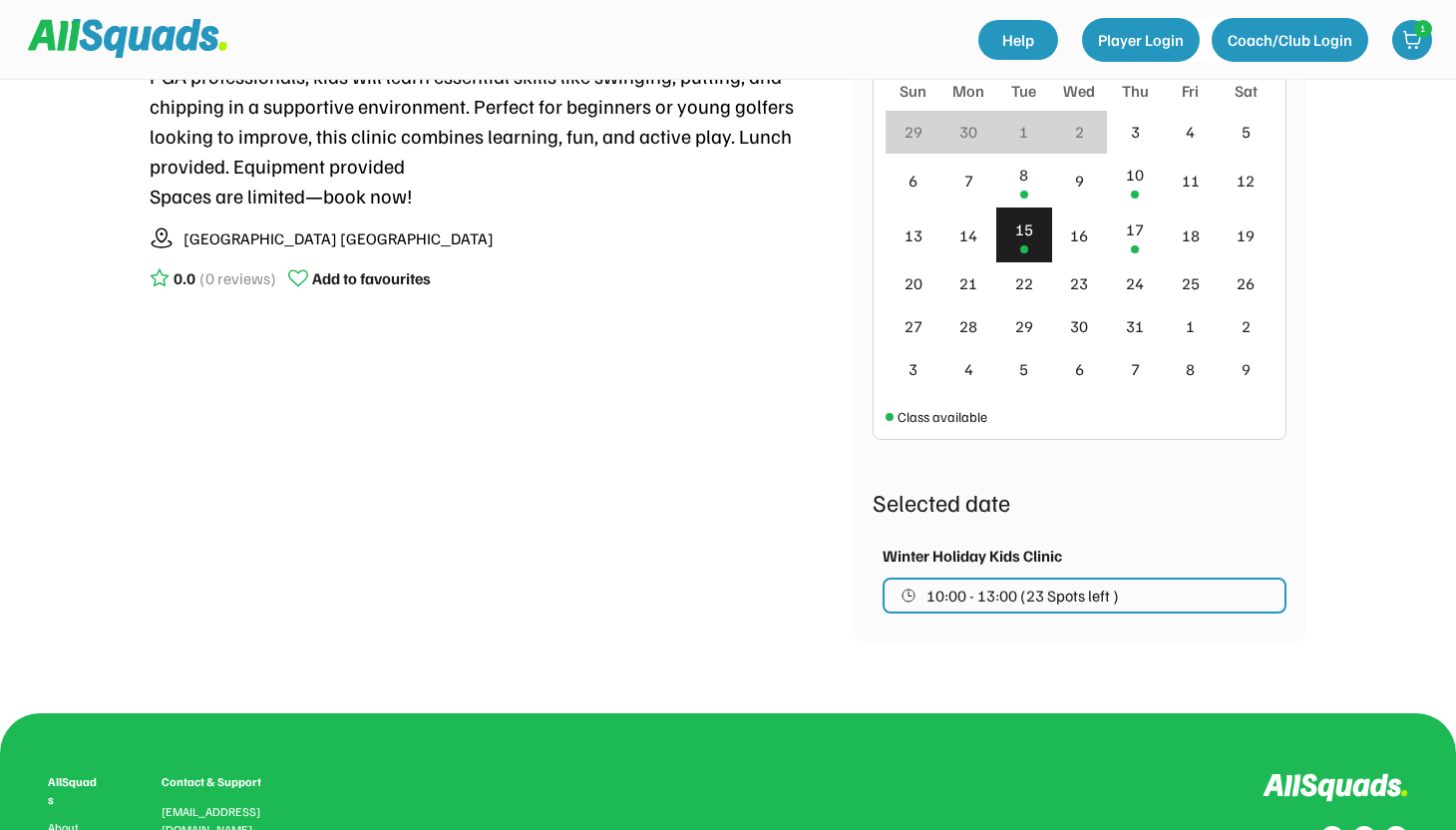 scroll, scrollTop: 803, scrollLeft: 0, axis: vertical 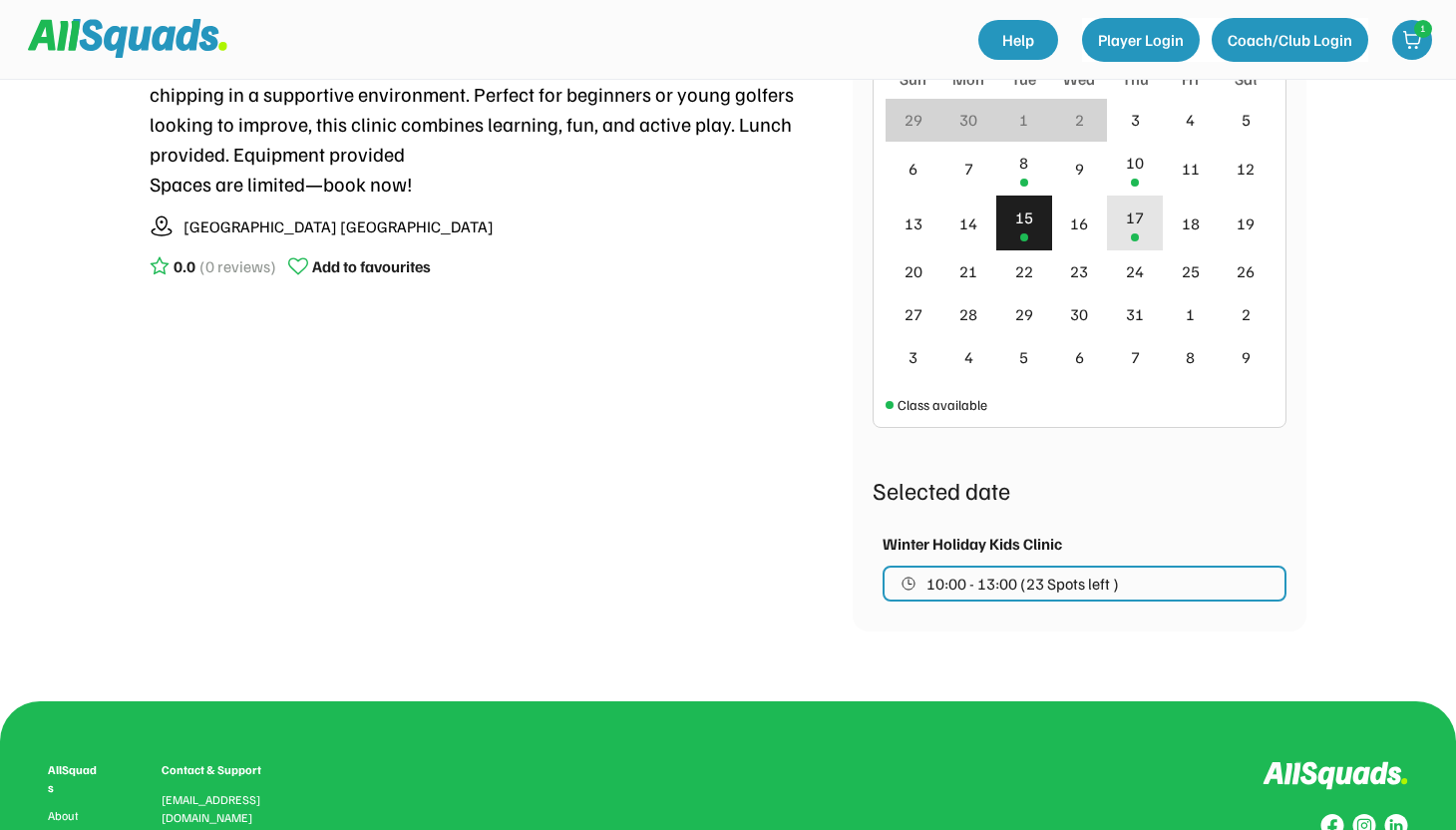 click on "17" at bounding box center [1135, 217] 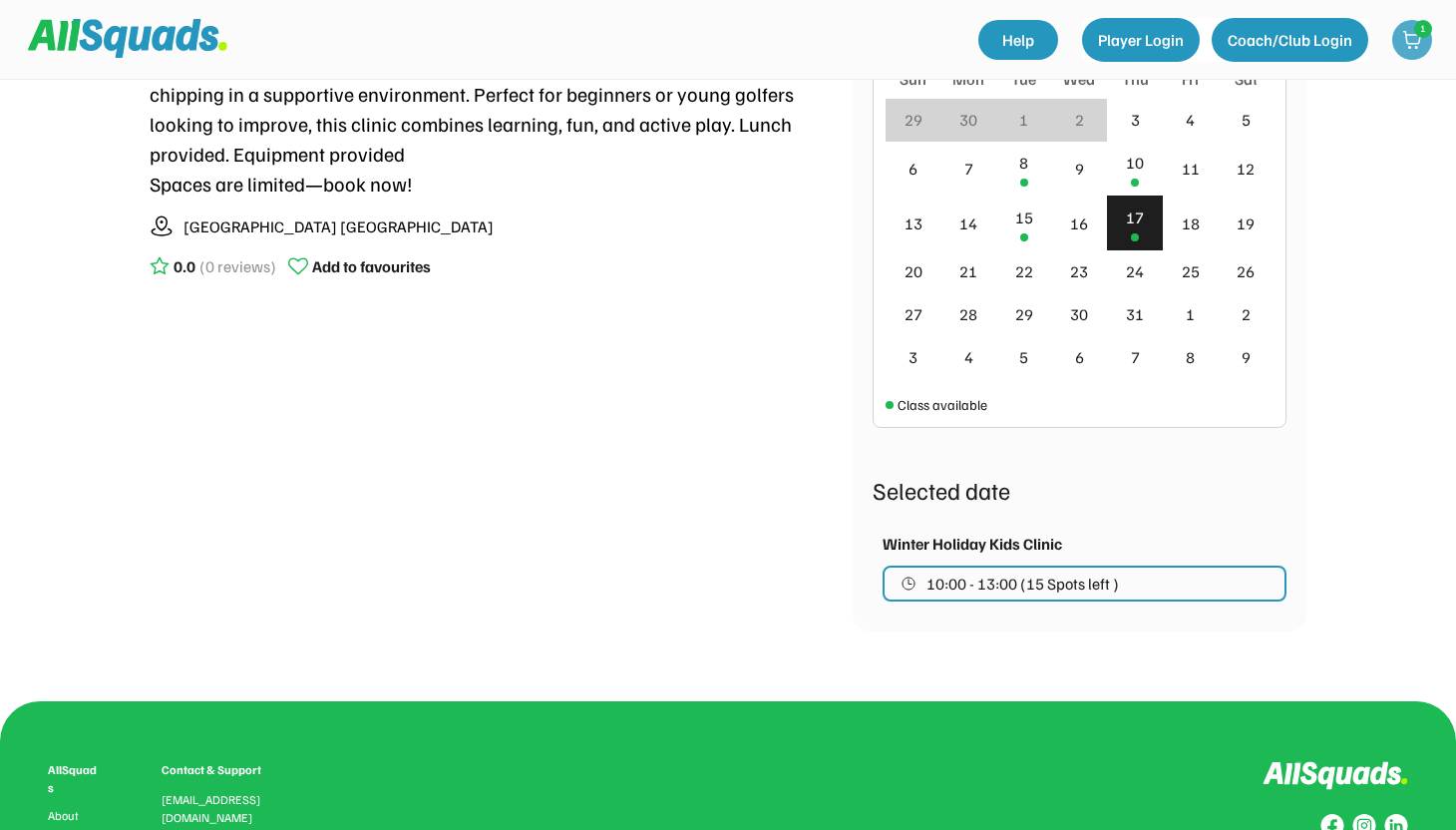 click at bounding box center (1412, 40) 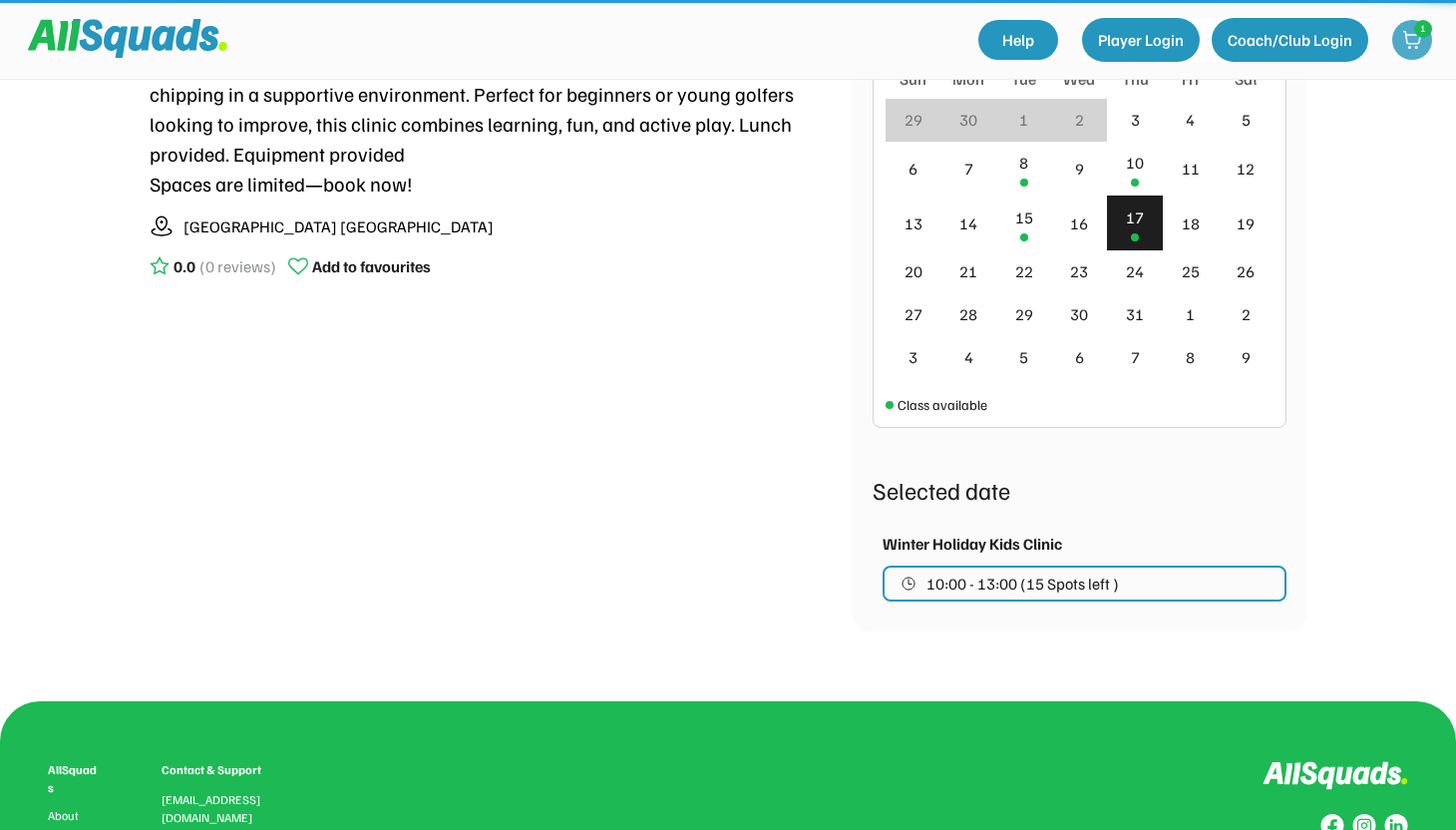 click at bounding box center [1412, 40] 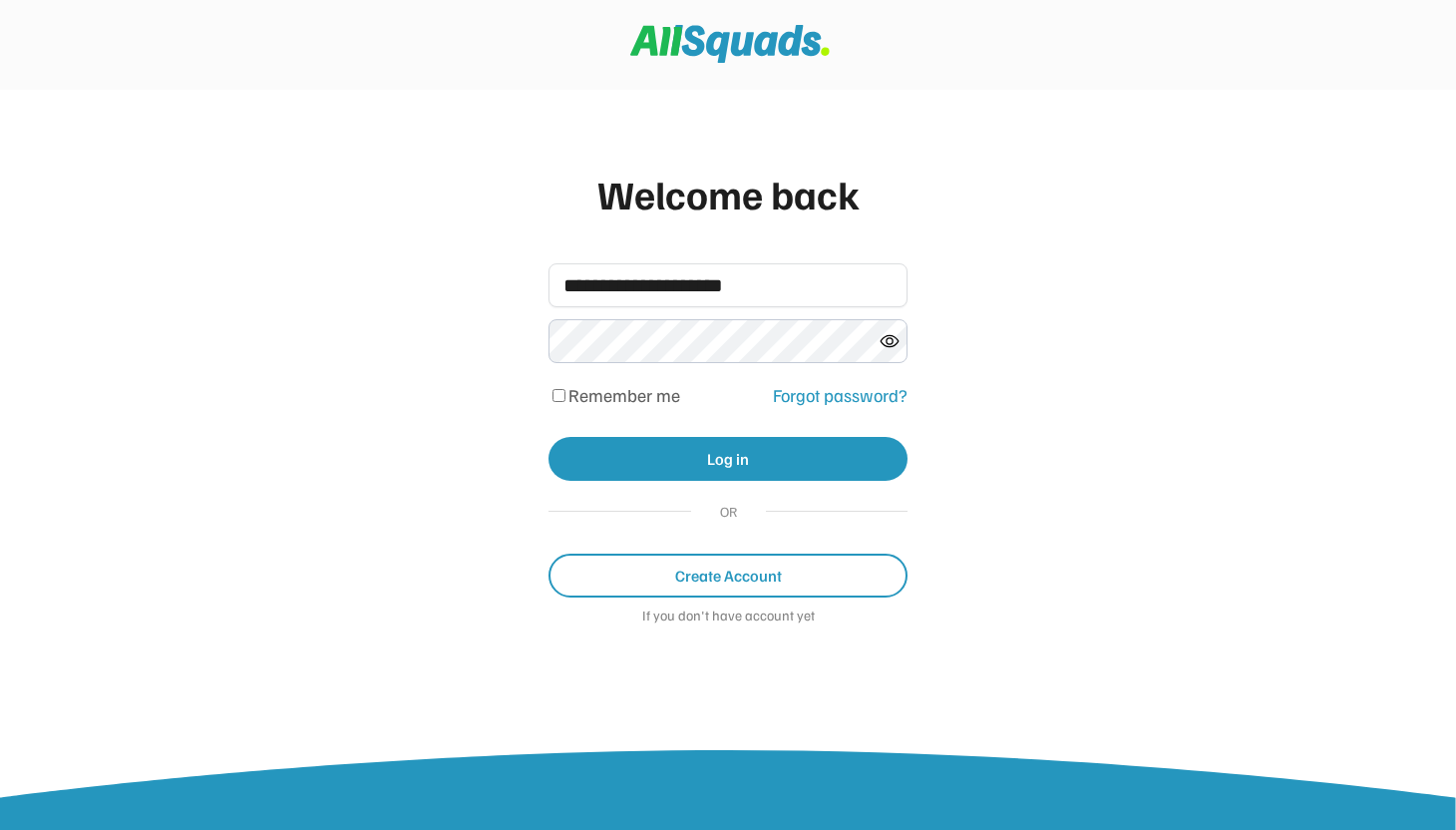 scroll, scrollTop: 0, scrollLeft: 0, axis: both 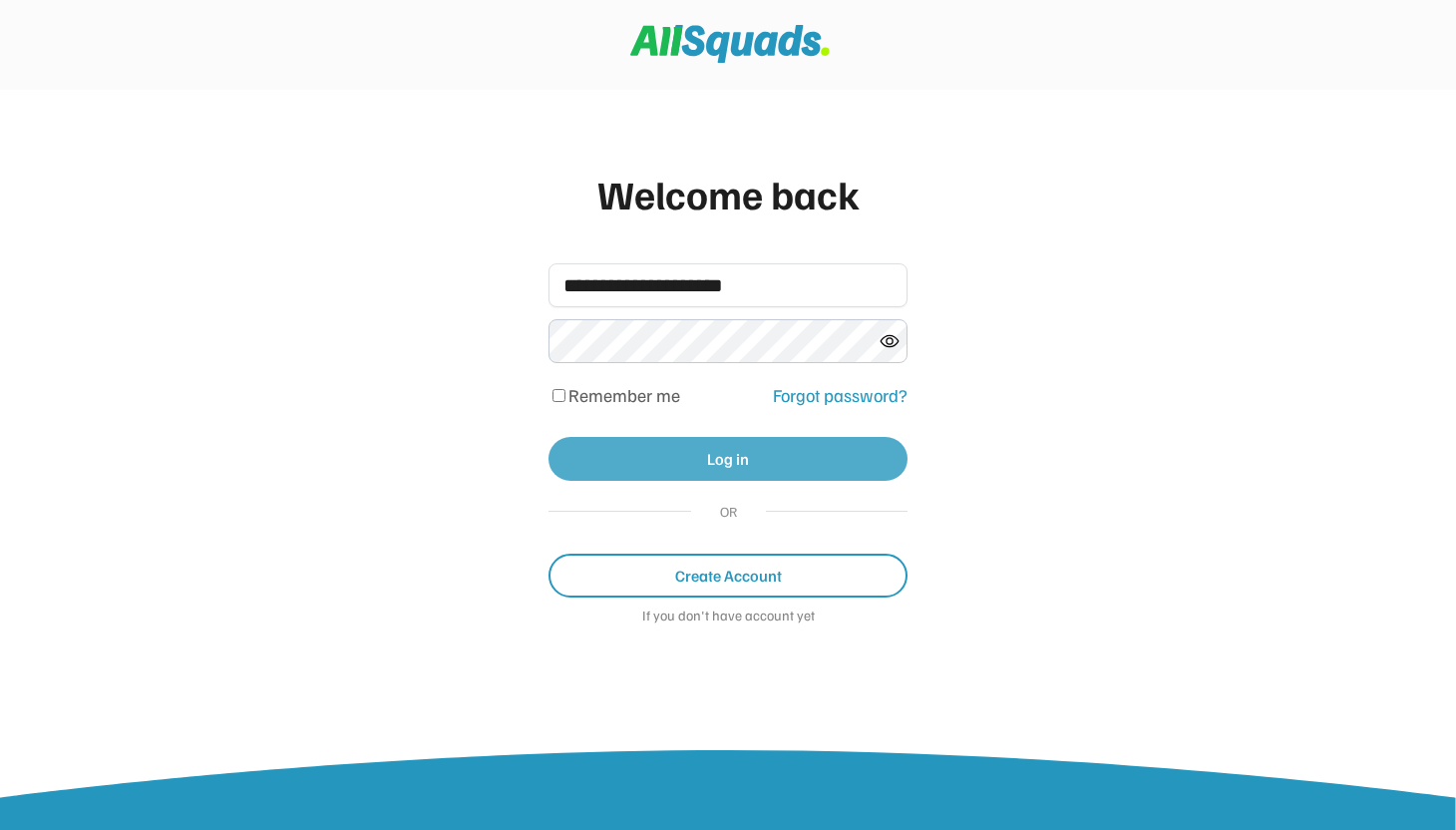 click on "Log in" at bounding box center [728, 459] 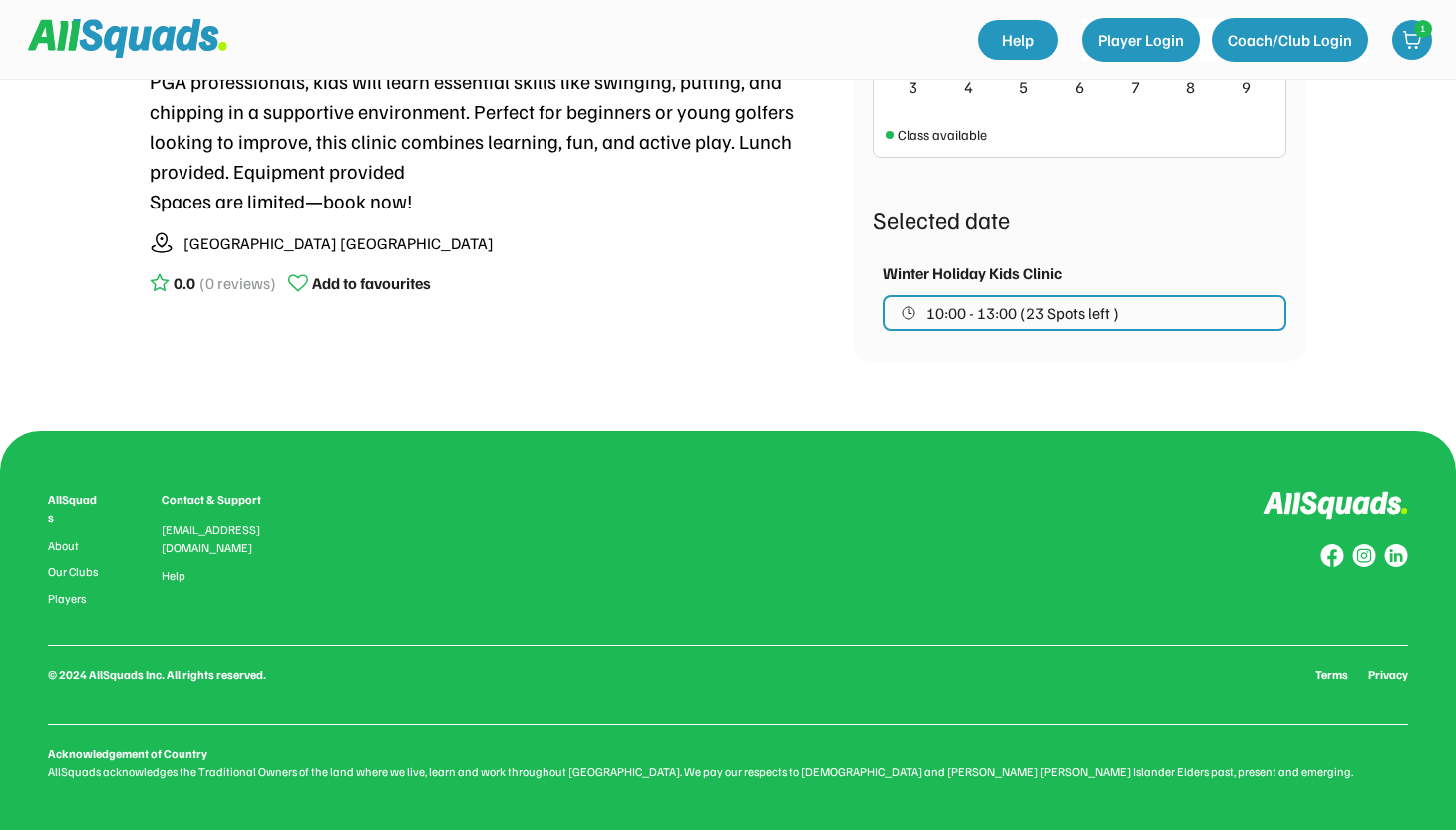 scroll, scrollTop: 803, scrollLeft: 0, axis: vertical 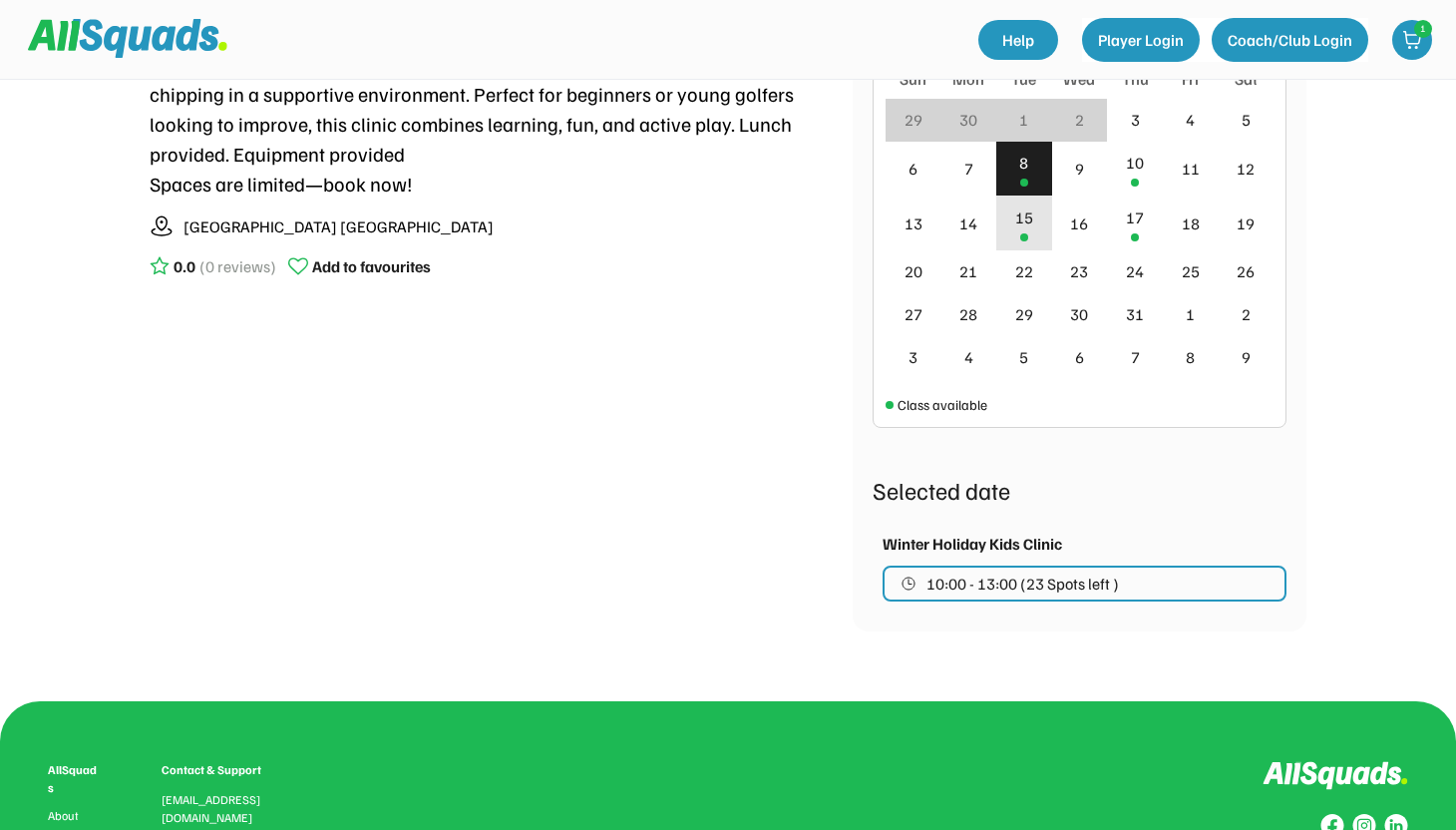 click on "15" at bounding box center (1024, 217) 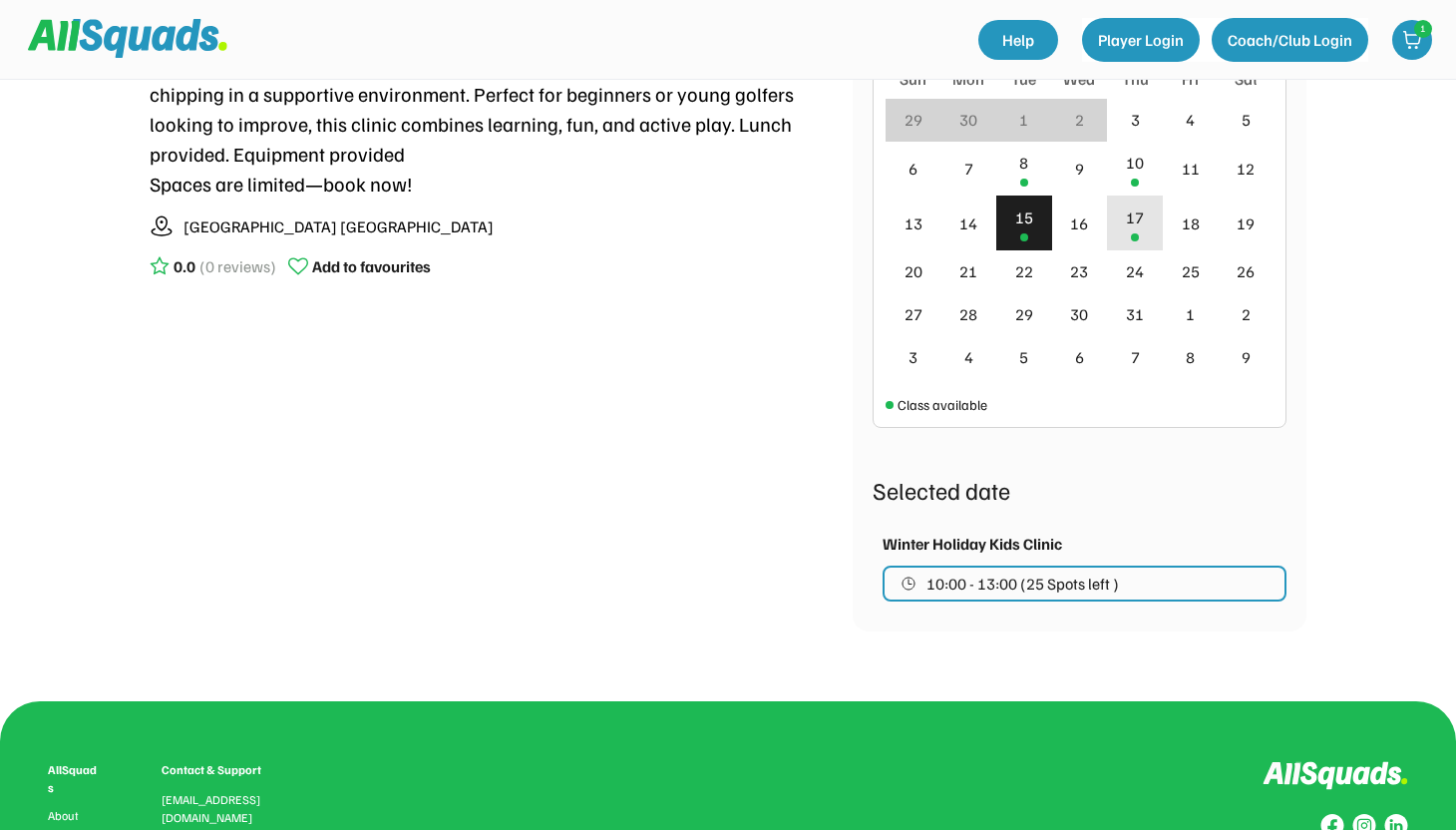click on "17" at bounding box center [1135, 217] 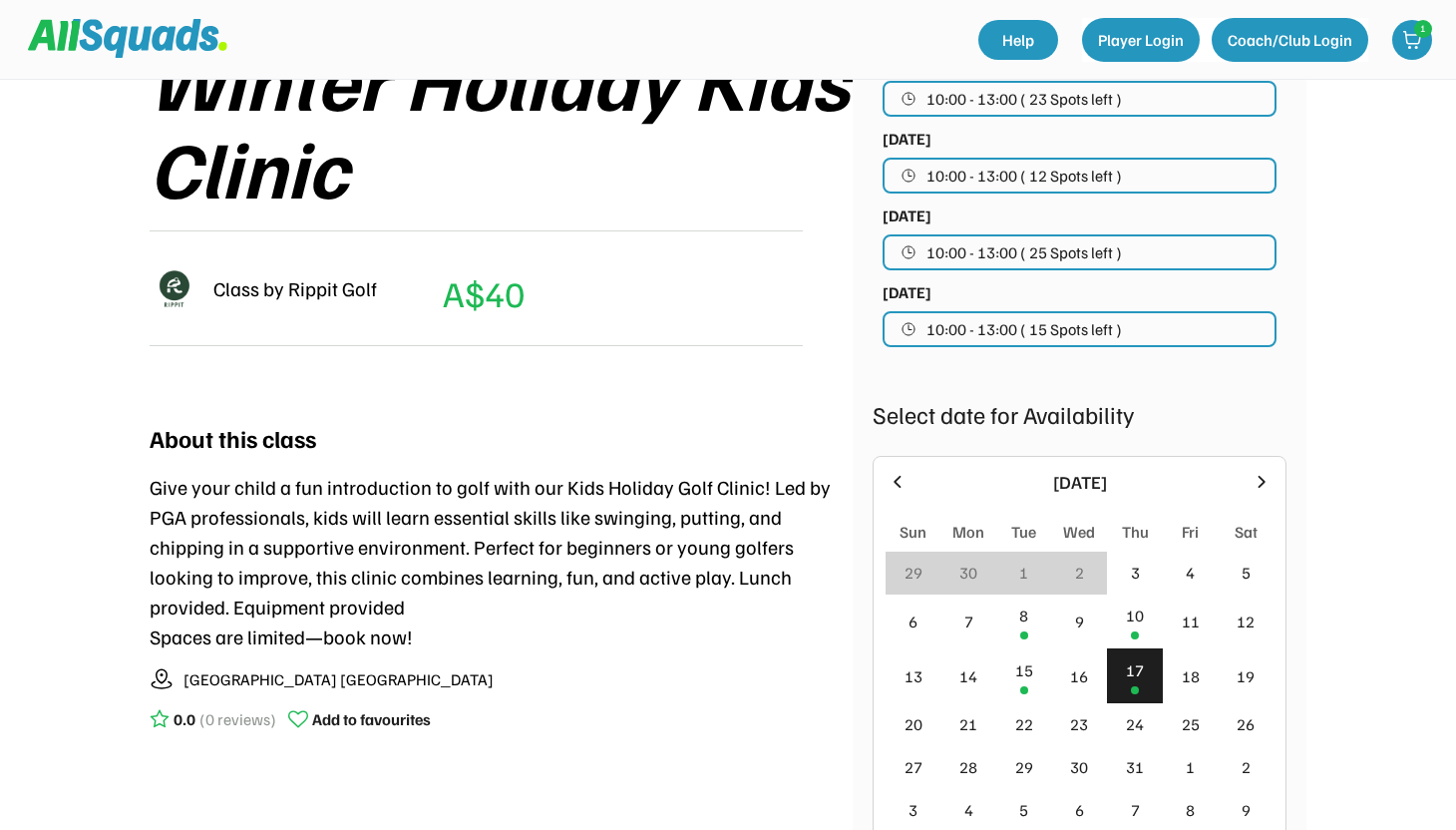 scroll, scrollTop: 351, scrollLeft: 0, axis: vertical 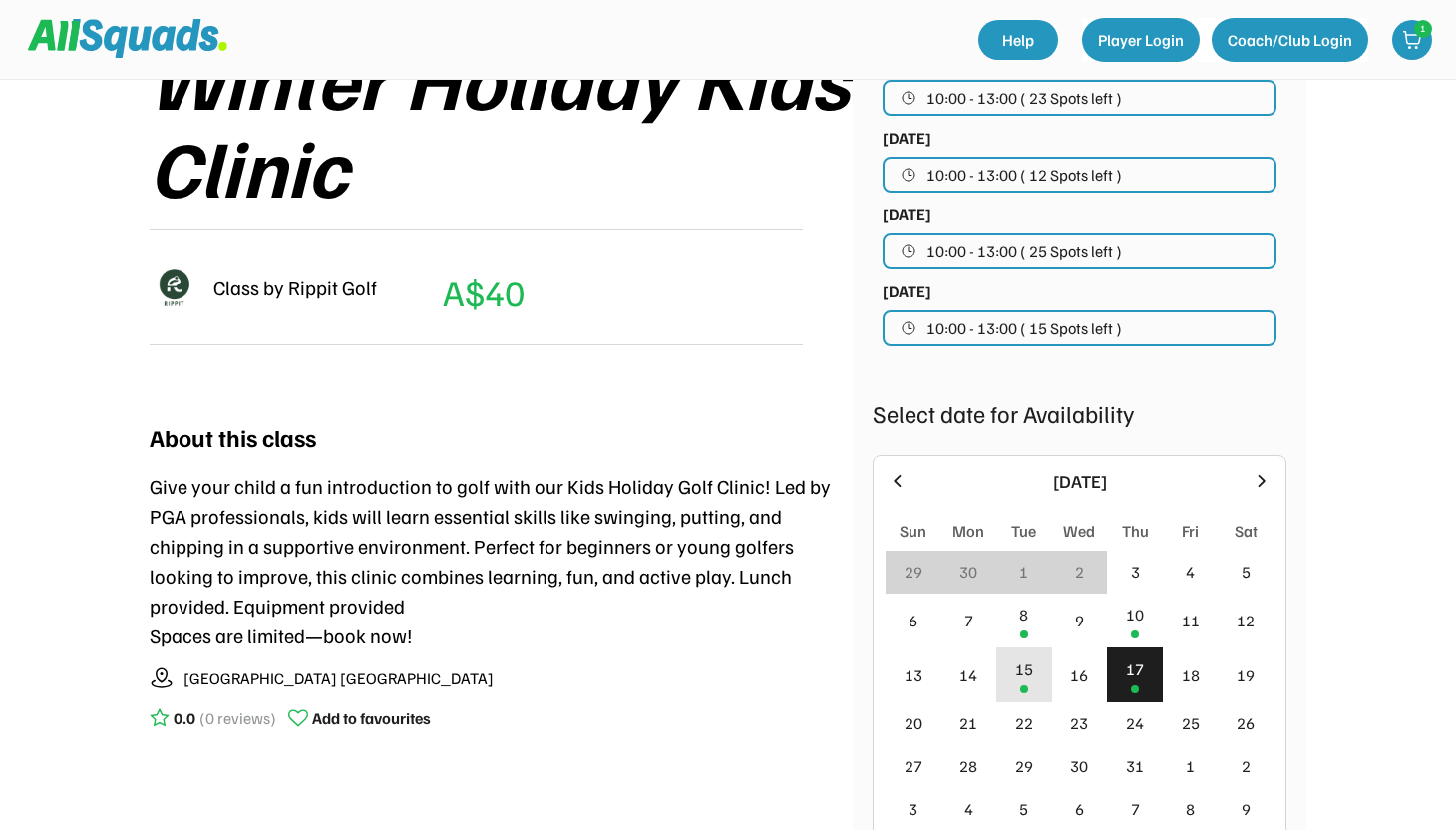 click on "15" at bounding box center (1024, 669) 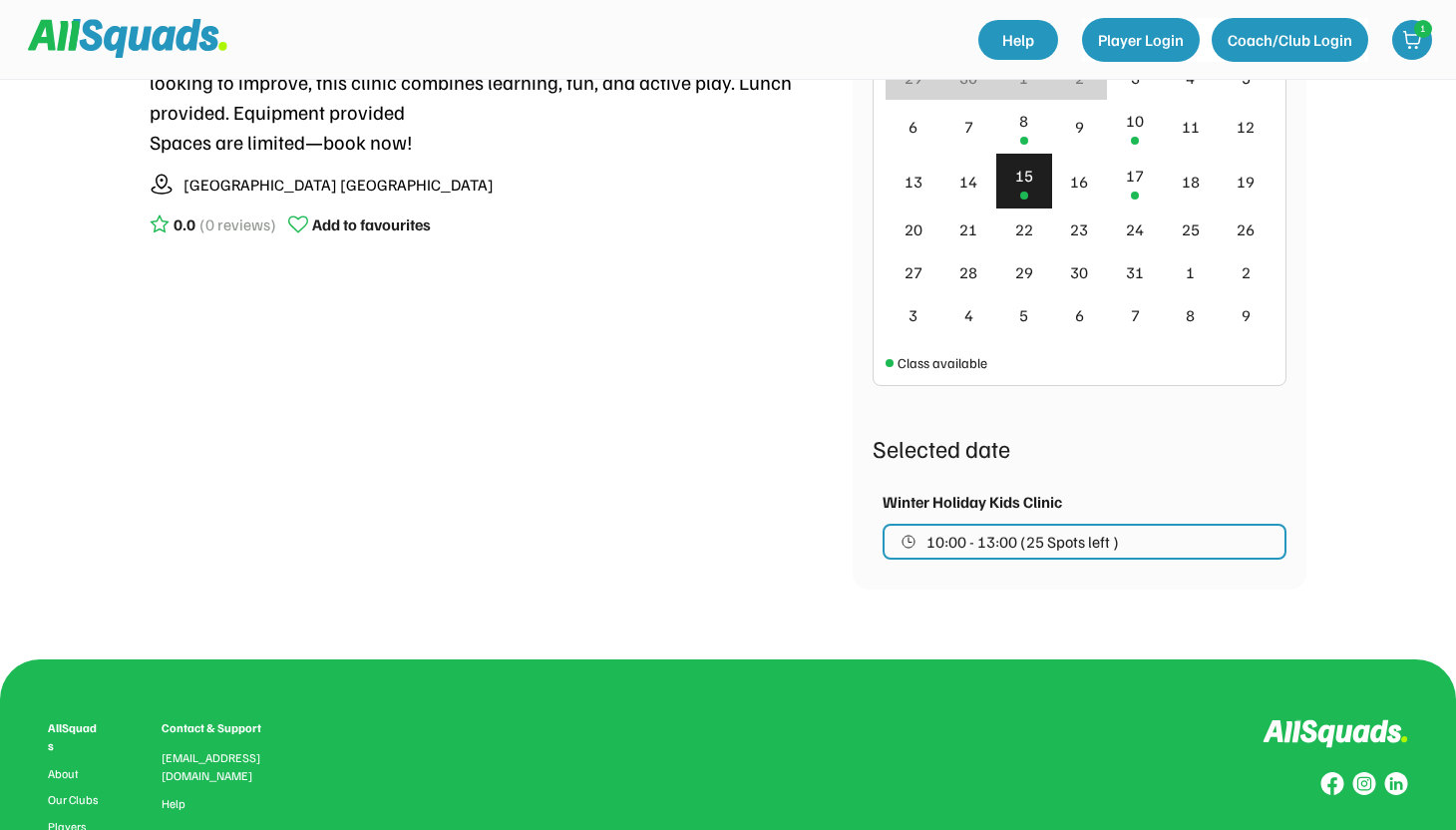 scroll, scrollTop: 834, scrollLeft: 0, axis: vertical 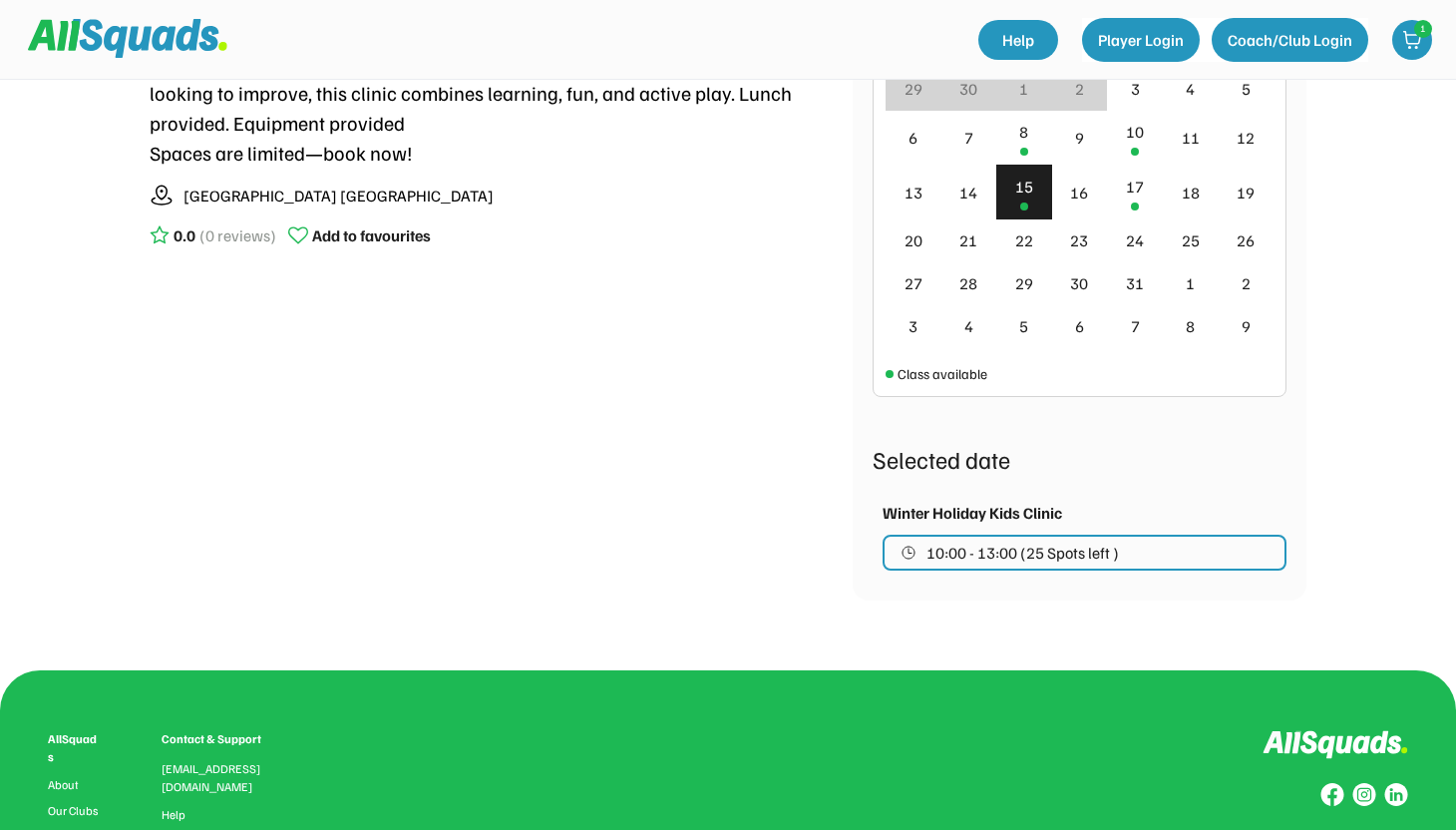click on "10:00 - 13:00 (25 Spots left )" at bounding box center (1084, 553) 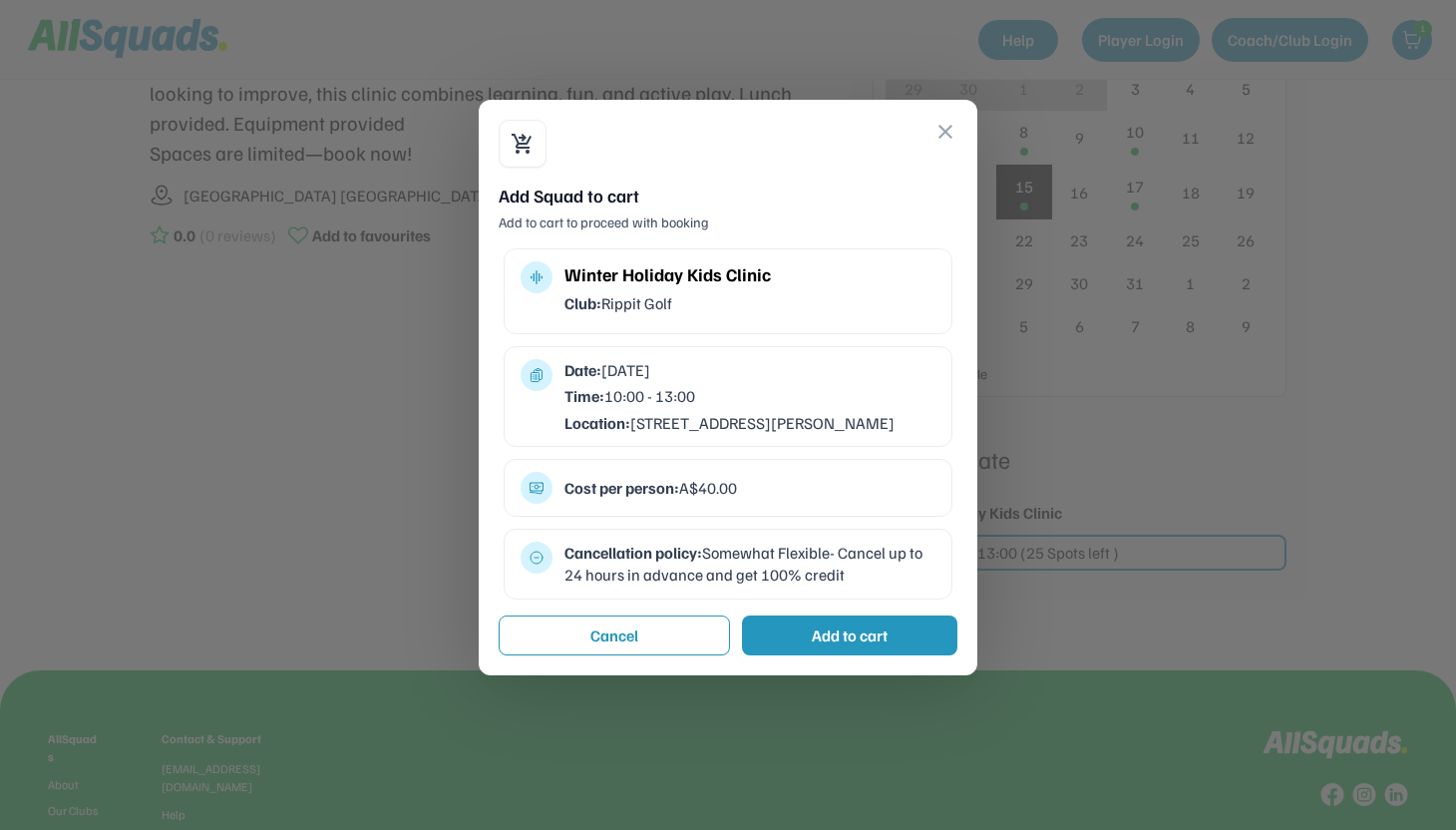 click on "Add to cart" at bounding box center (850, 635) 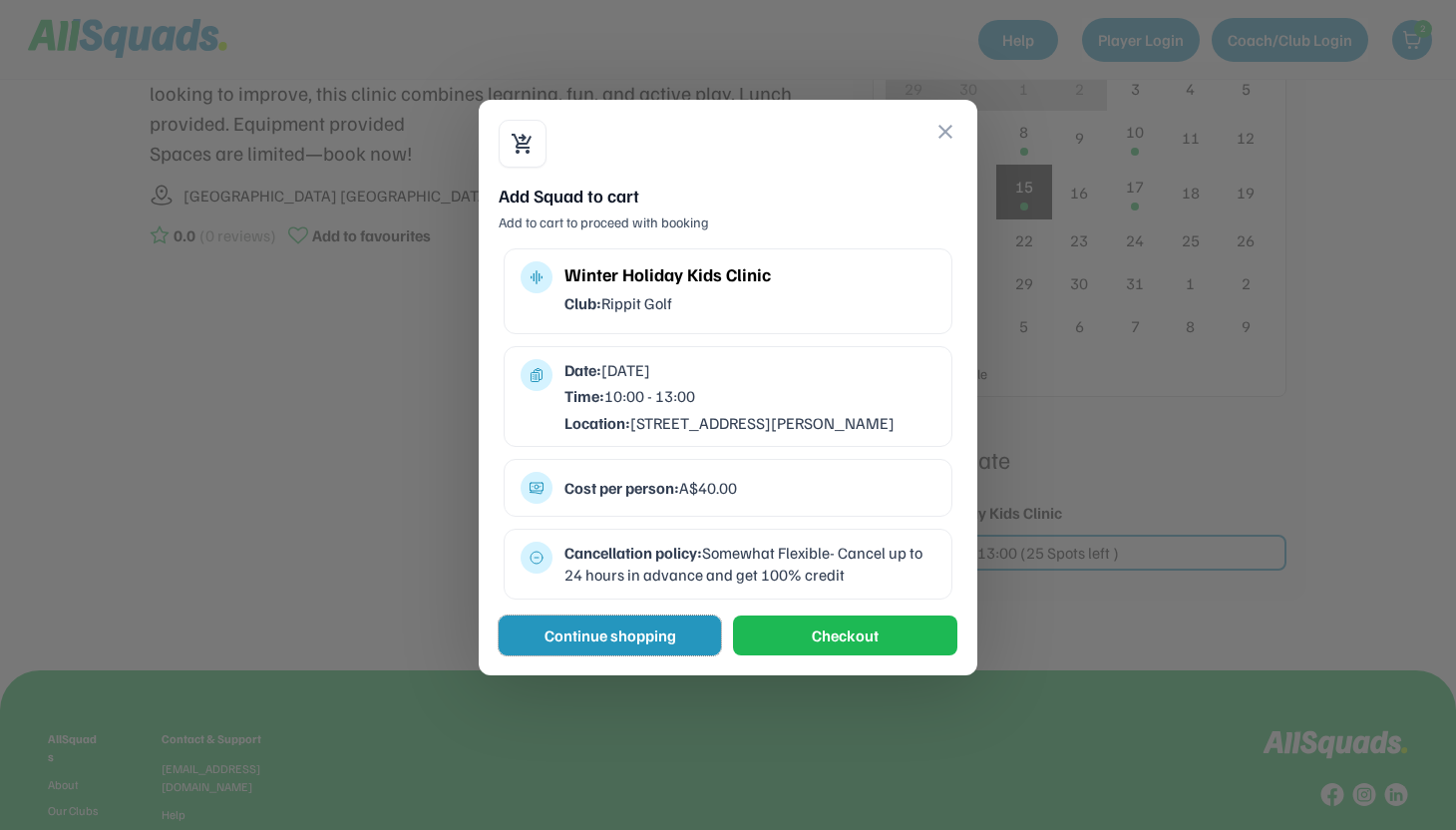 click on "Continue shopping" at bounding box center [609, 635] 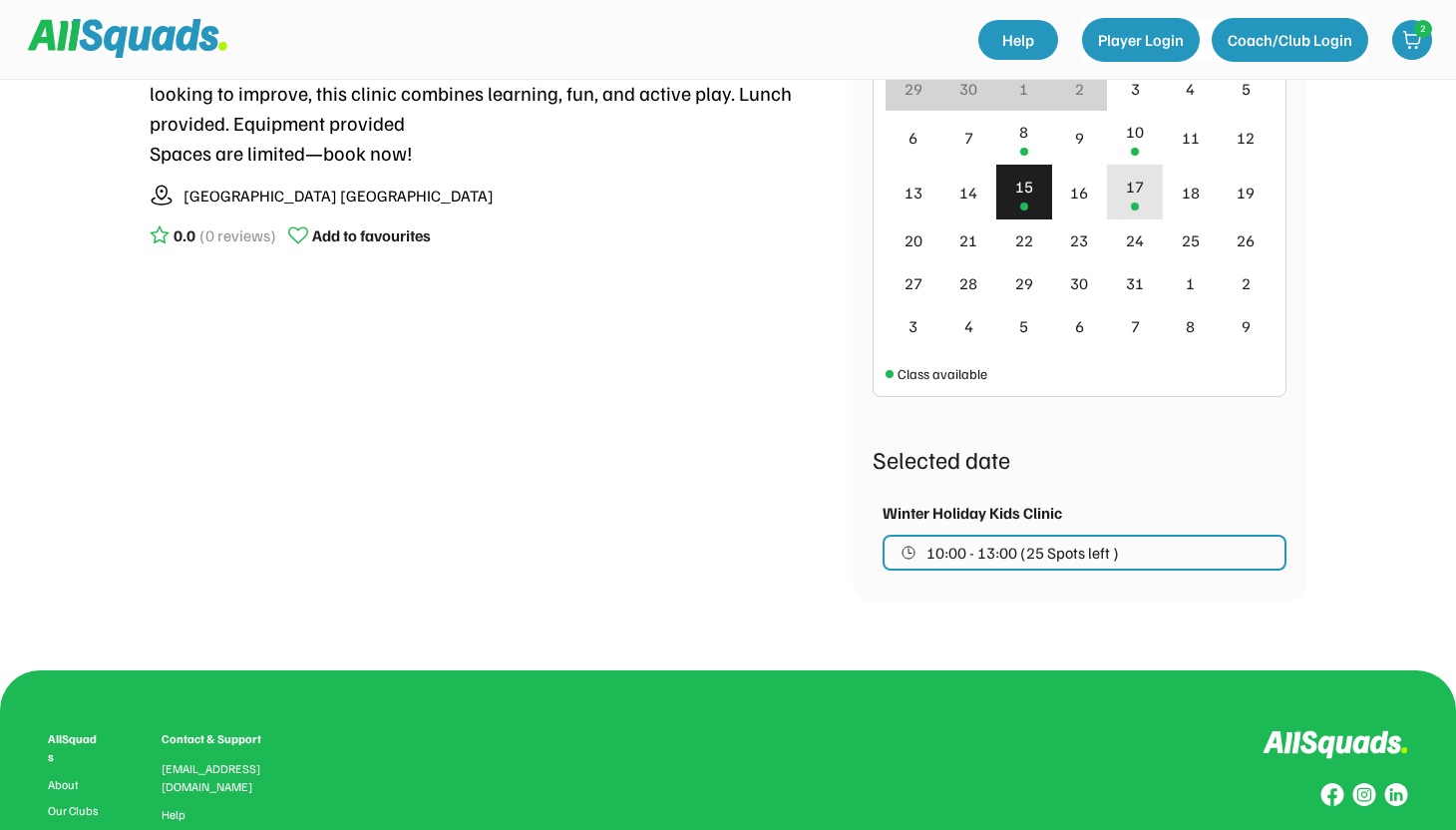click on "17" at bounding box center (1135, 187) 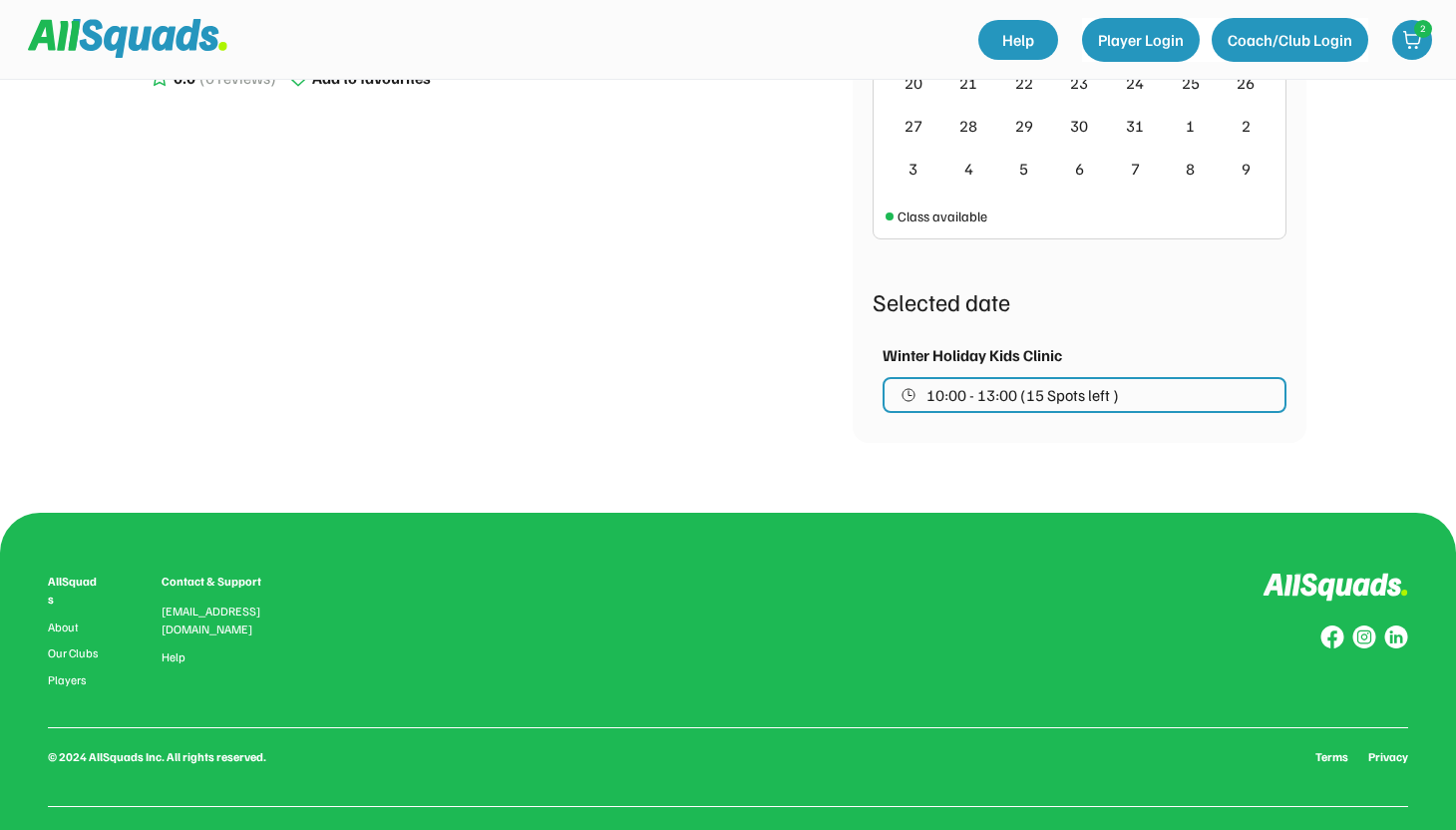 scroll, scrollTop: 996, scrollLeft: 0, axis: vertical 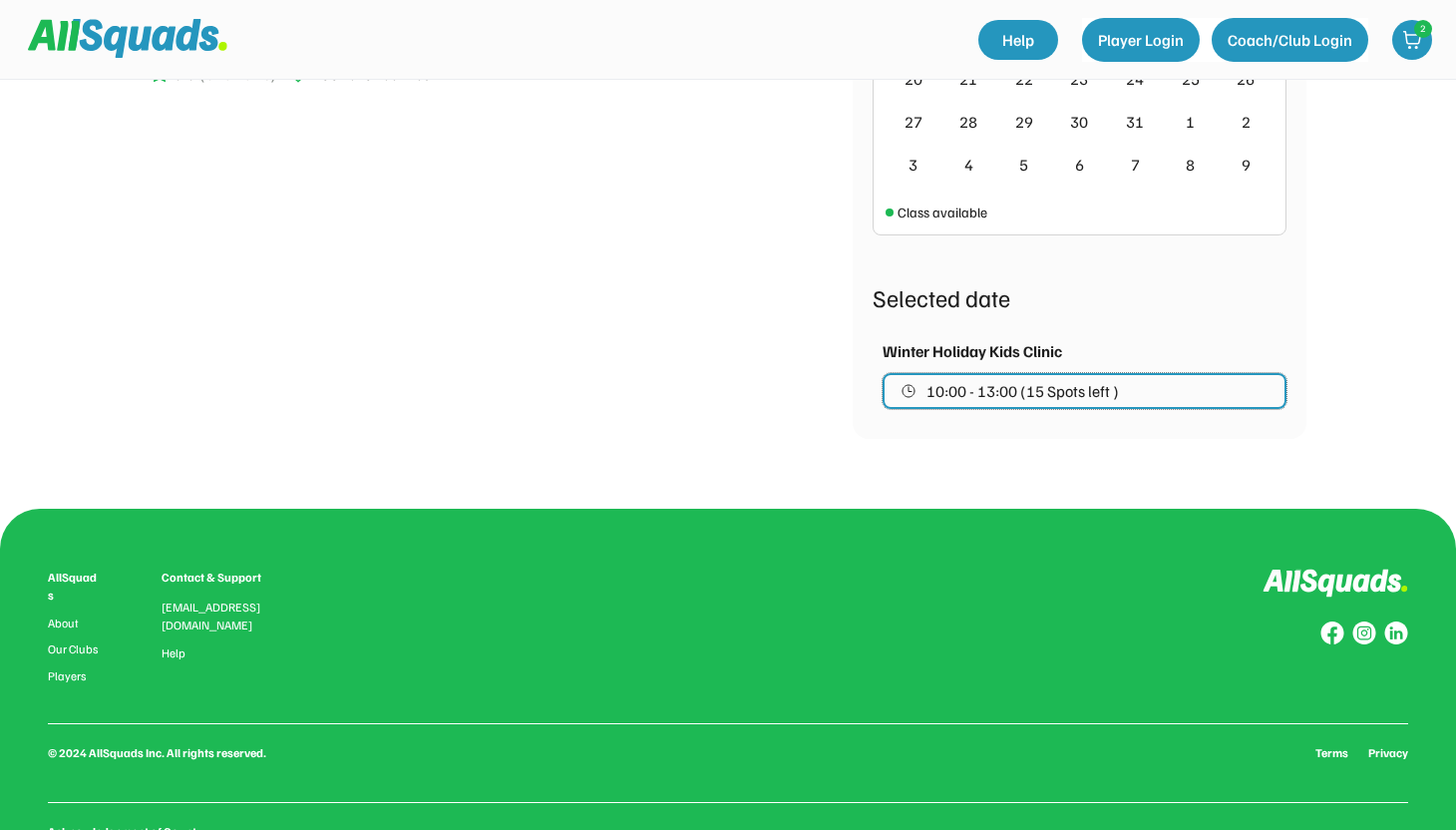 click on "10:00 - 13:00 (15 Spots left )" at bounding box center [1084, 391] 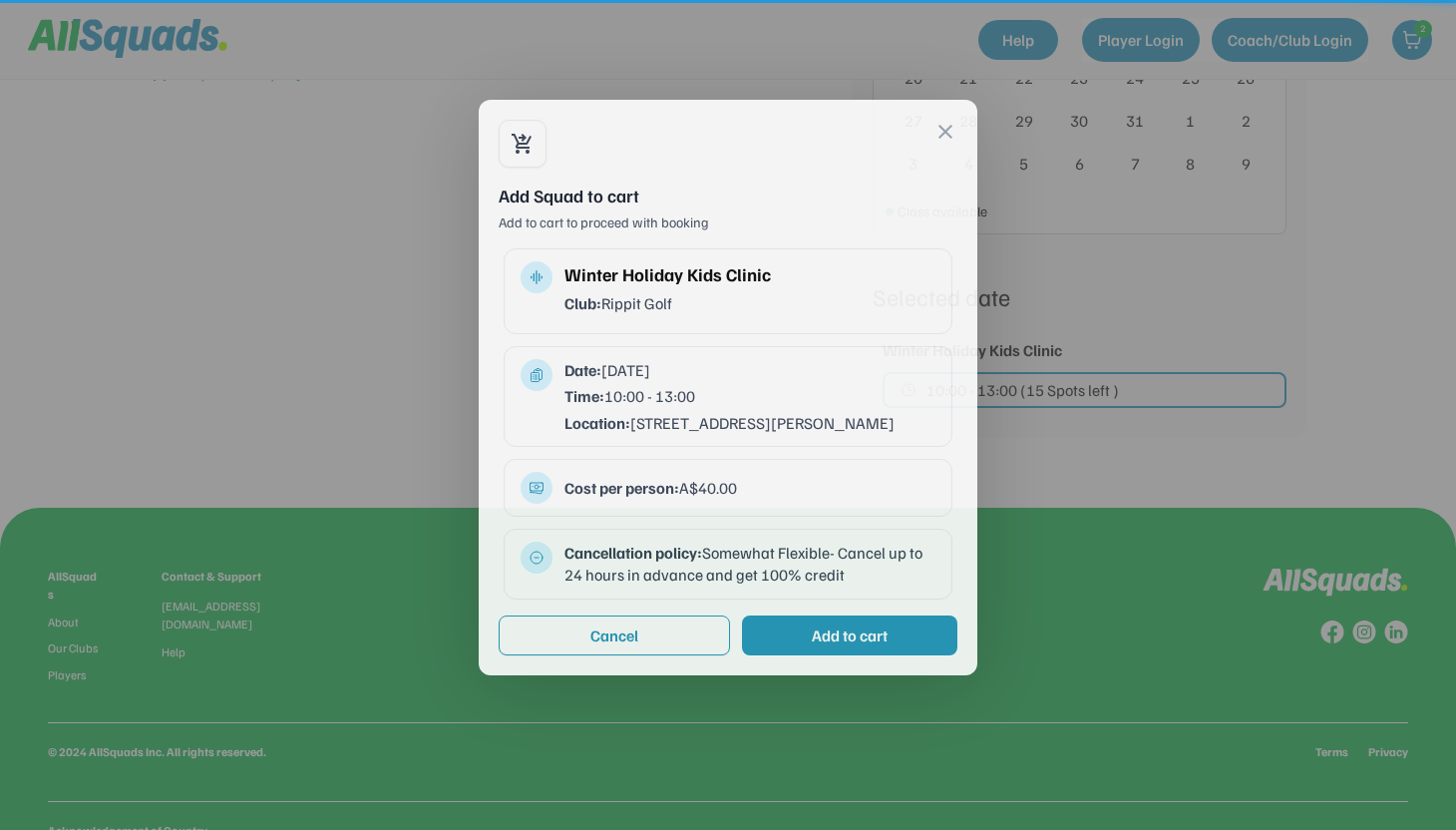 scroll, scrollTop: 1073, scrollLeft: 0, axis: vertical 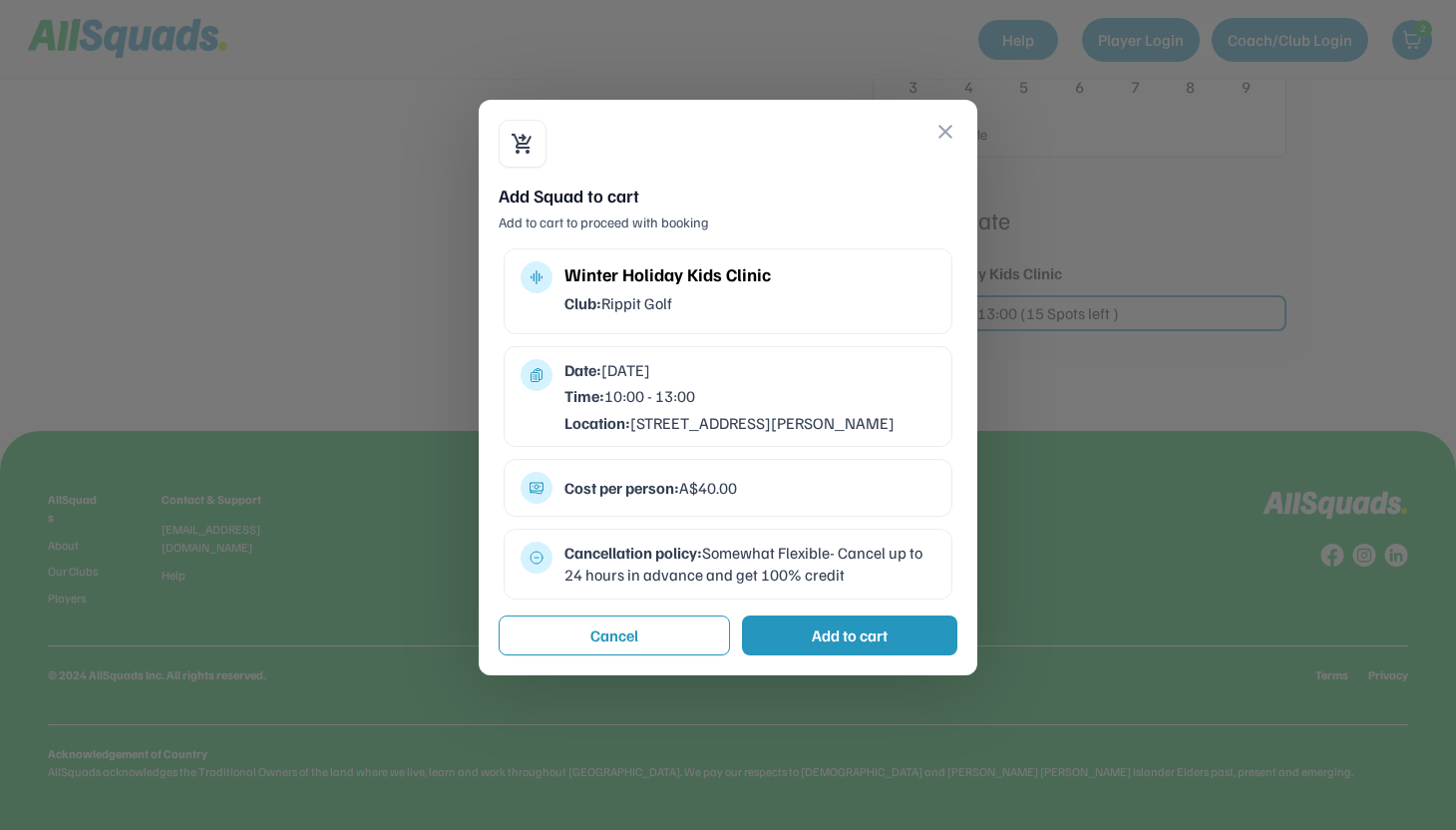 click on "Add to cart" at bounding box center [850, 635] 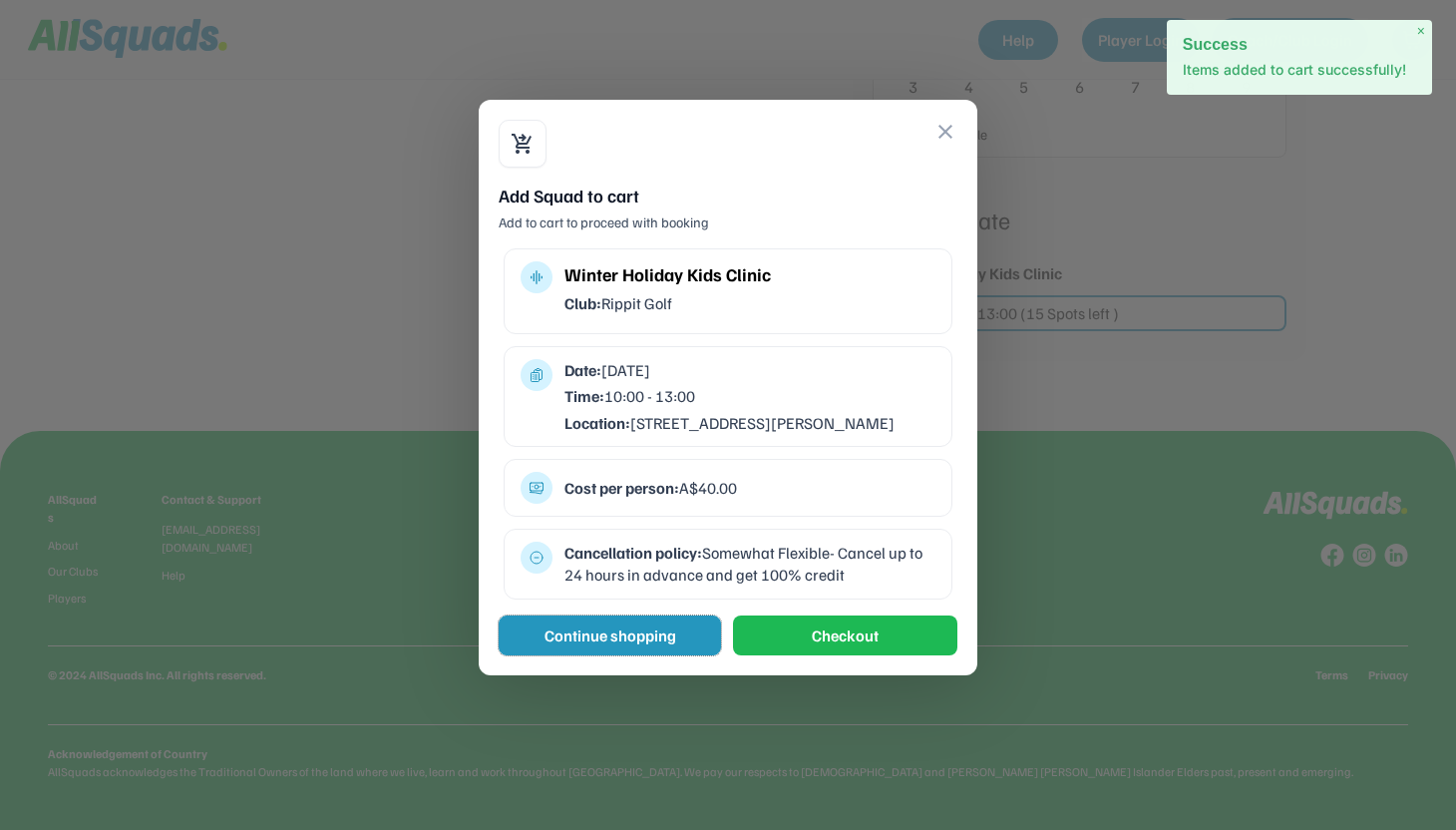 click on "Continue shopping" at bounding box center [609, 635] 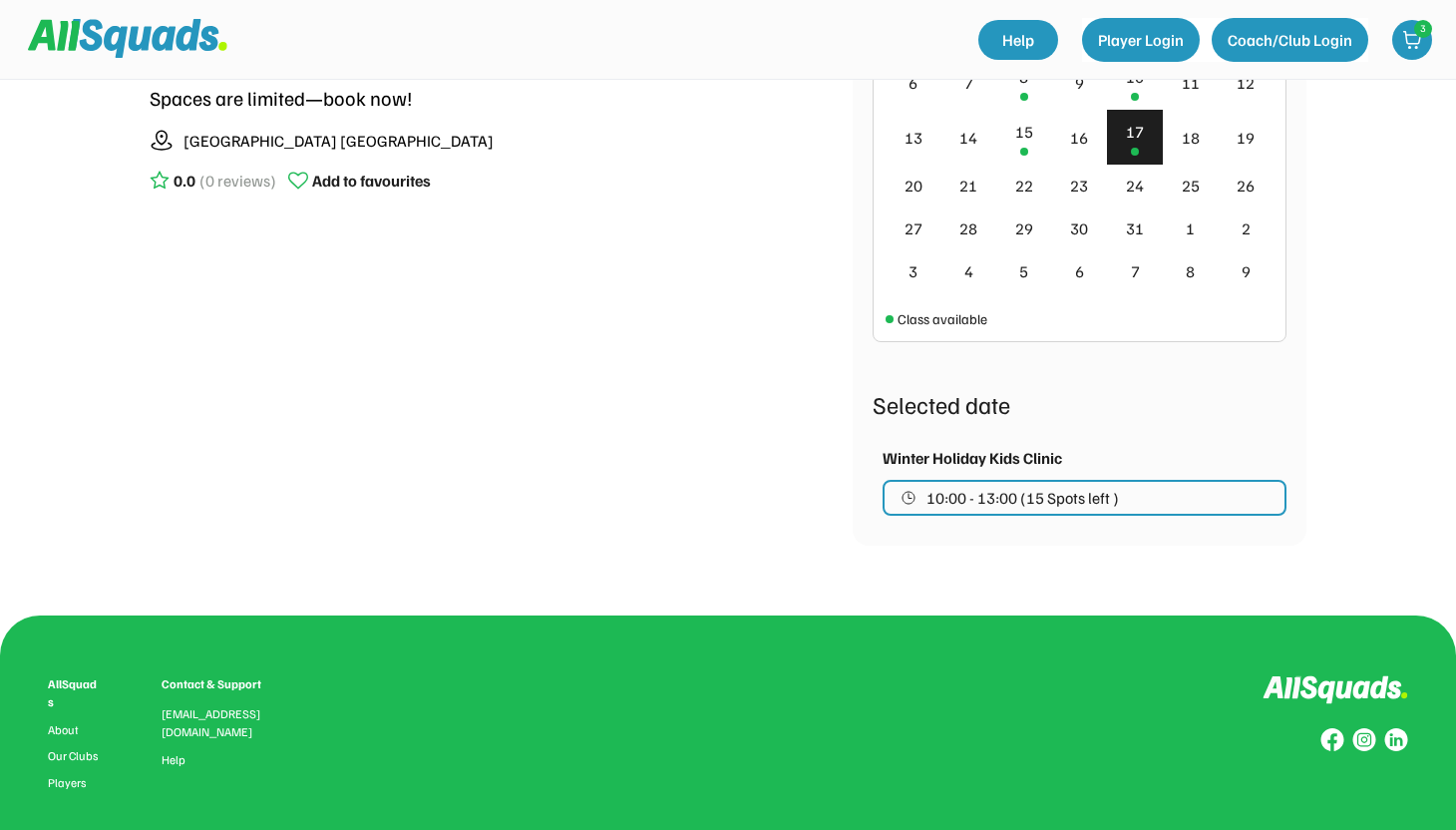 scroll, scrollTop: 885, scrollLeft: 0, axis: vertical 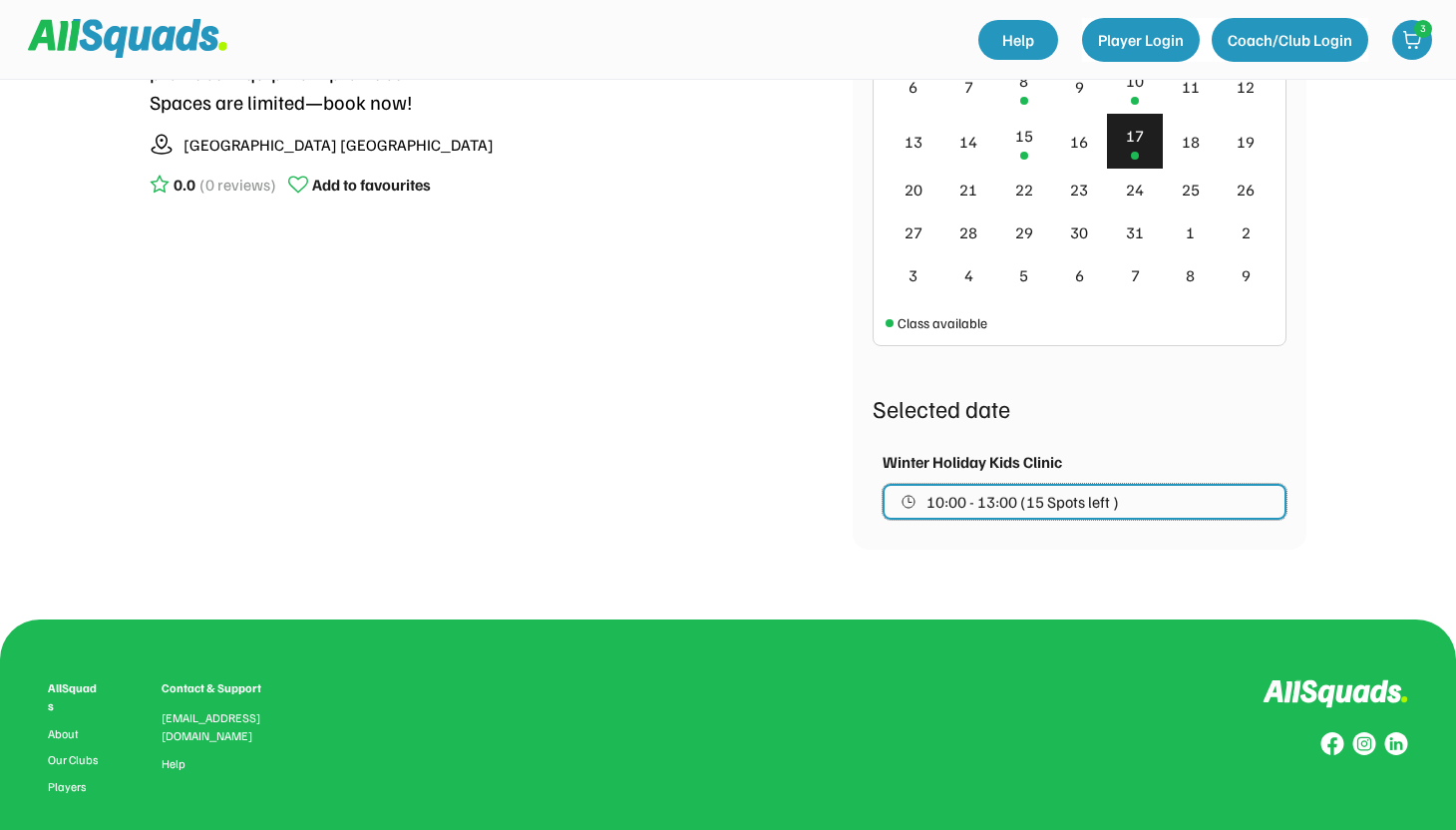 click on "10:00 - 13:00 (15 Spots left )" at bounding box center (1022, 502) 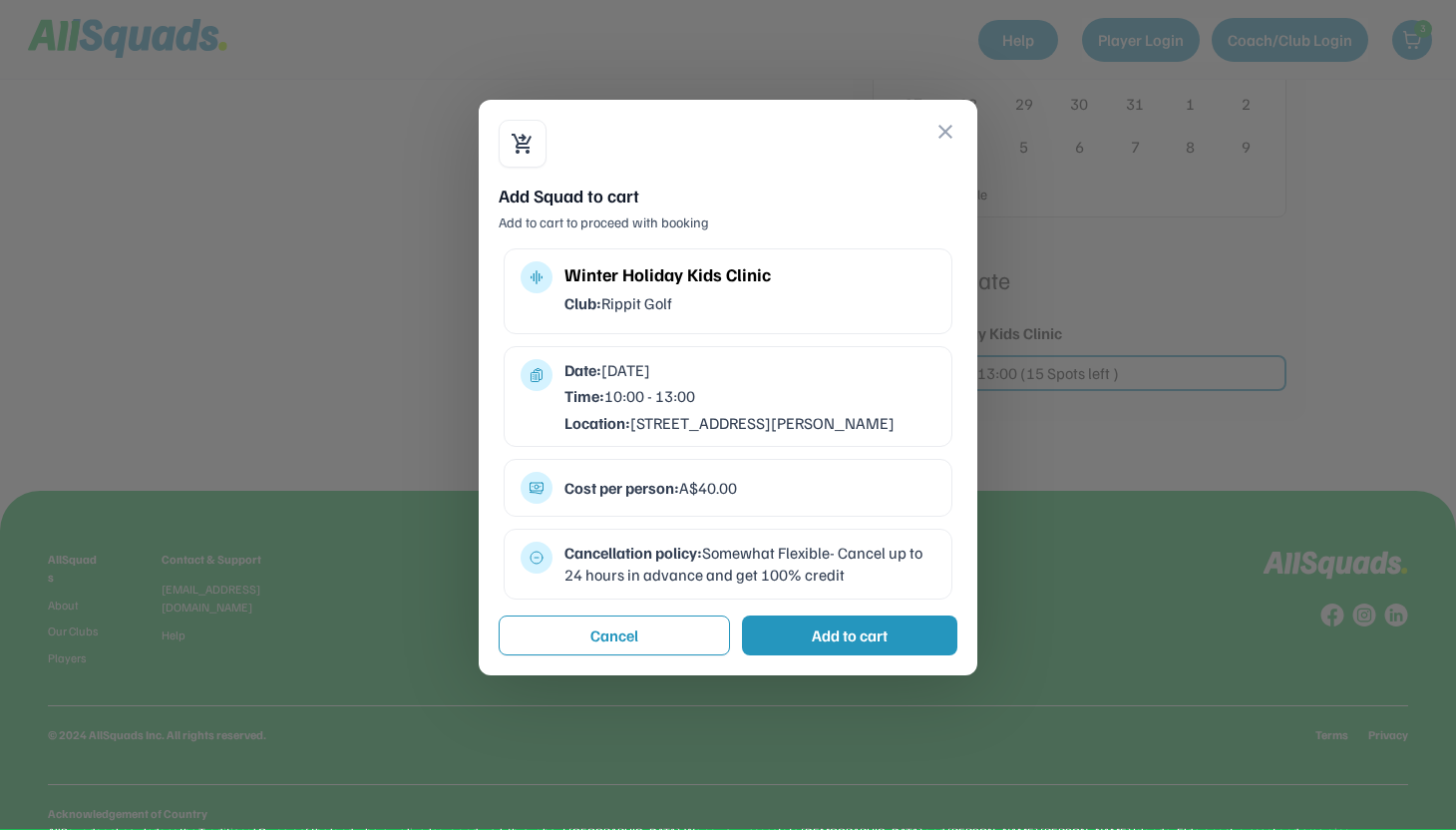 scroll, scrollTop: 1024, scrollLeft: 0, axis: vertical 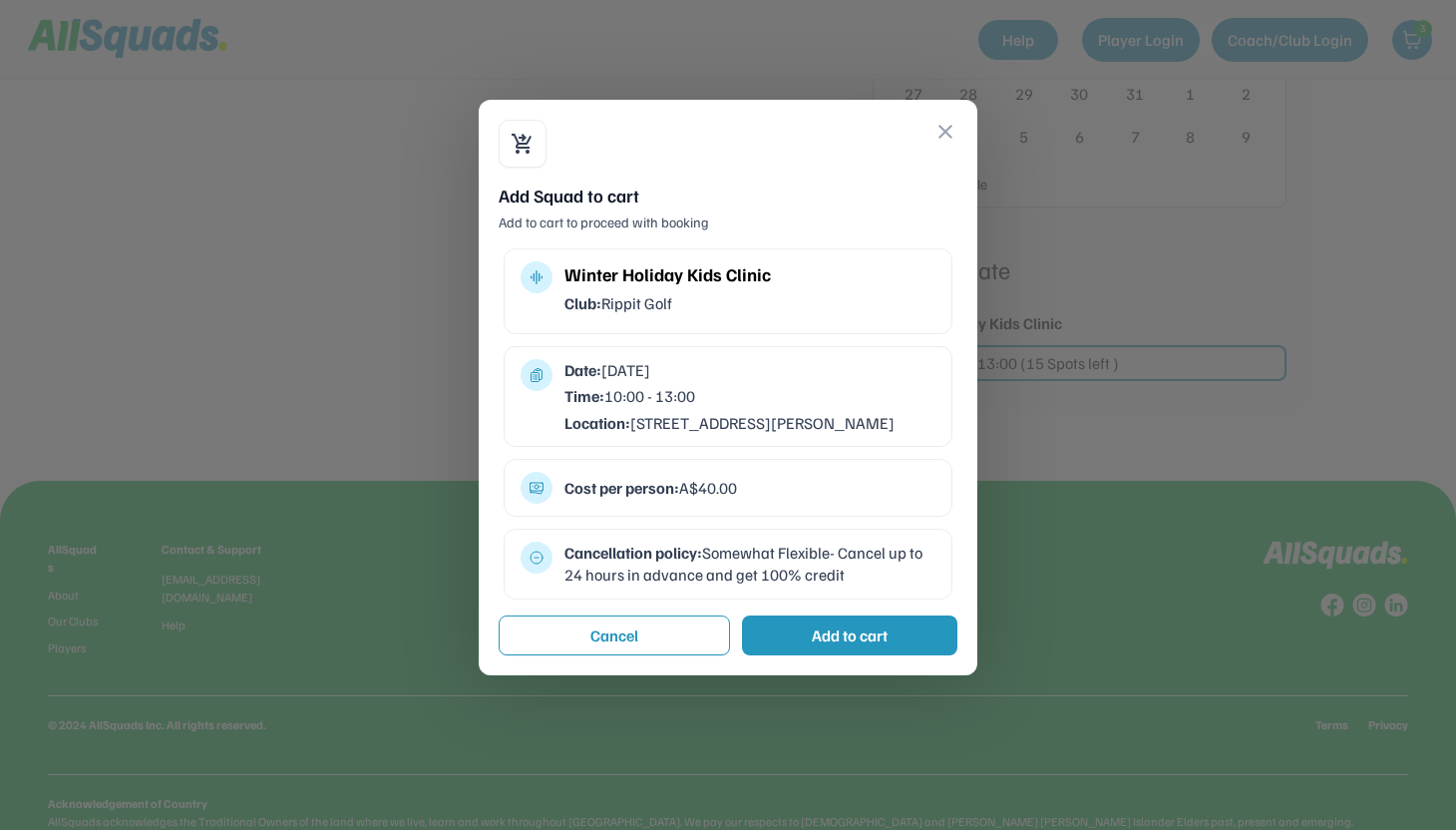 click on "Add to cart" at bounding box center (850, 635) 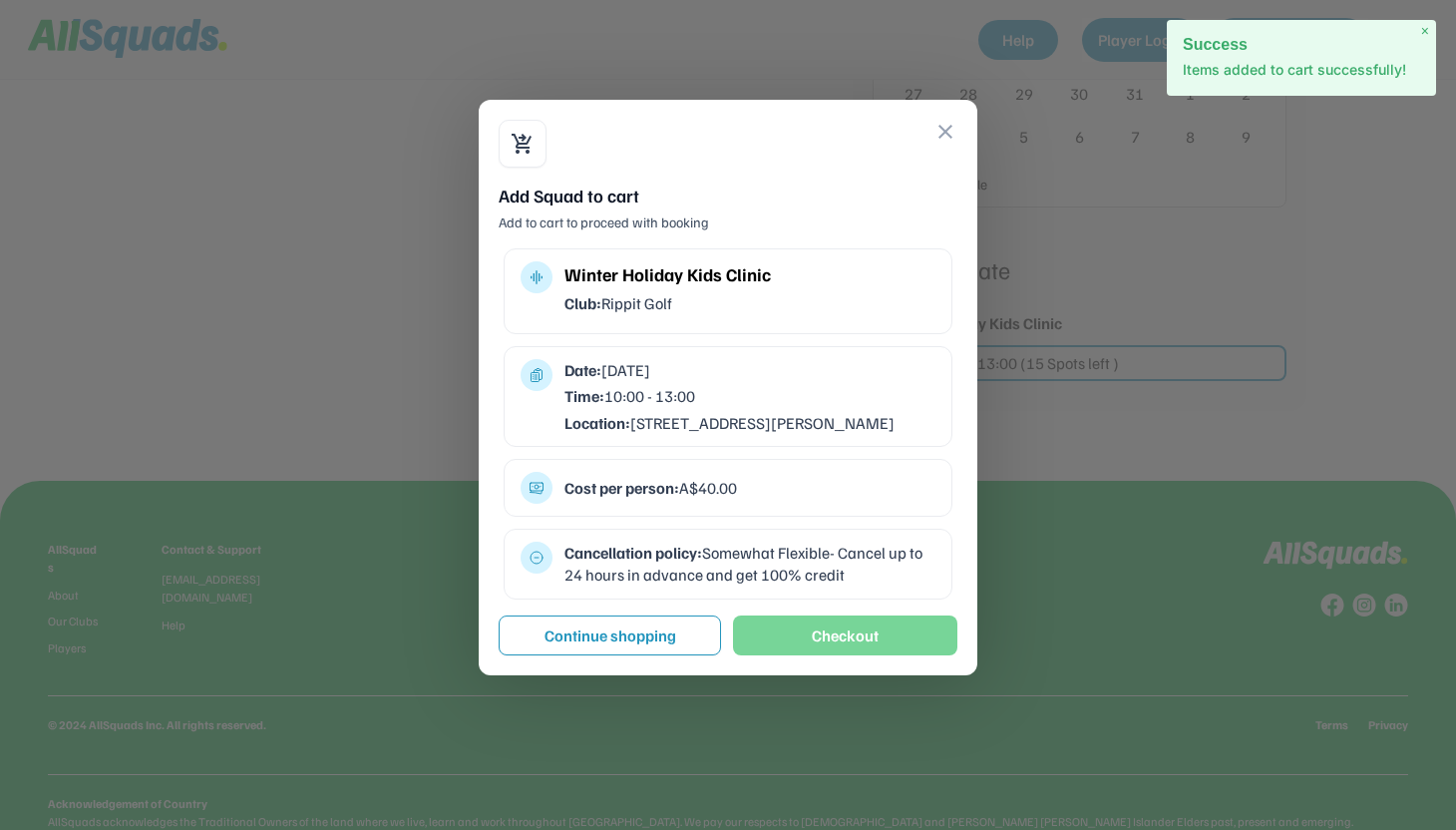 click on "Checkout" at bounding box center (845, 635) 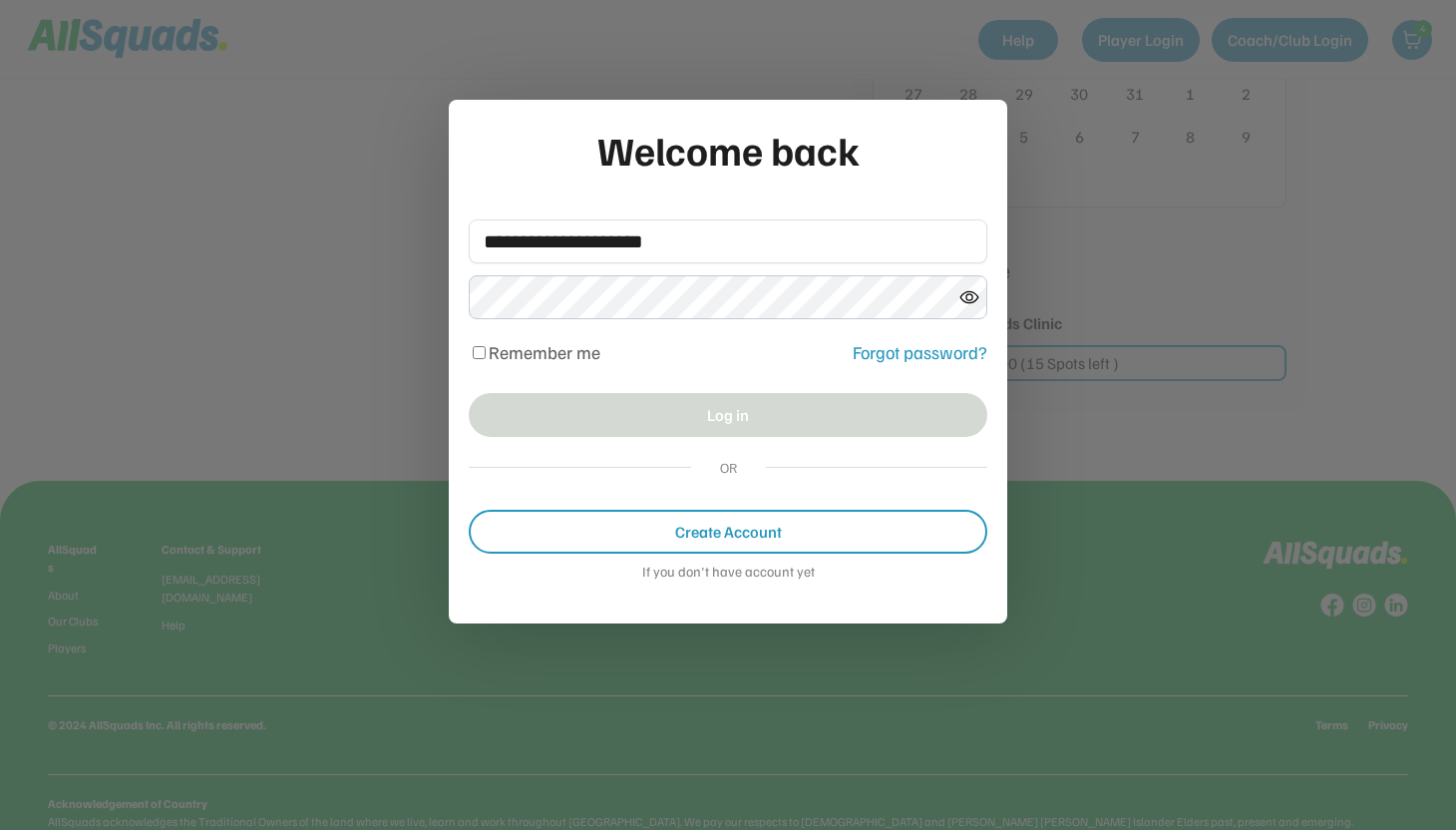 click on "Forgot password?" at bounding box center [919, 352] 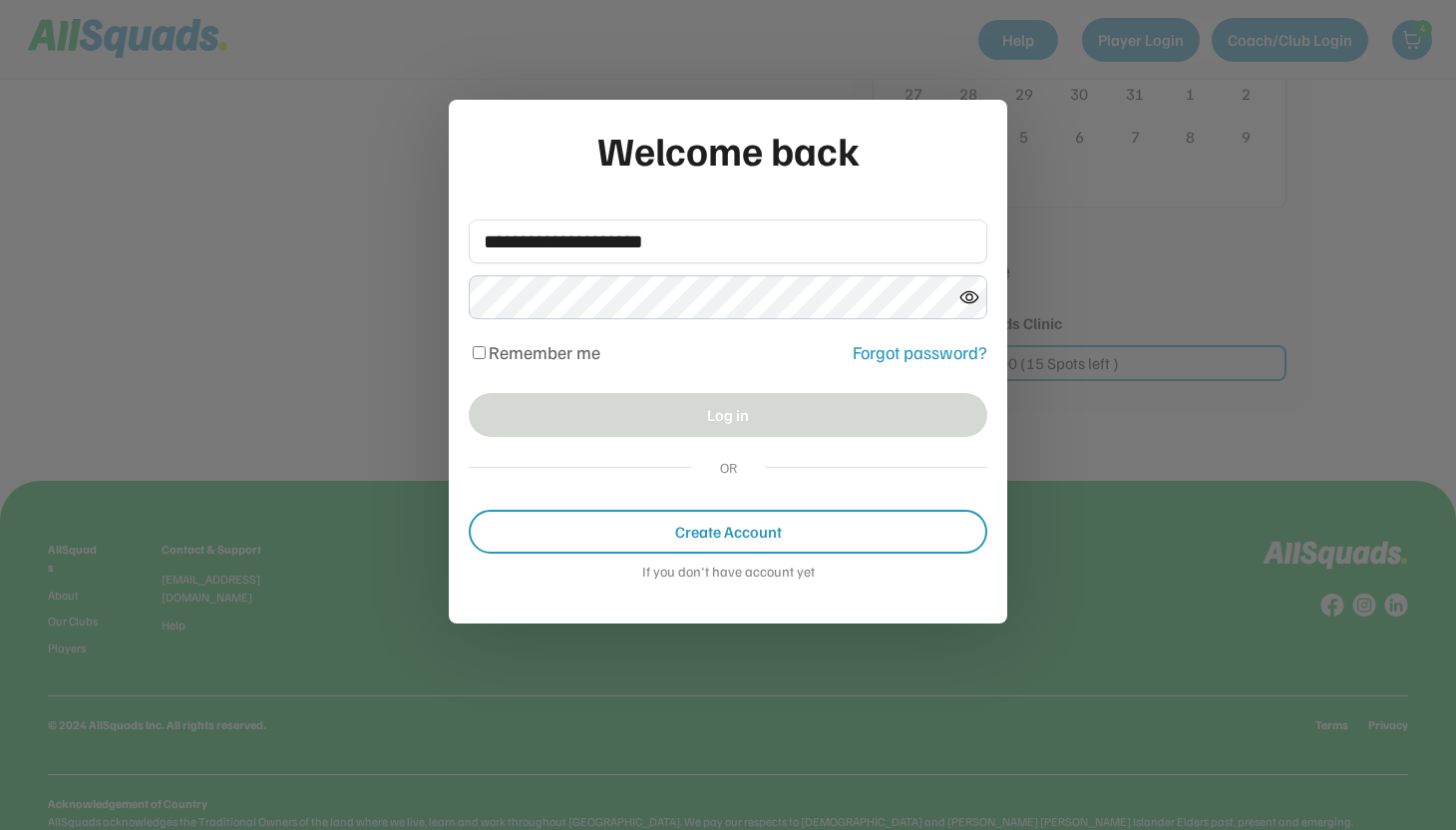 click on "Forgot password?" at bounding box center (919, 352) 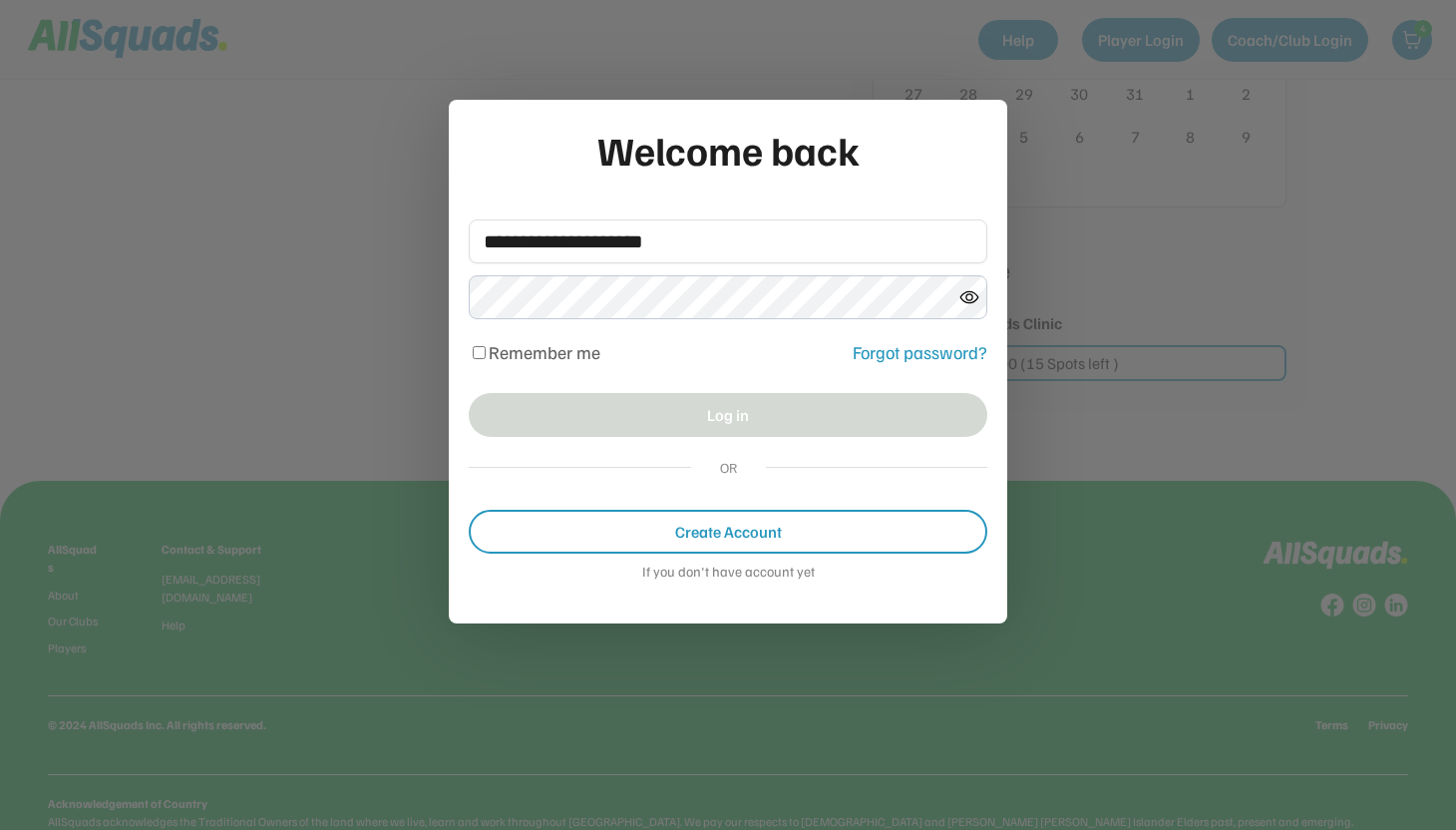 click on "Create Account" at bounding box center (728, 532) 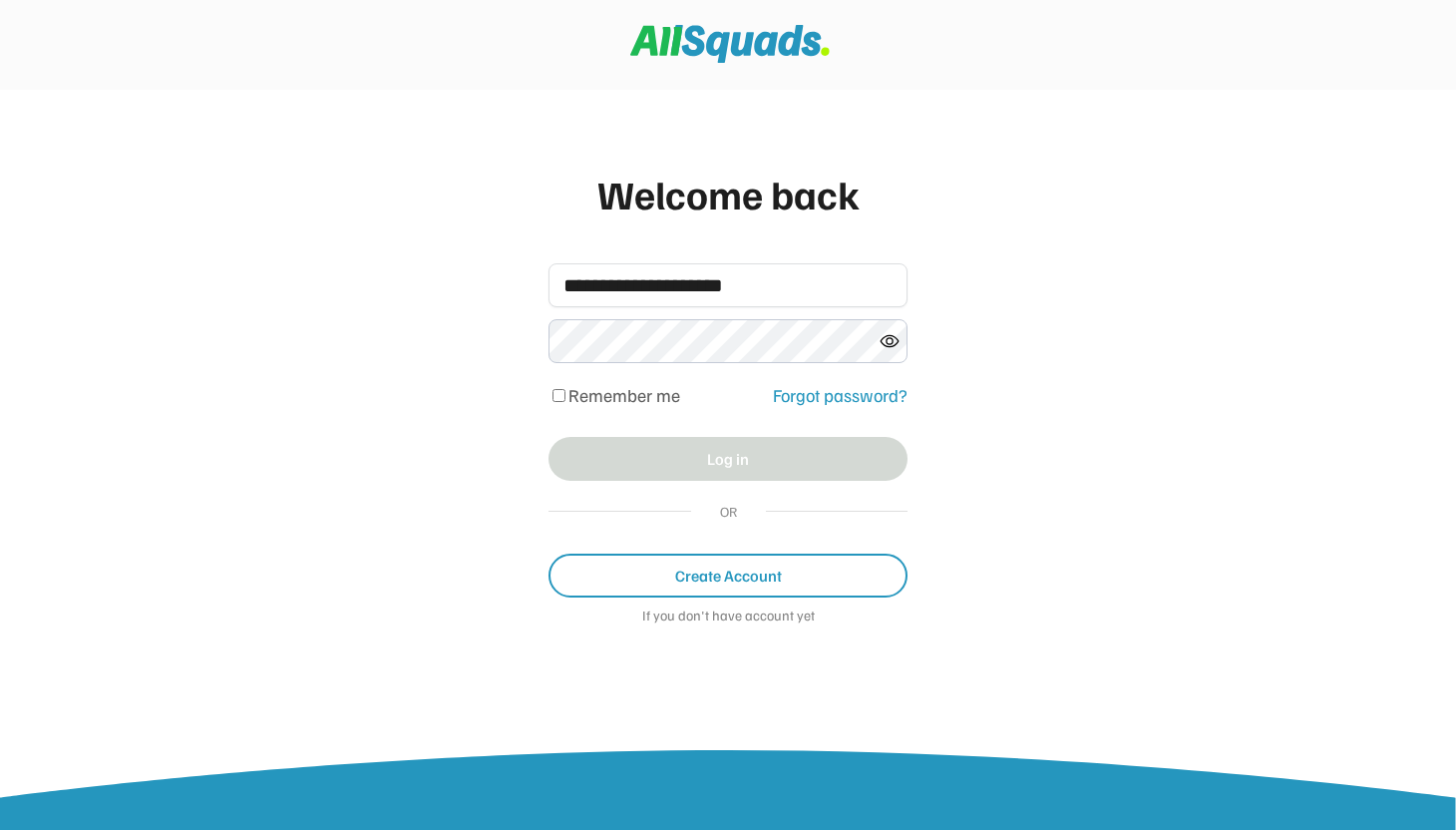 scroll, scrollTop: 0, scrollLeft: 0, axis: both 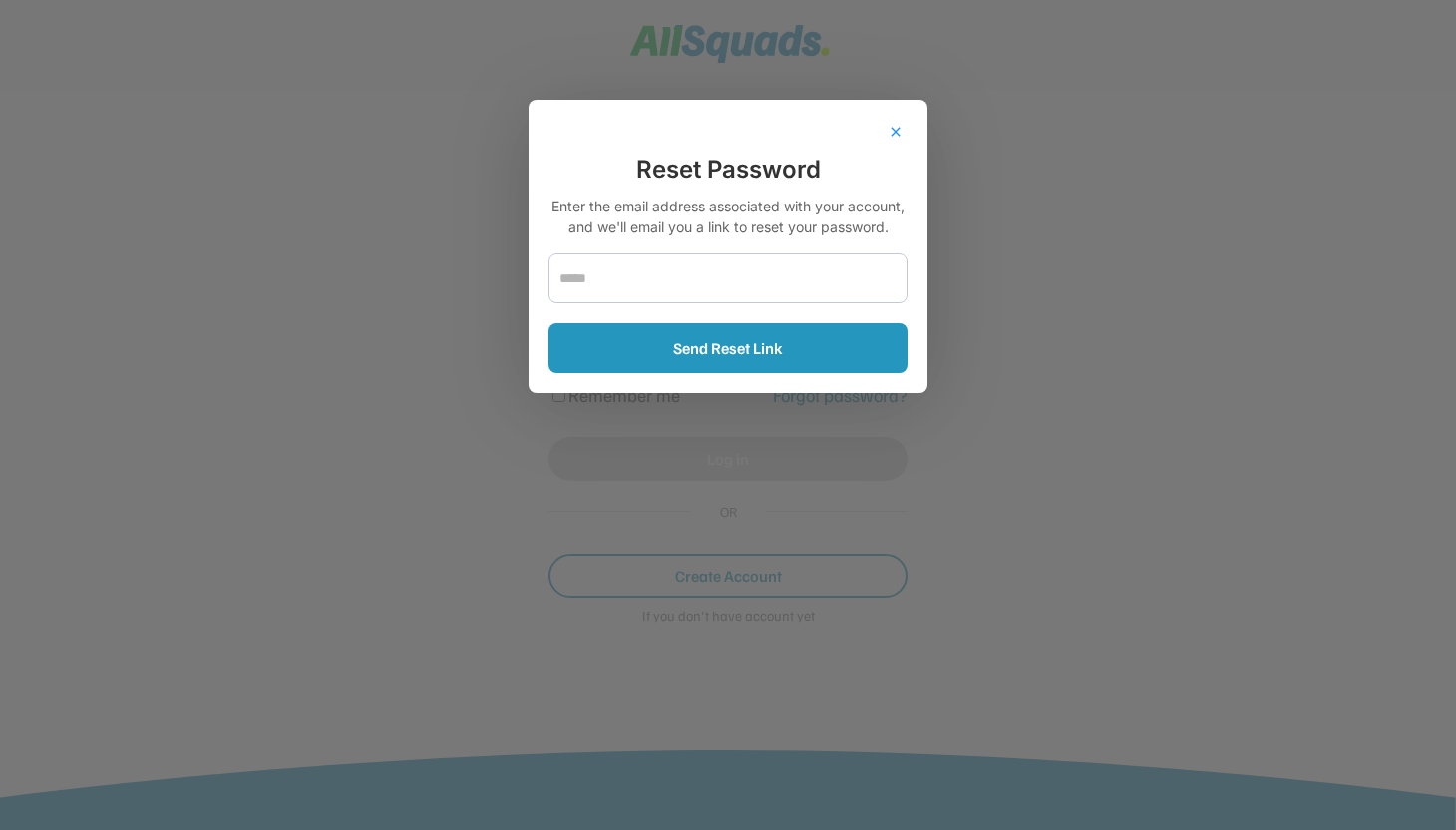 click at bounding box center (728, 278) 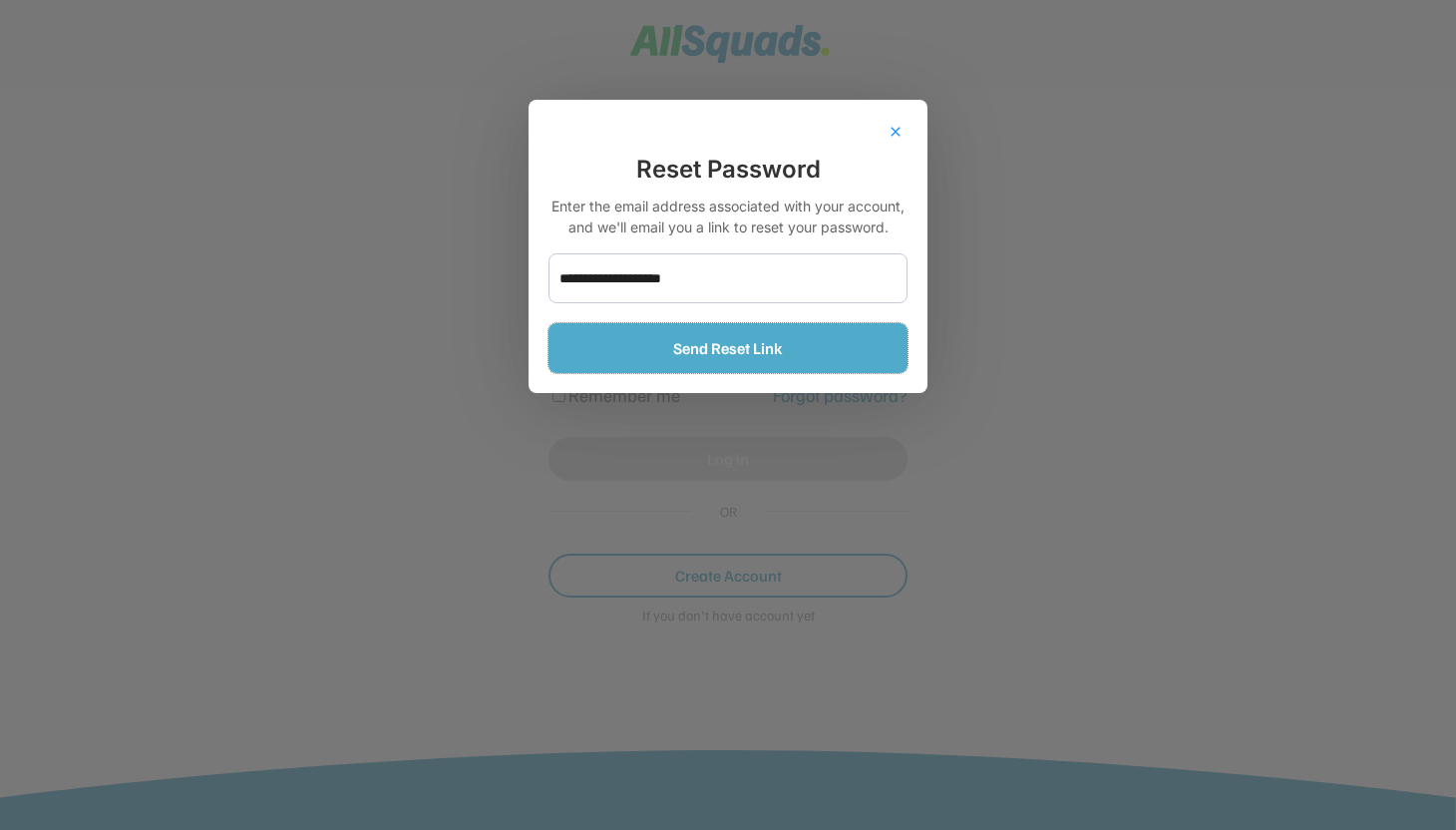 click on "Send Reset Link" at bounding box center [728, 348] 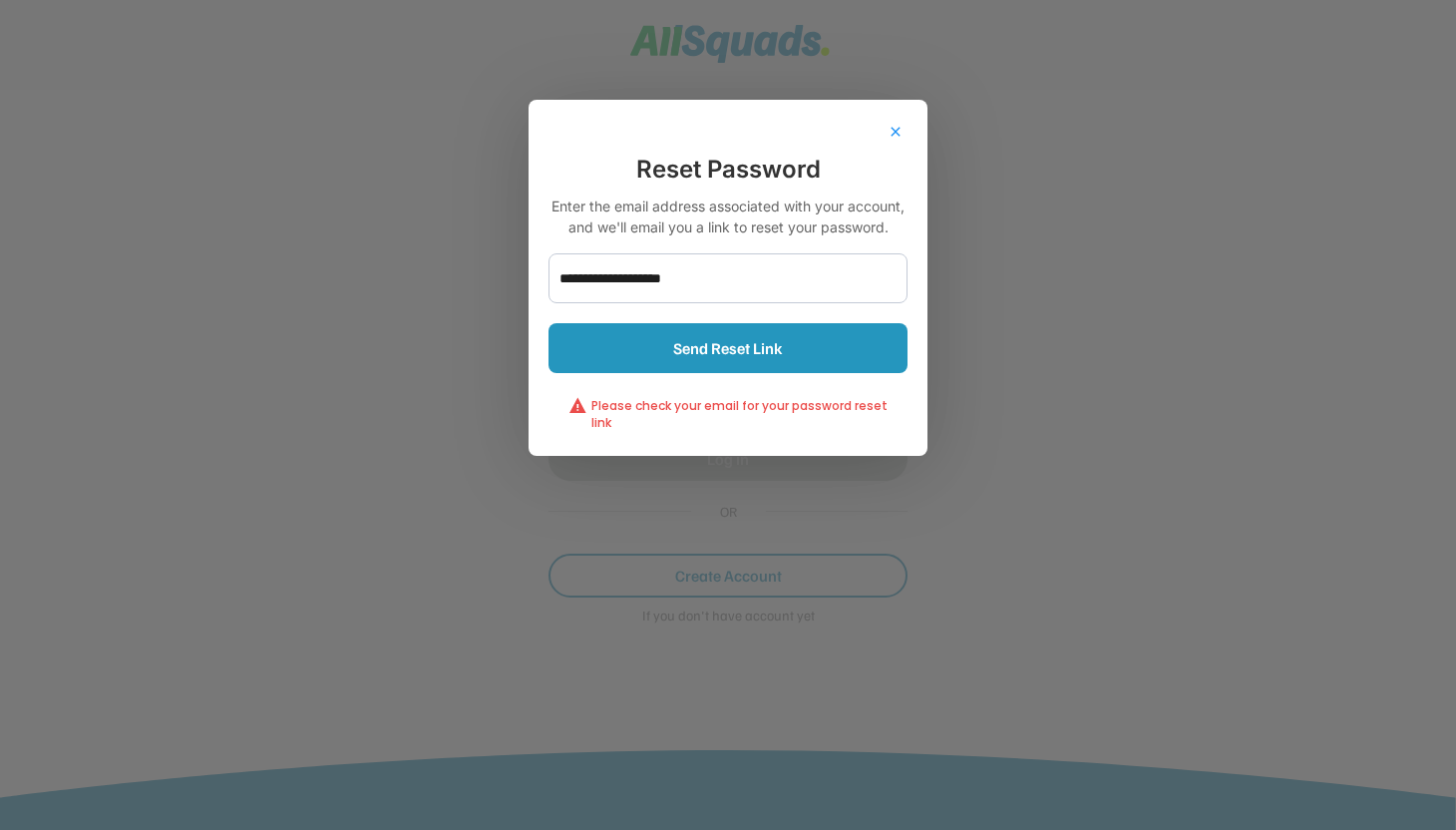 type 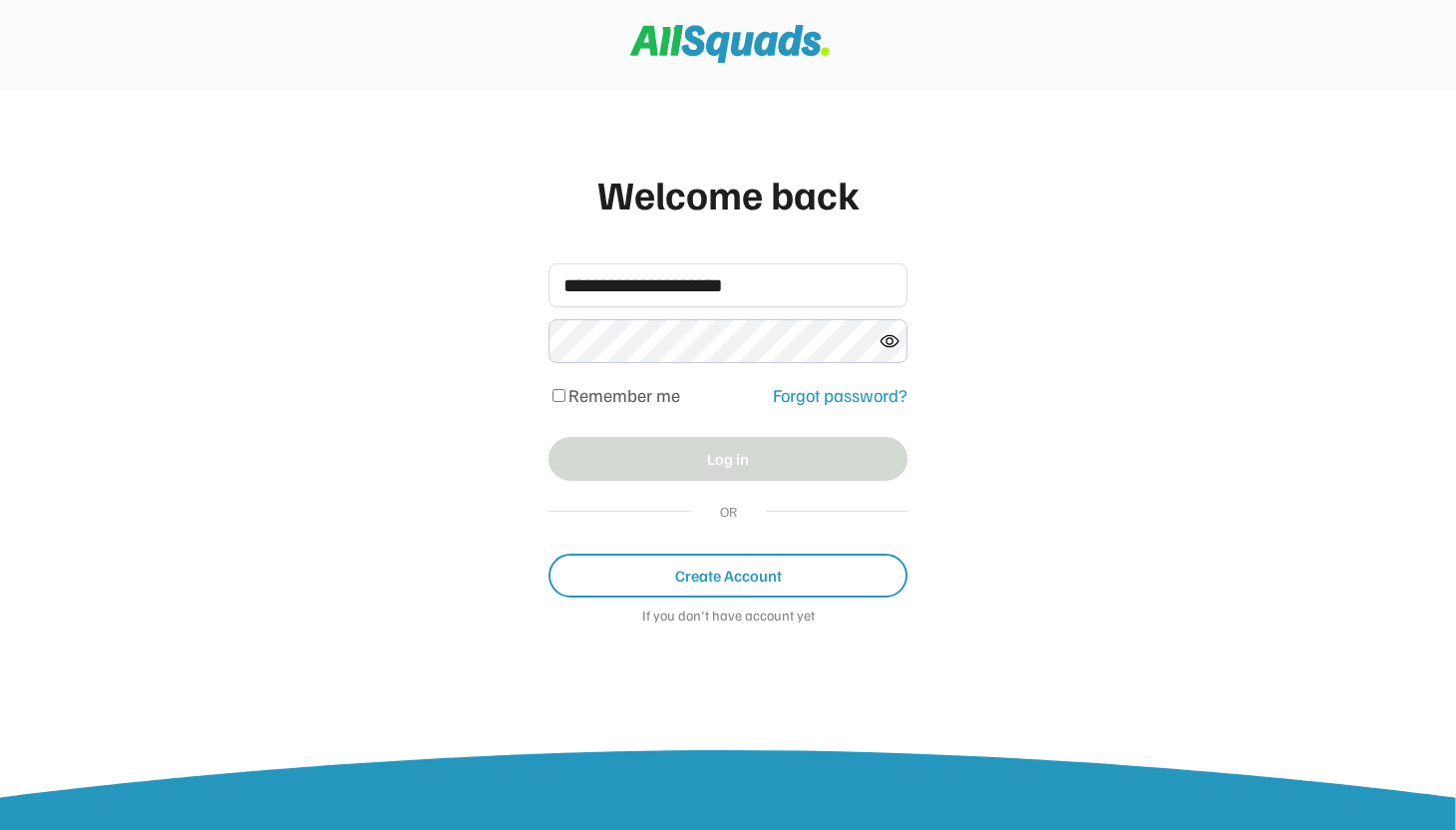 type 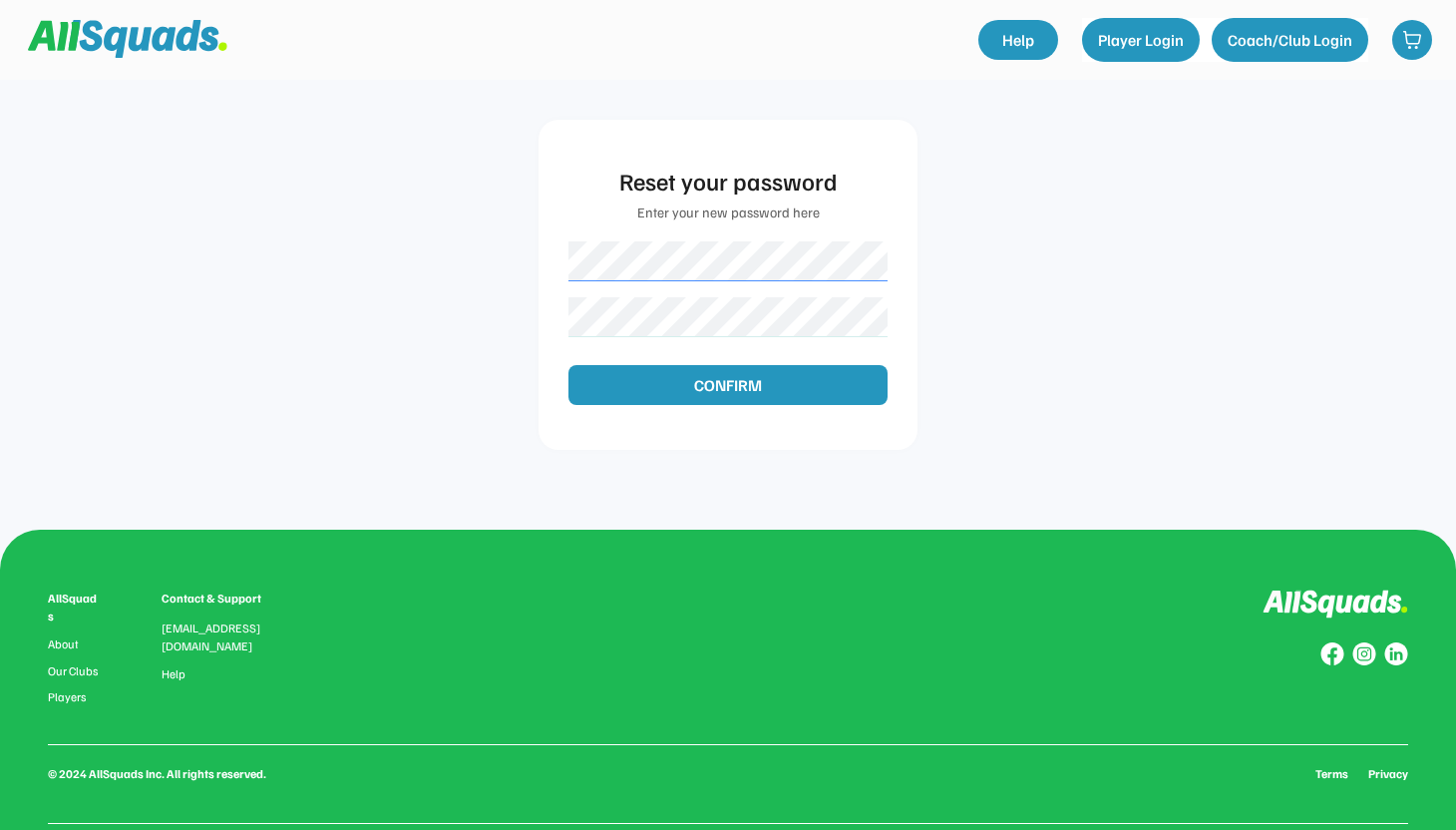 scroll, scrollTop: 0, scrollLeft: 0, axis: both 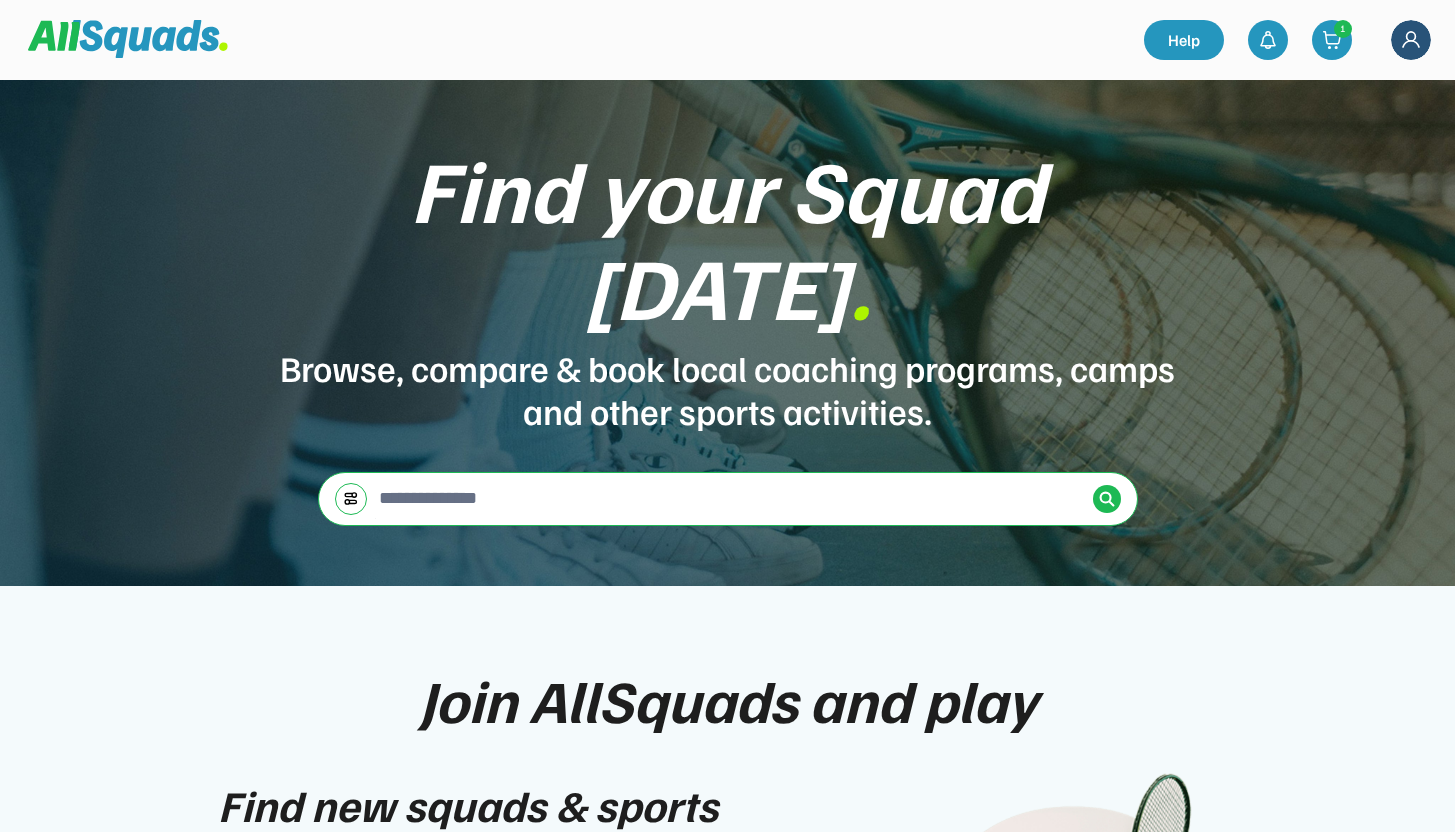 click at bounding box center (730, 498) 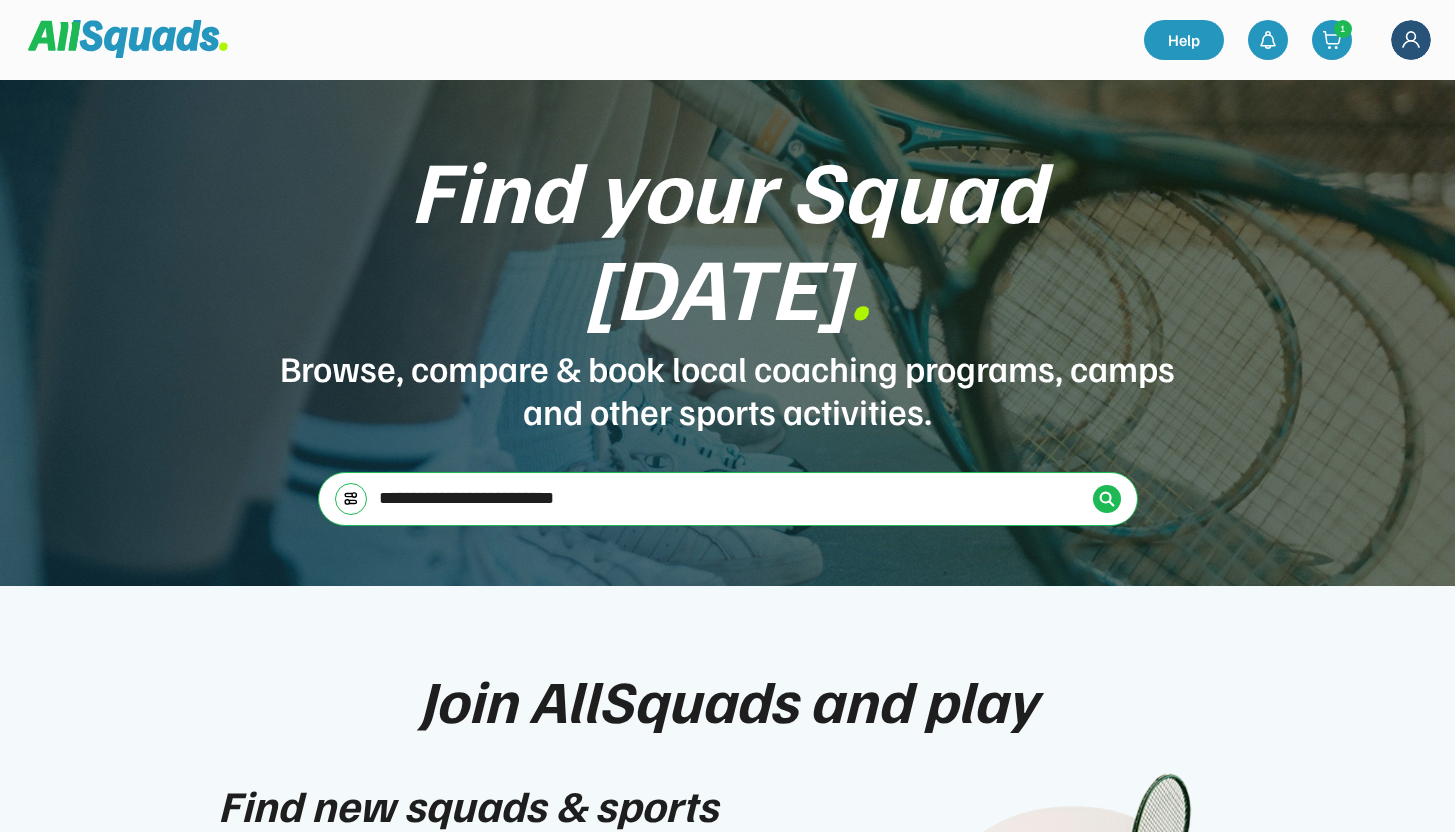 type on "**********" 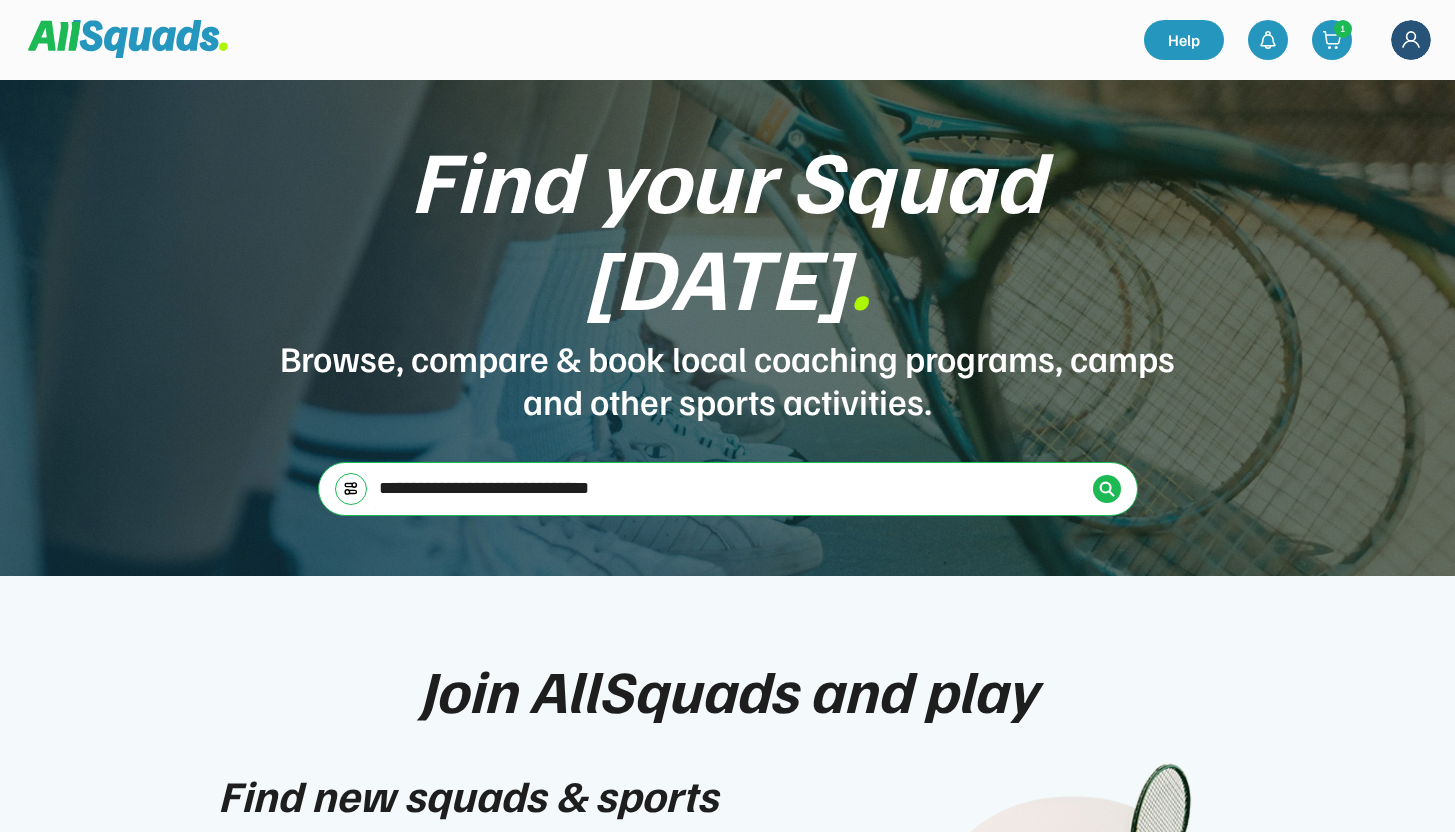 scroll, scrollTop: 0, scrollLeft: 0, axis: both 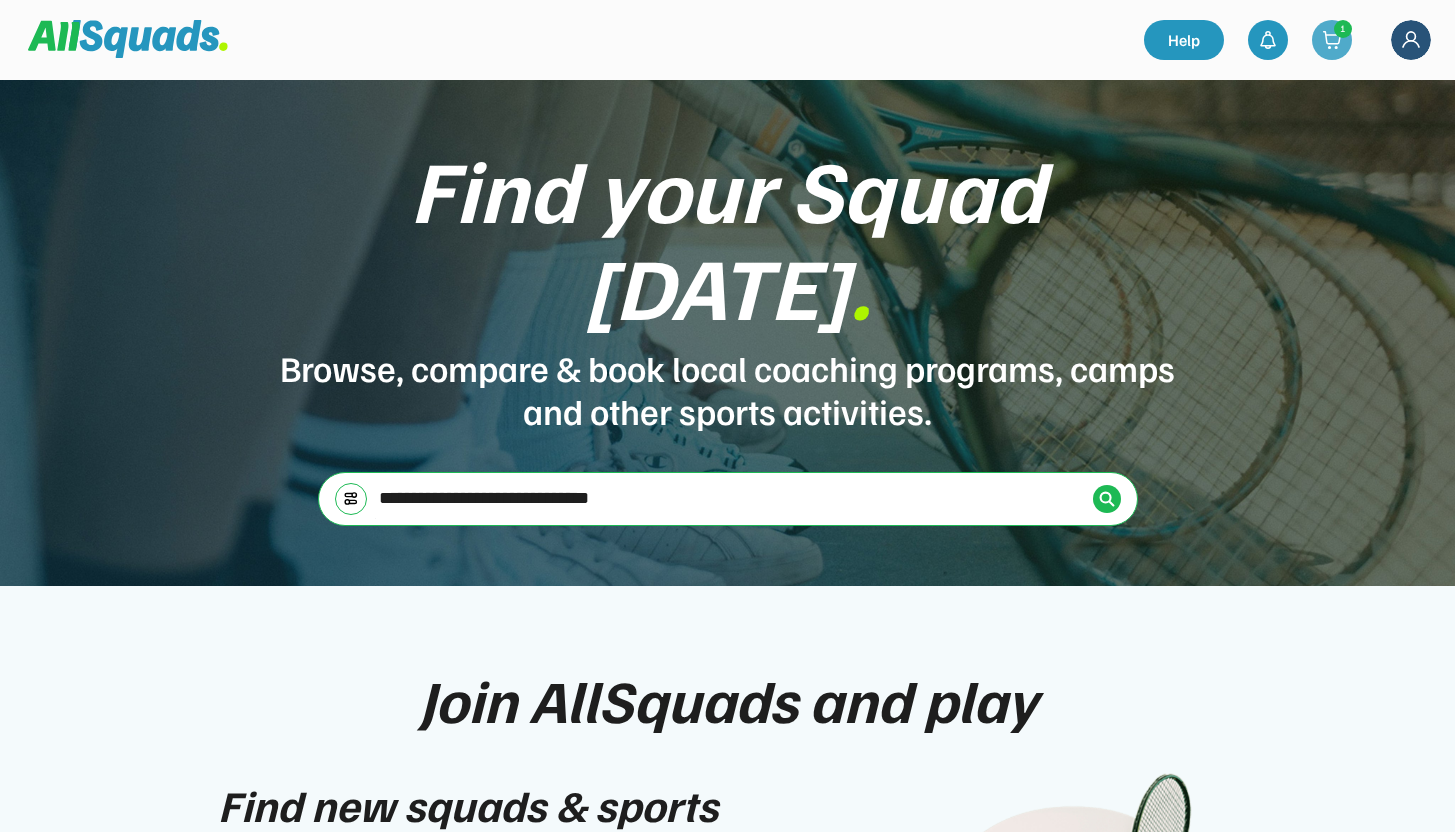 click on "1" at bounding box center [1343, 28] 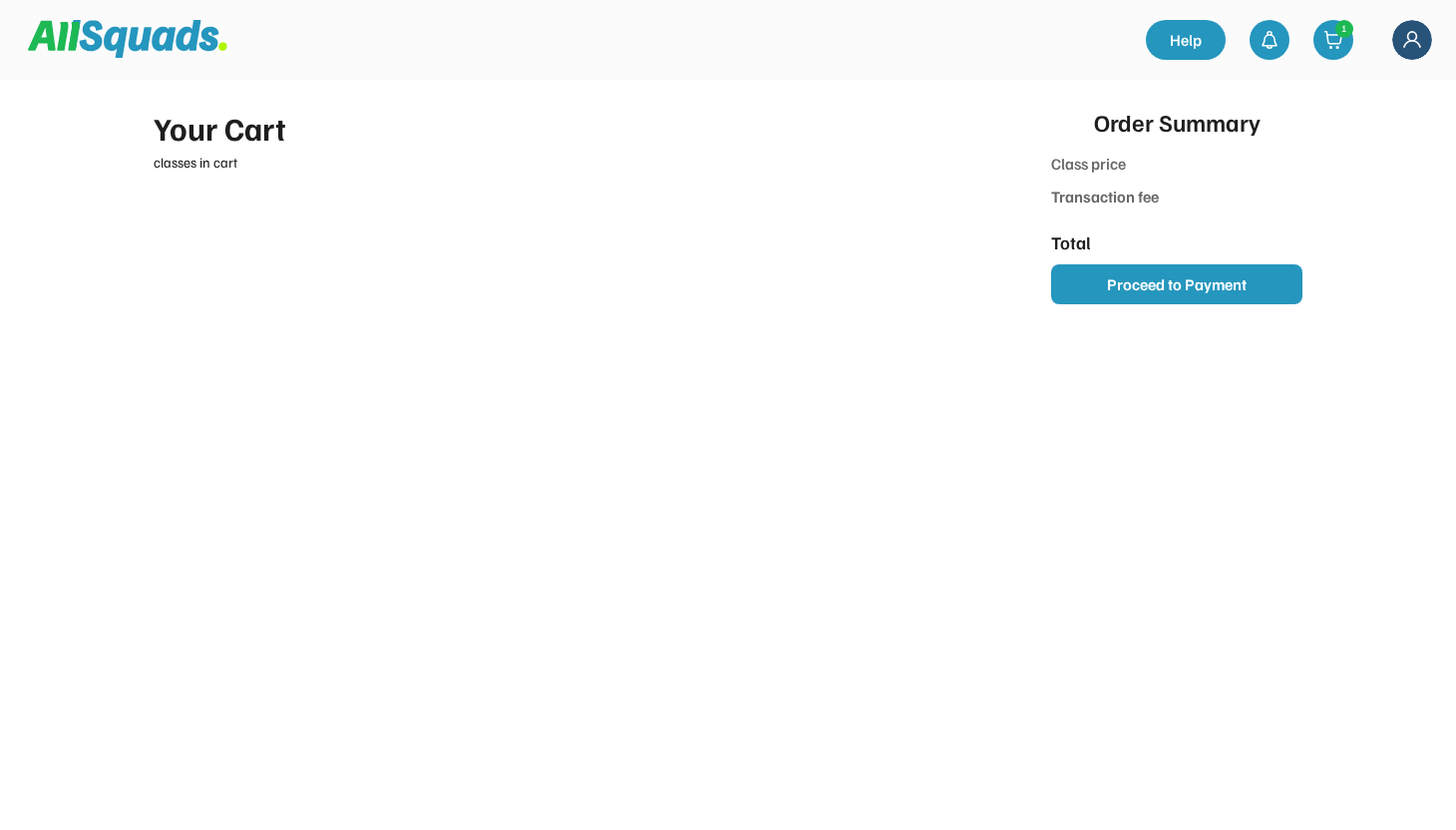type on "*******" 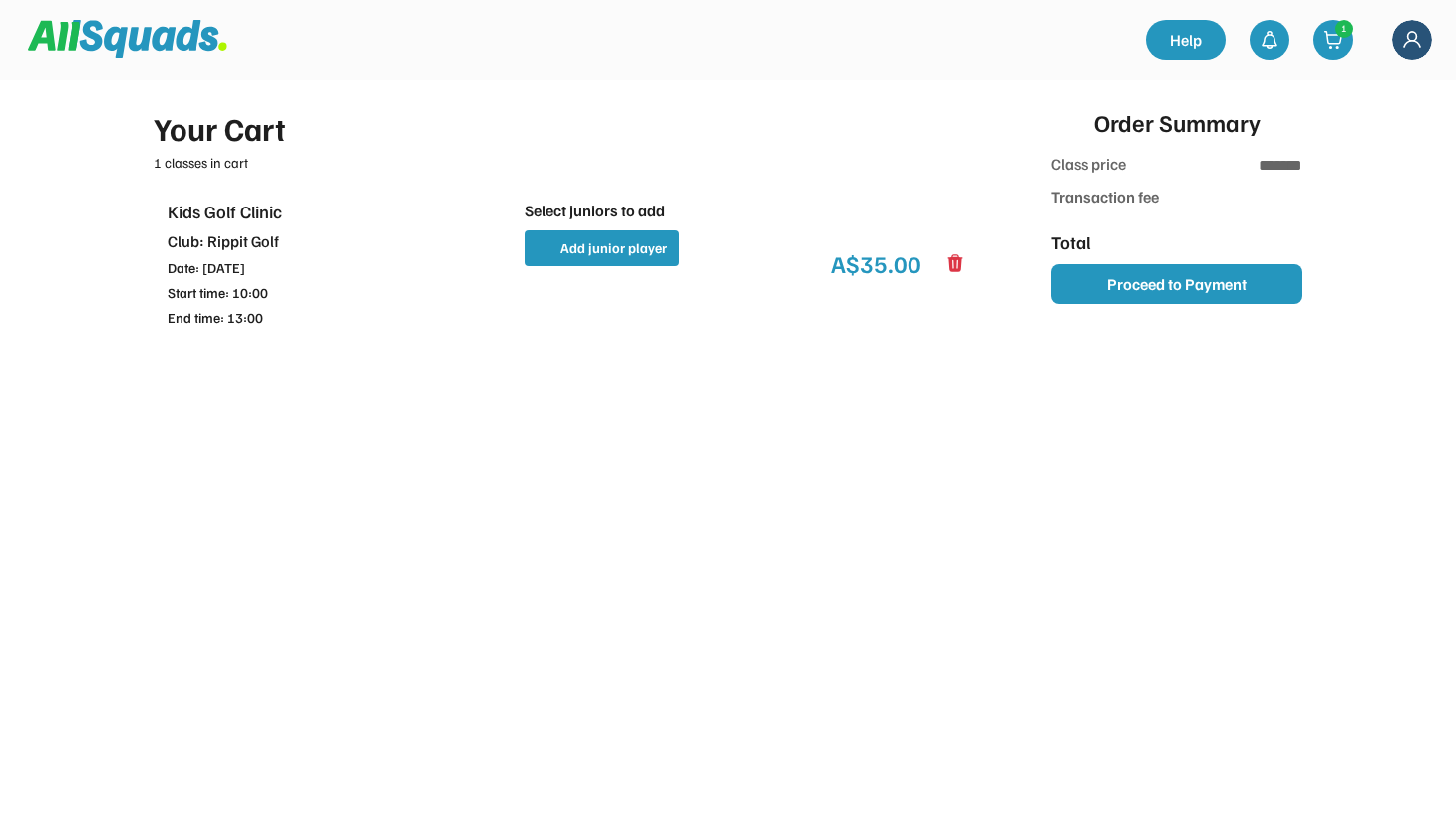 type on "******" 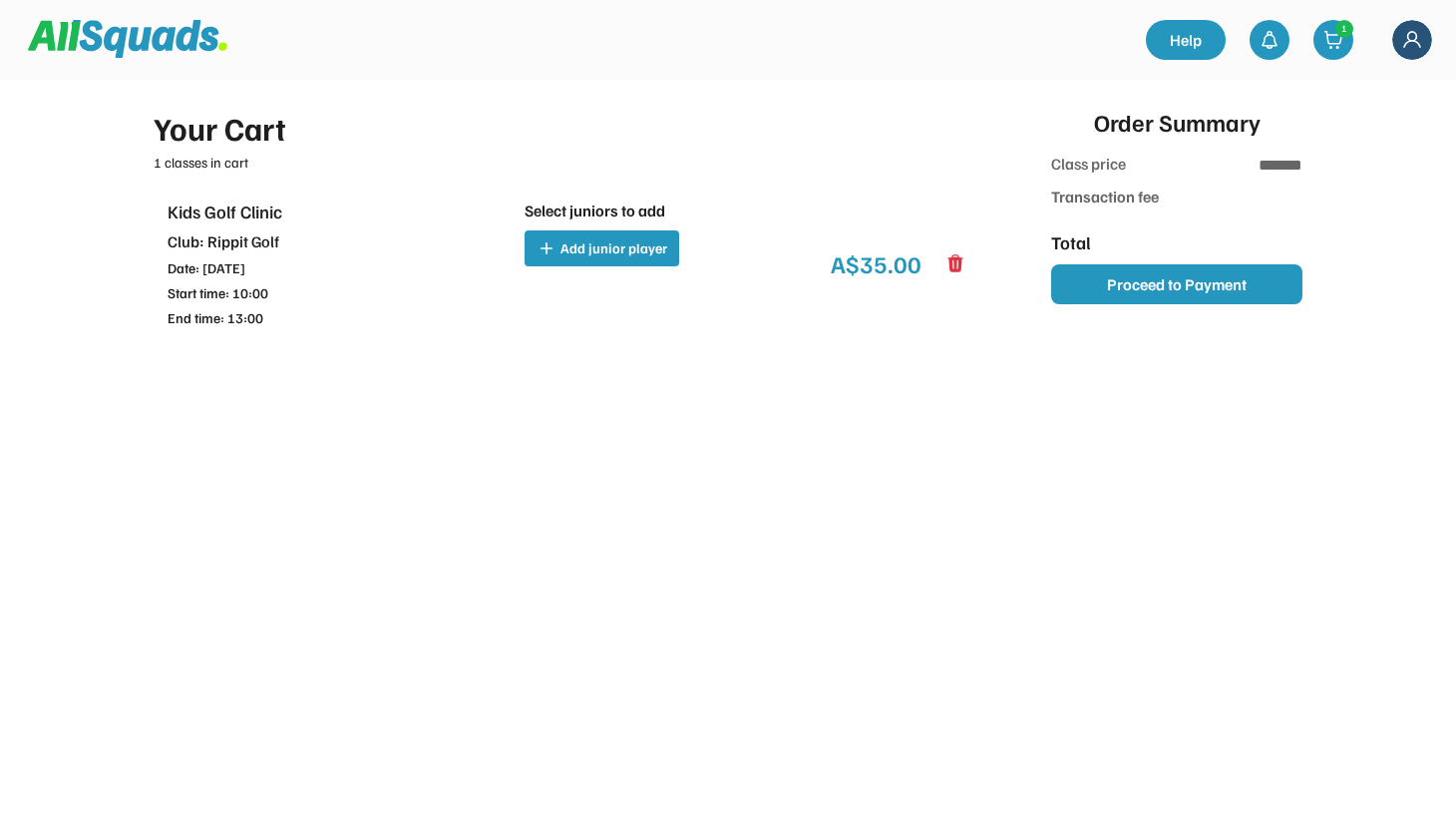 type on "*******" 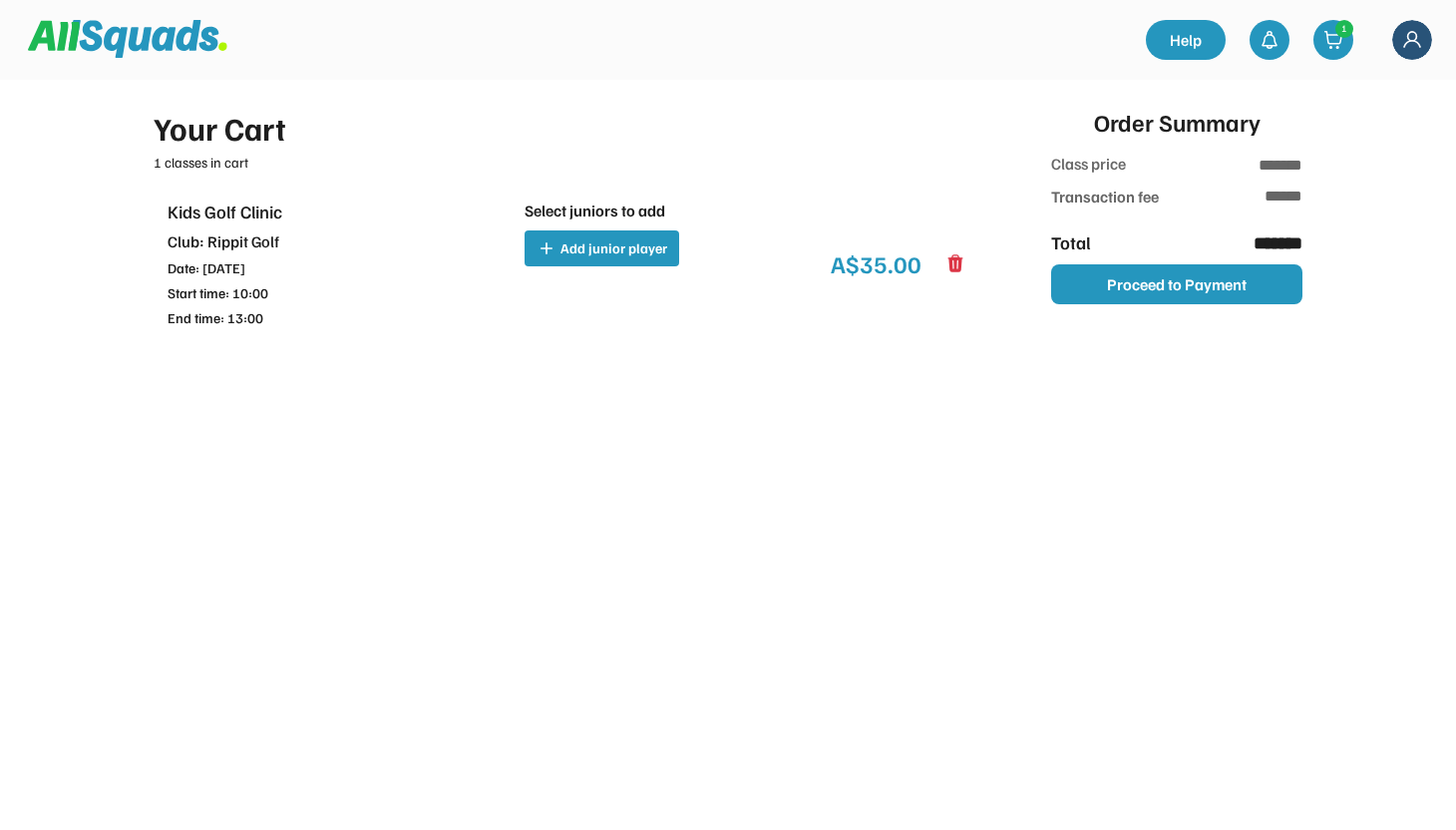 scroll, scrollTop: 0, scrollLeft: 0, axis: both 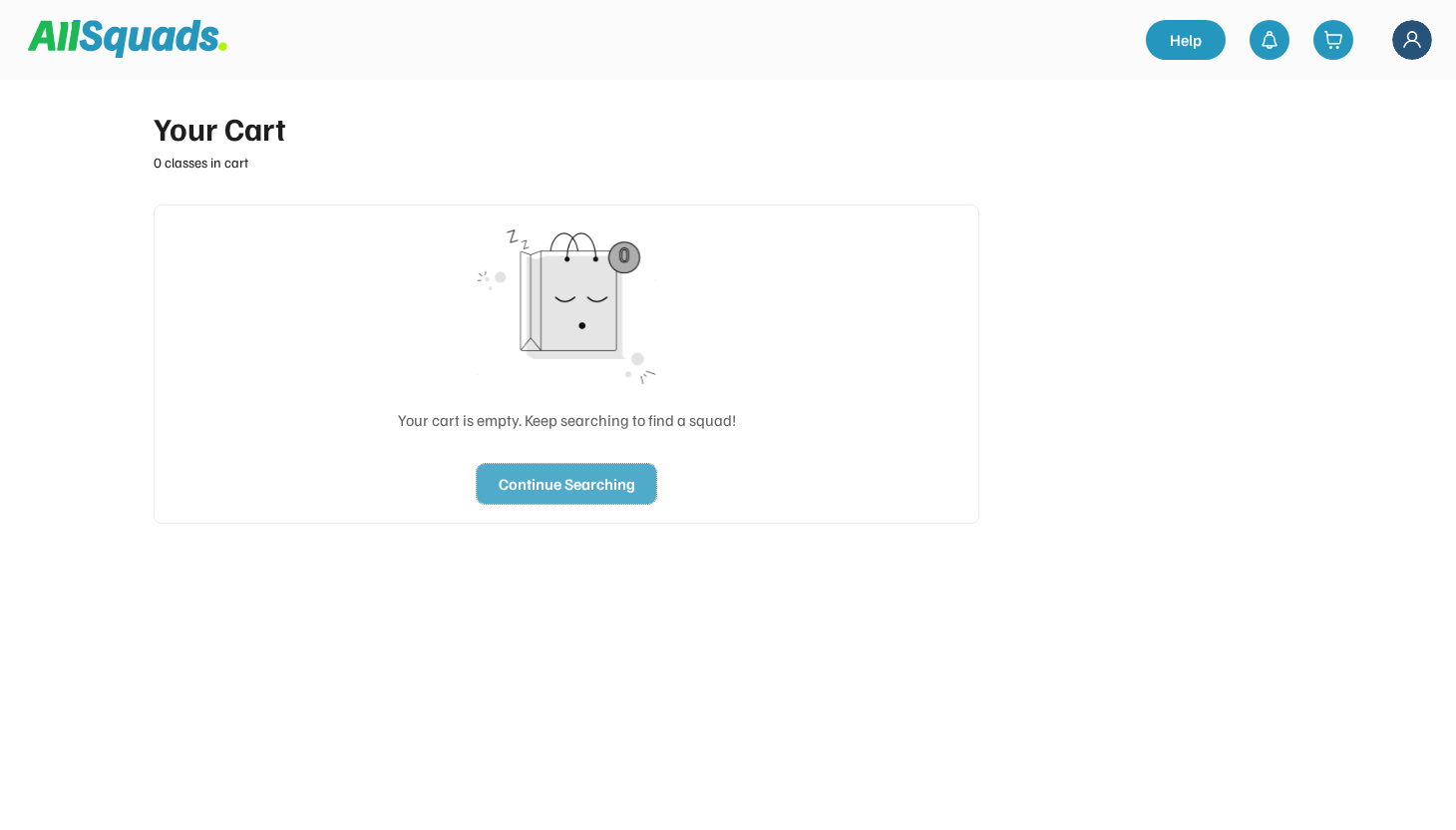 click on "Continue Searching" at bounding box center [566, 484] 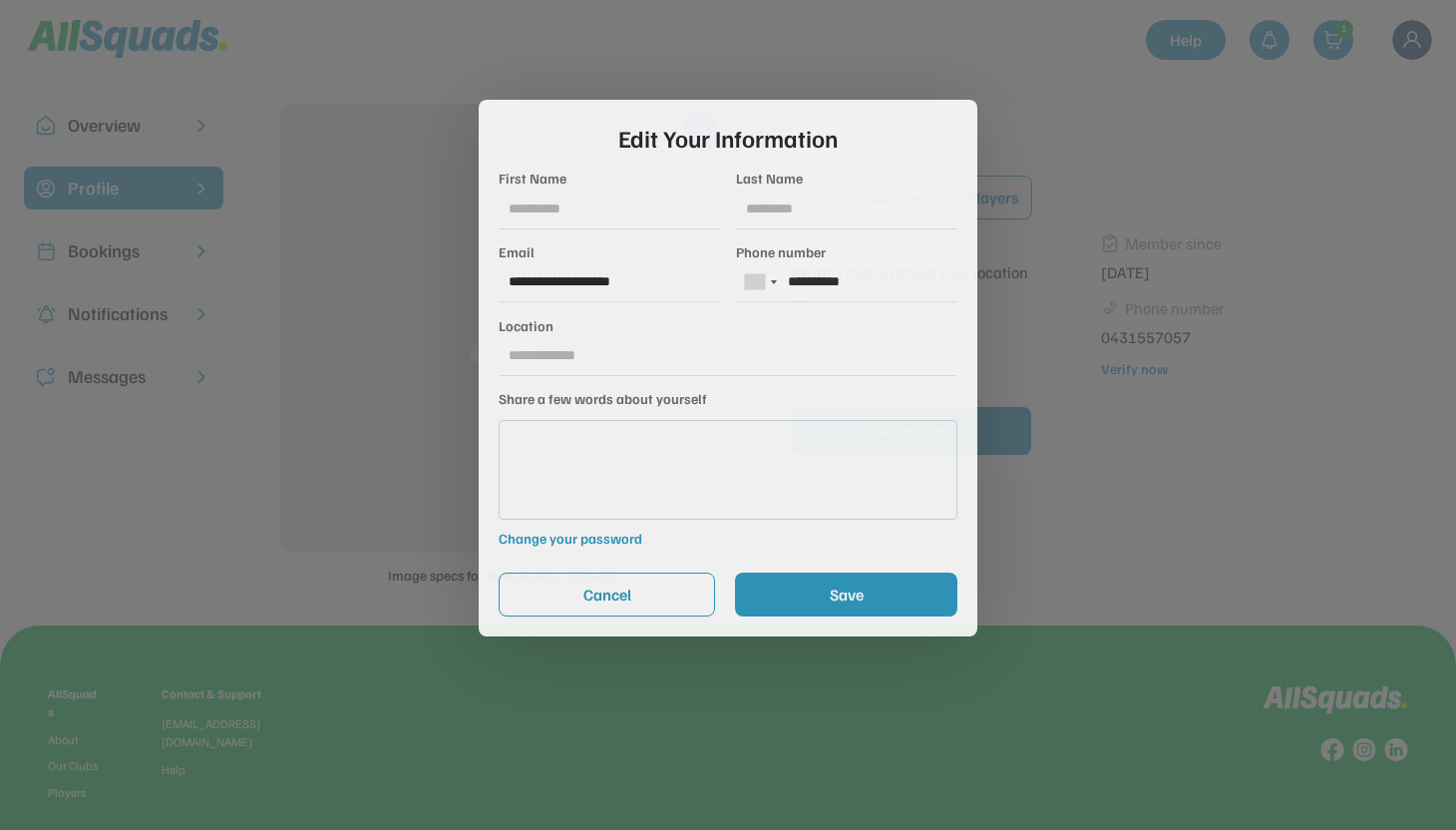 scroll, scrollTop: 0, scrollLeft: 0, axis: both 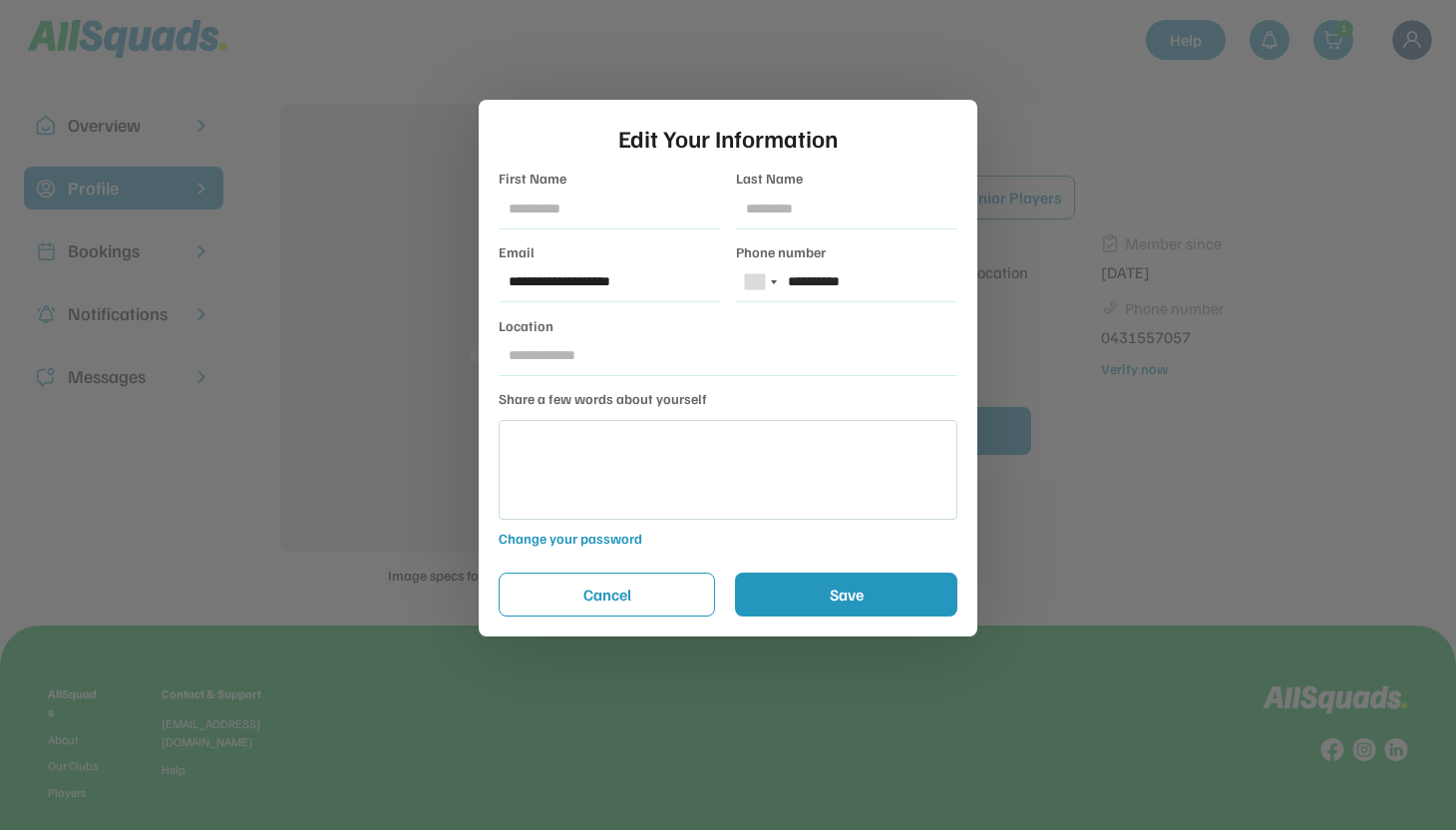 click at bounding box center (609, 209) 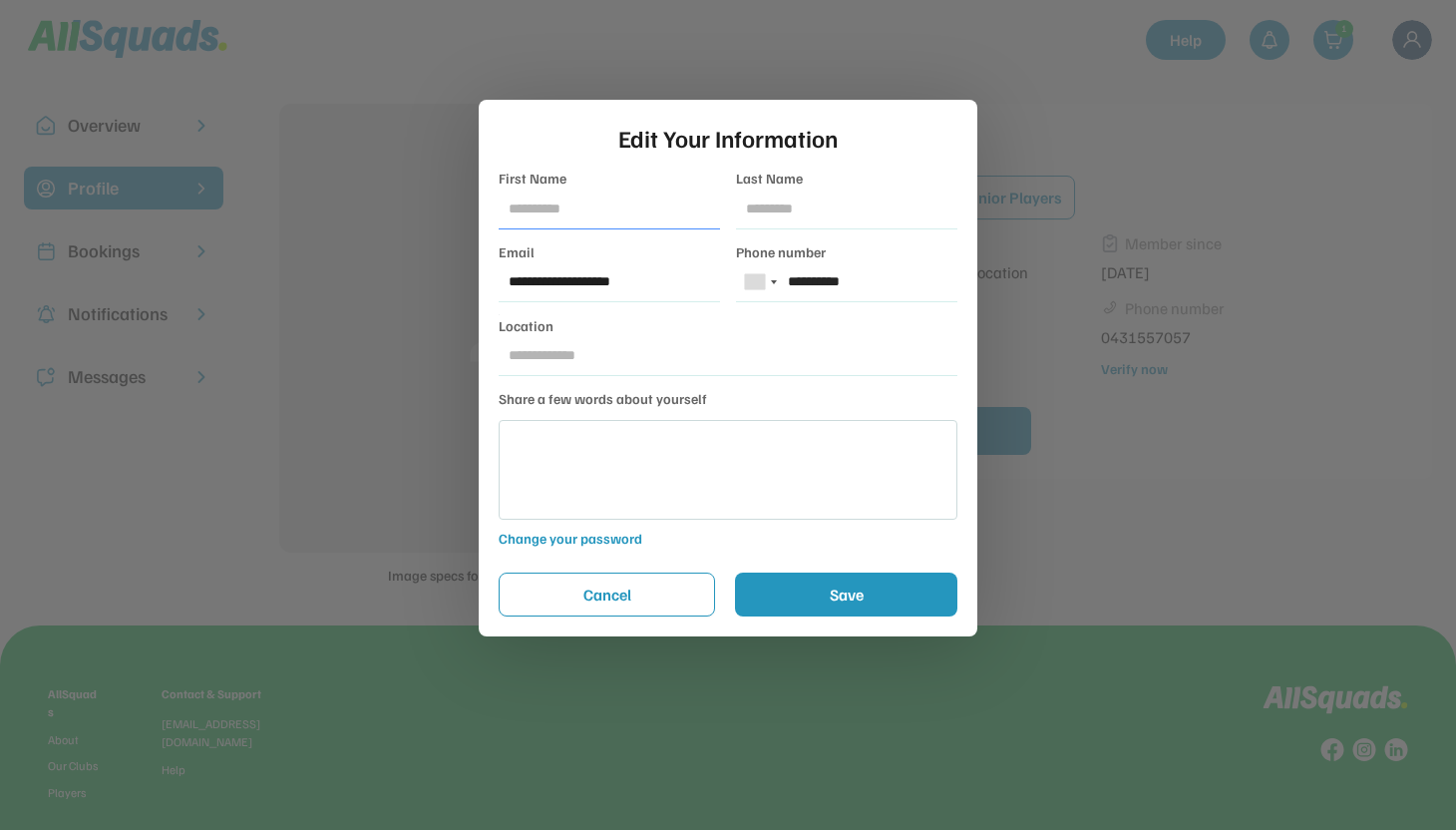 type on "******" 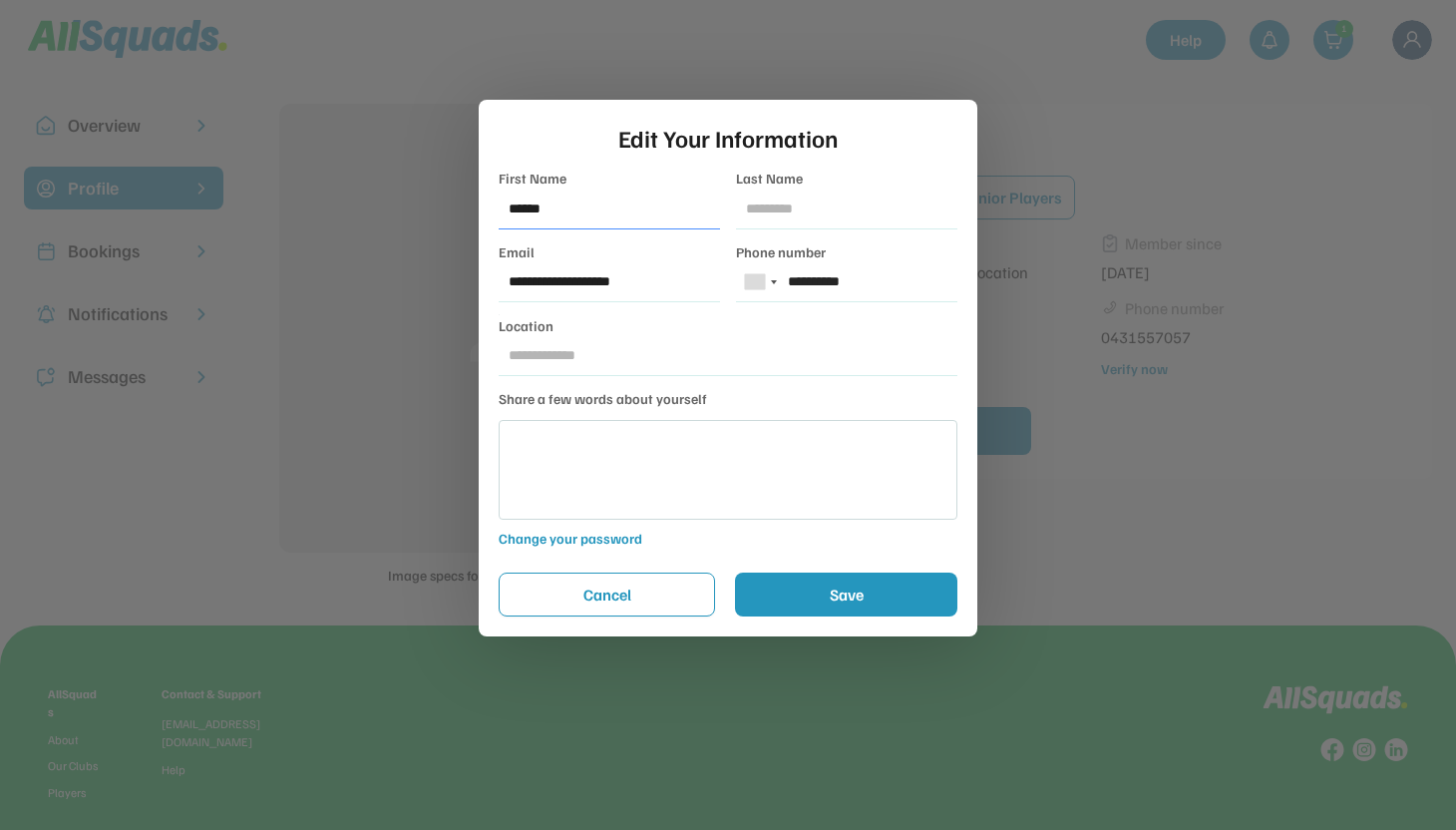 type on "********" 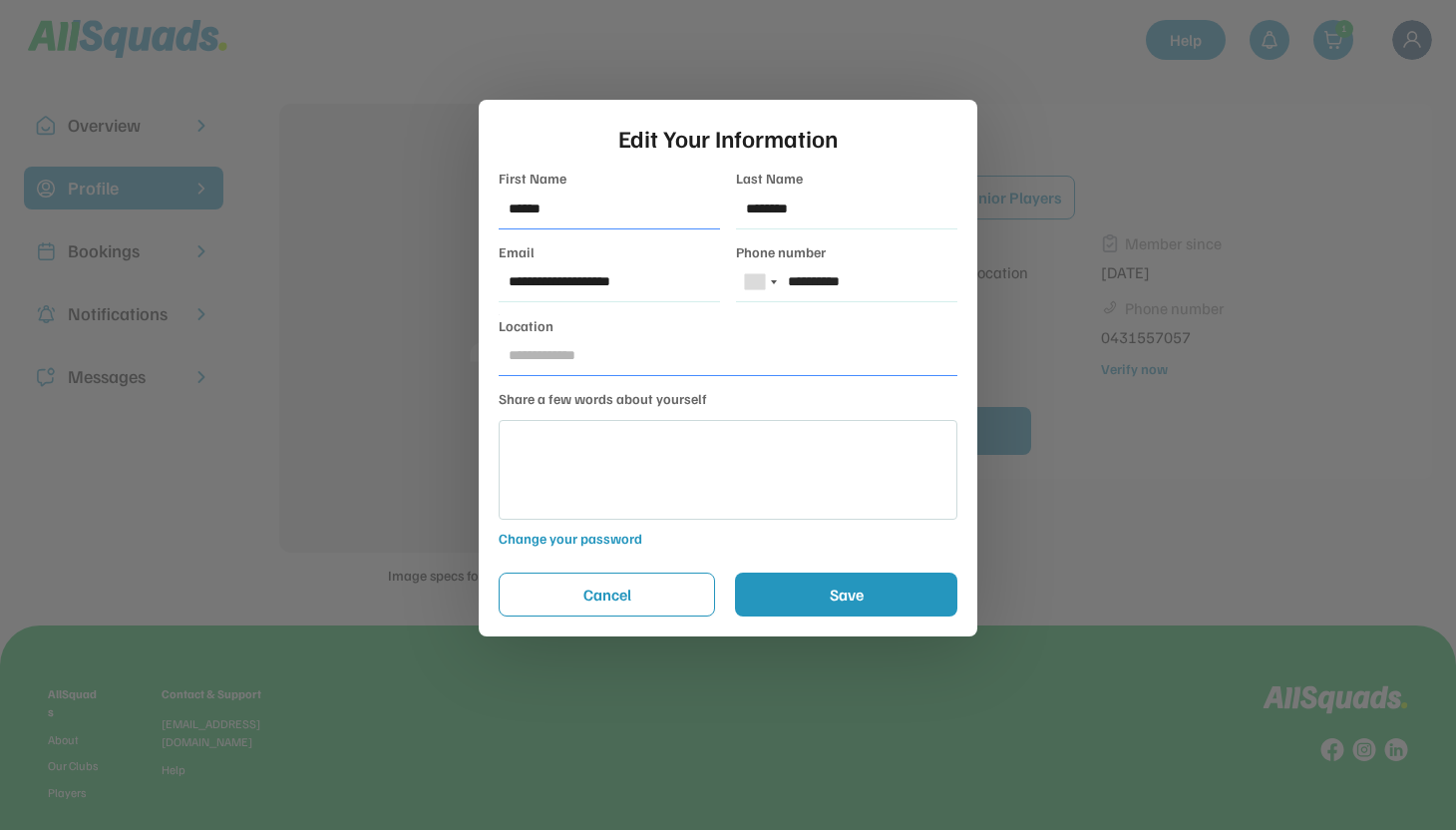 click at bounding box center [728, 356] 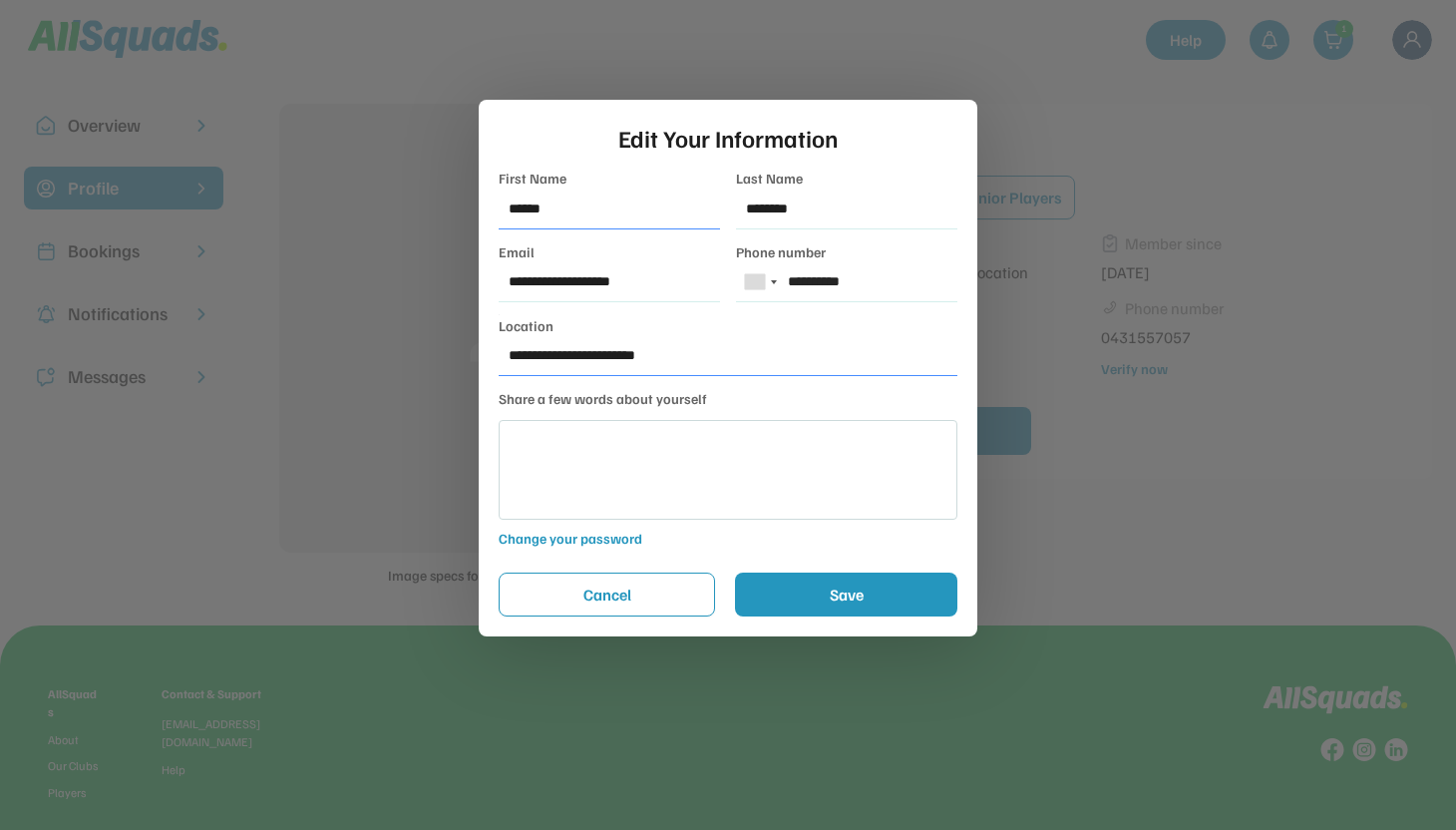 type on "**********" 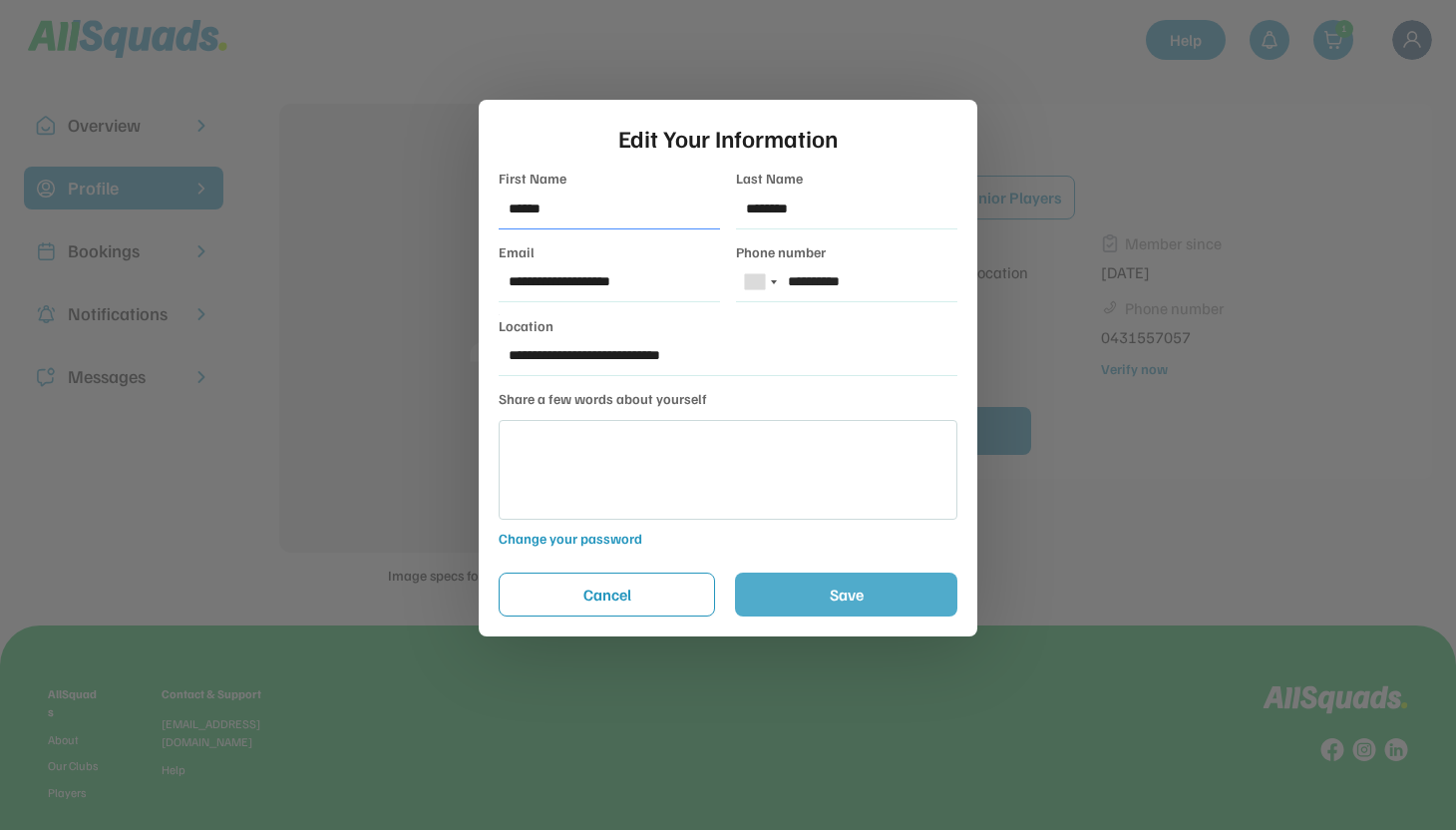 click on "Save" at bounding box center [846, 595] 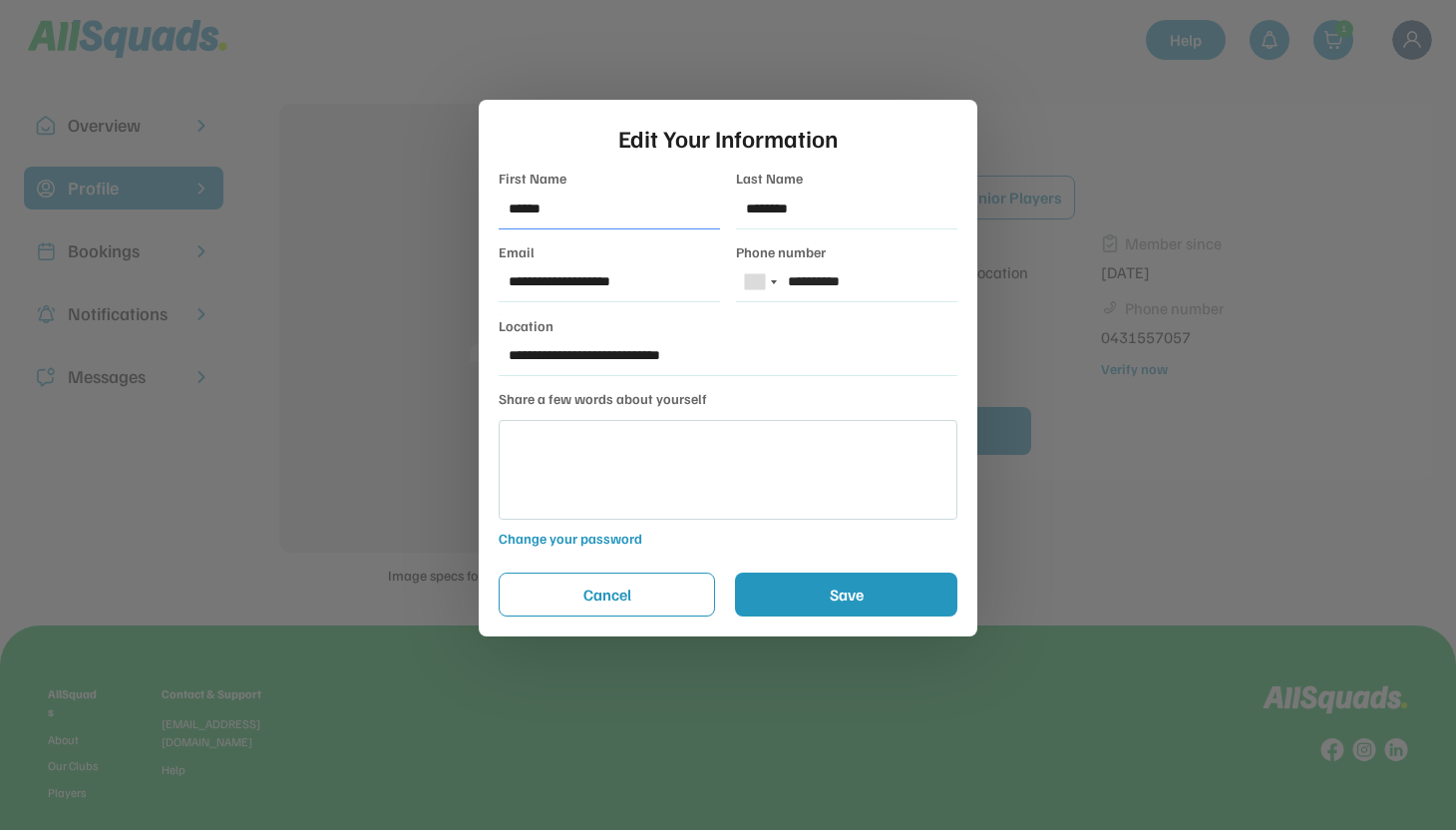 click at bounding box center (728, 415) 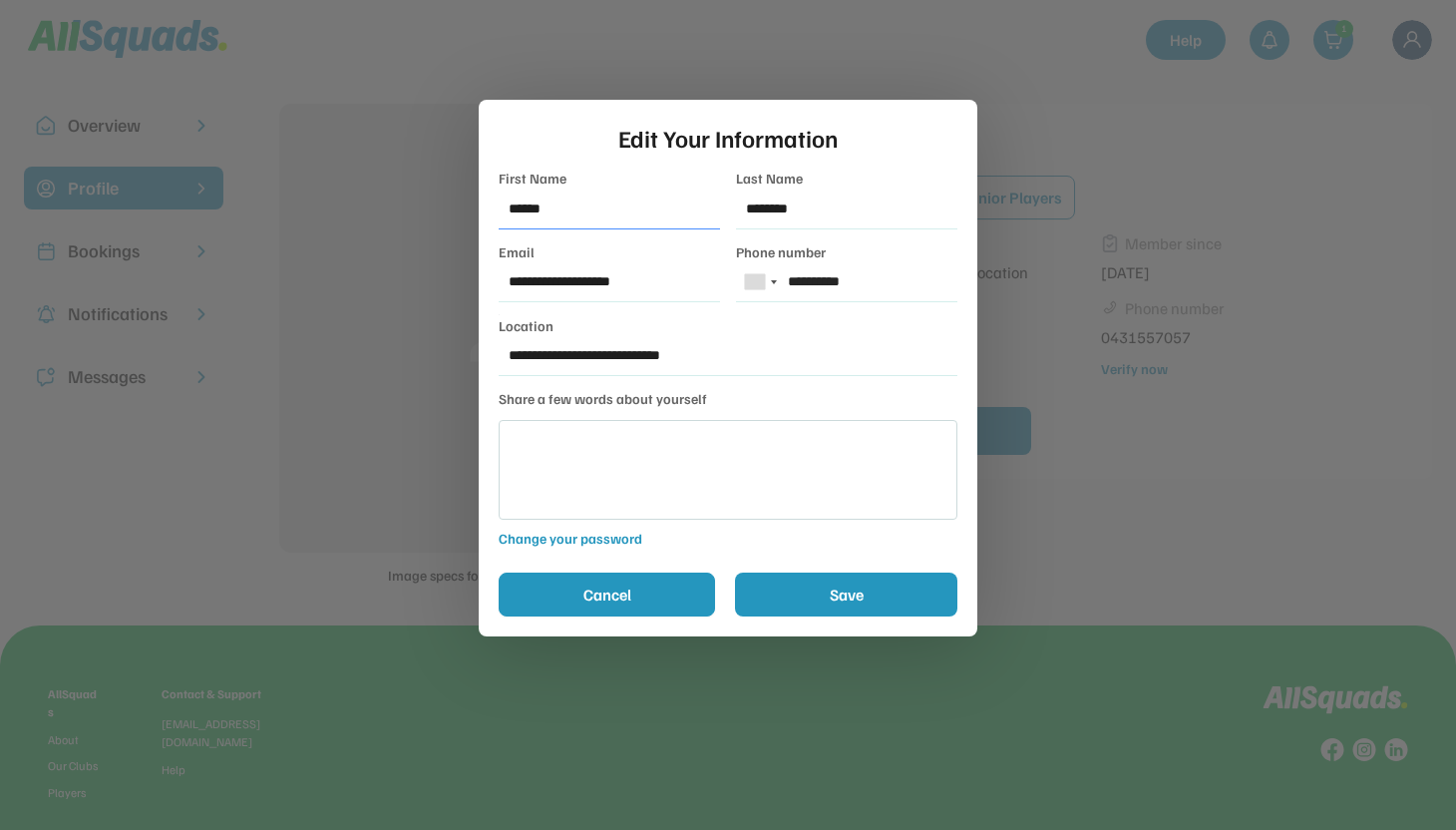 click on "Cancel" at bounding box center [606, 595] 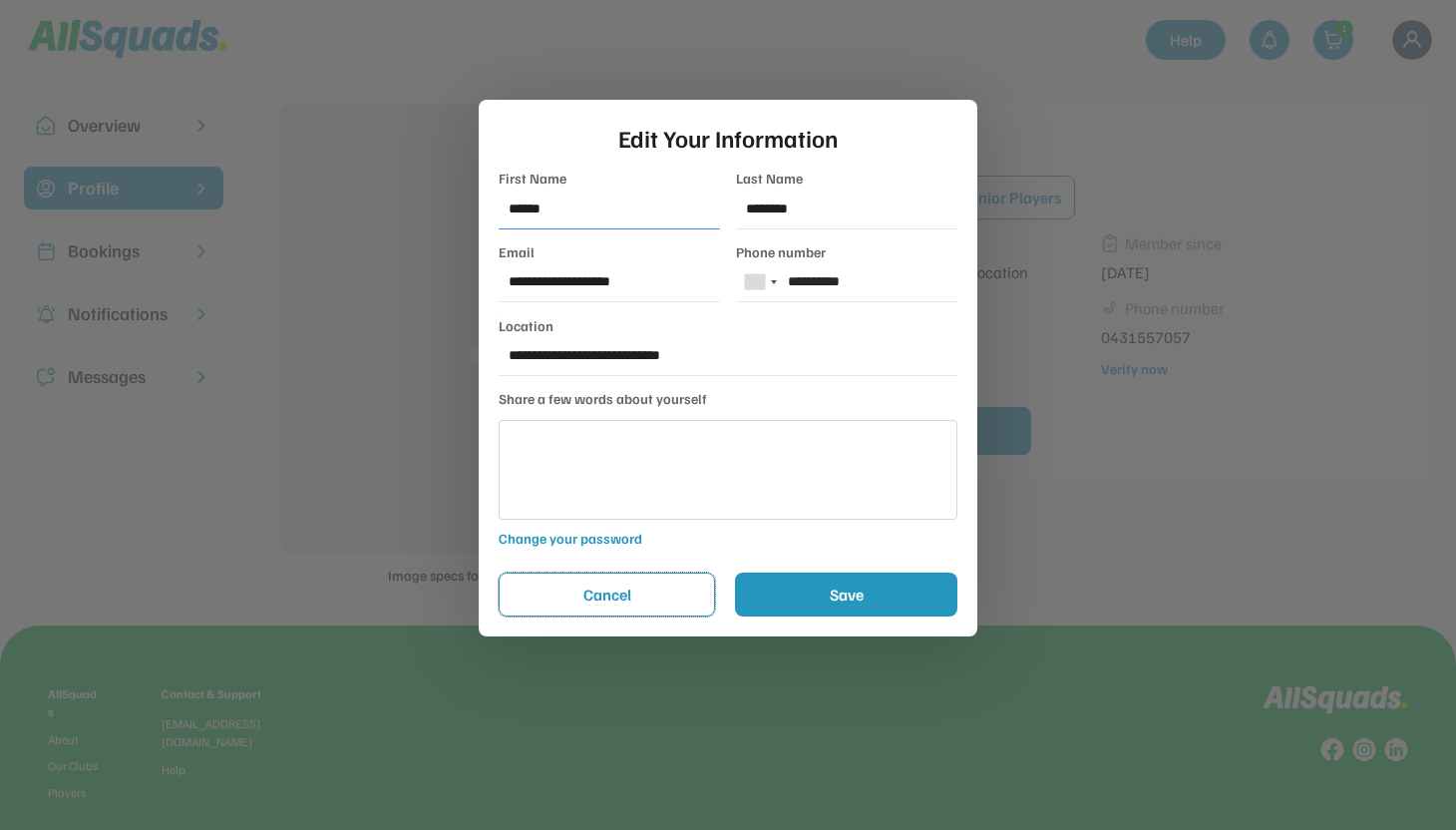 click at bounding box center (728, 415) 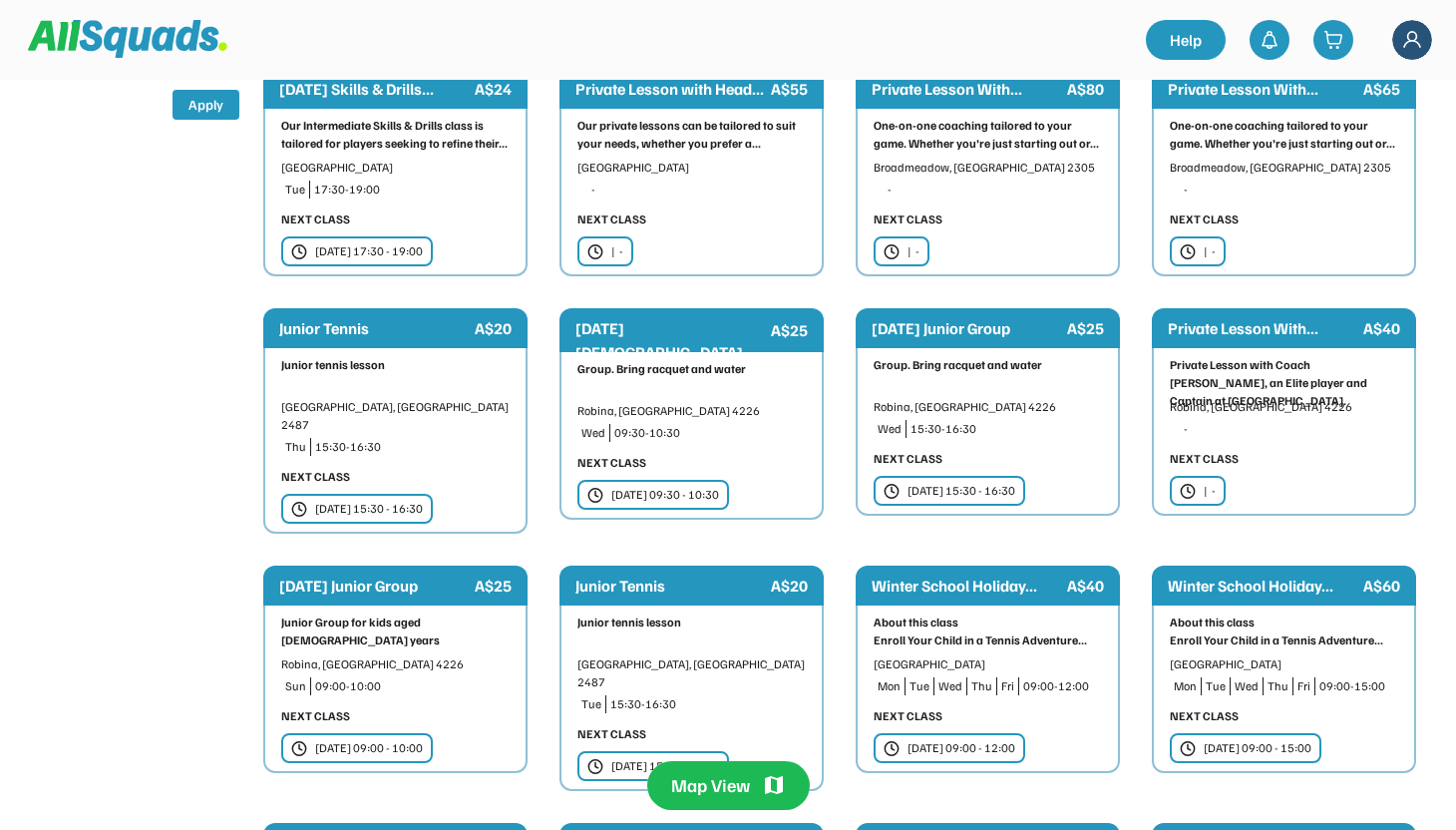 scroll, scrollTop: 0, scrollLeft: 0, axis: both 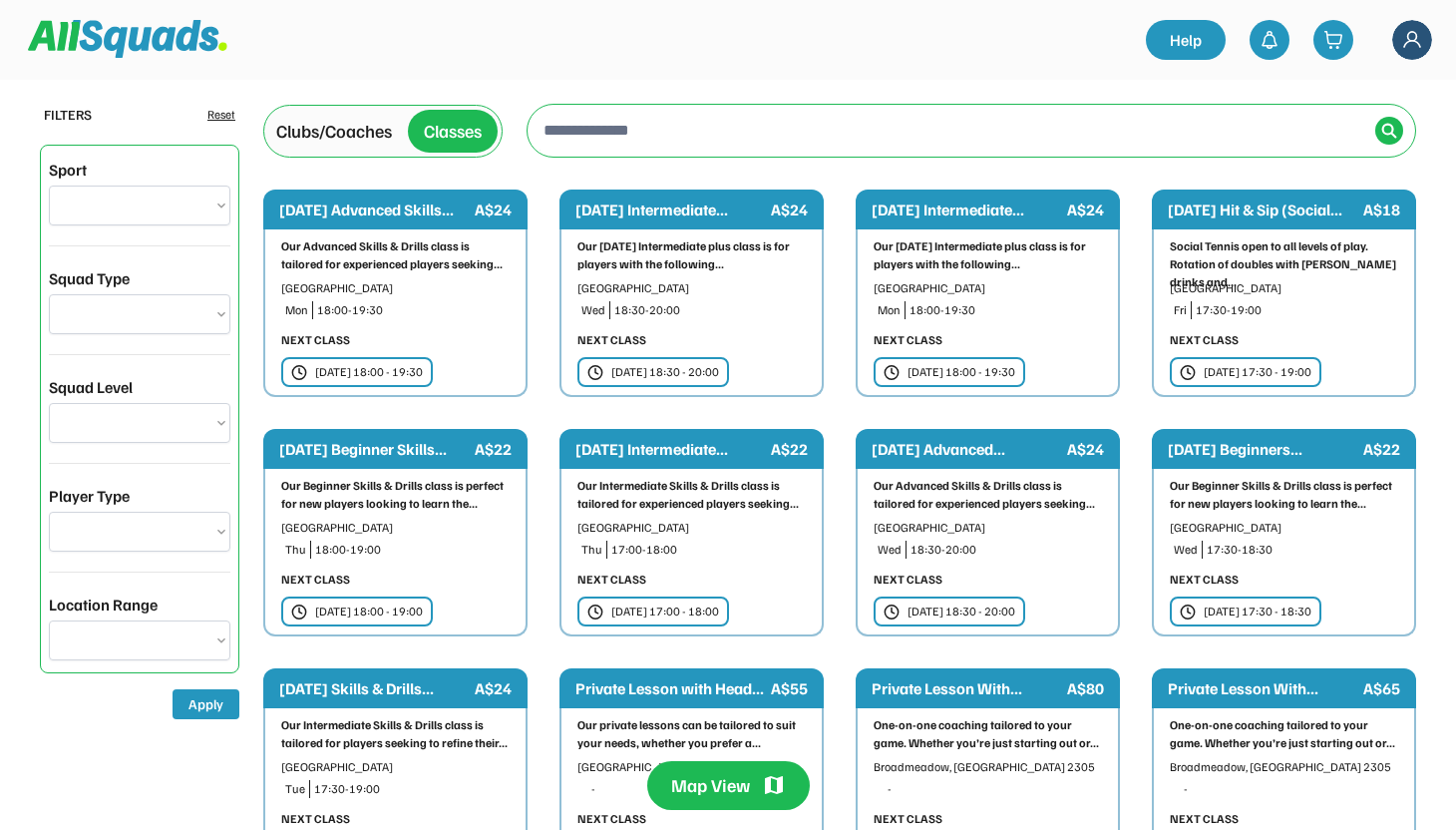 click on "**********" at bounding box center [140, 206] 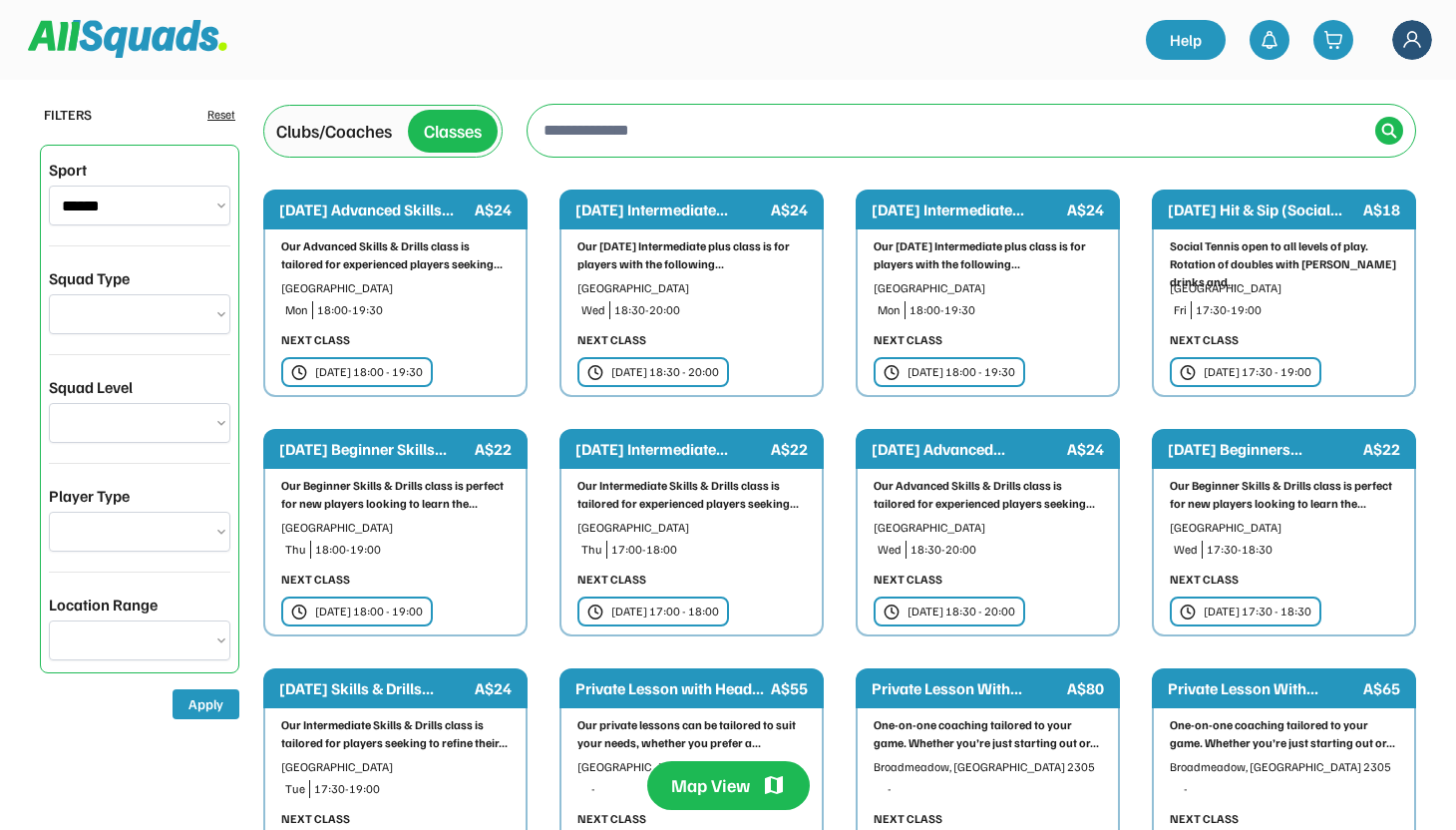 click on "**********" at bounding box center (140, 314) 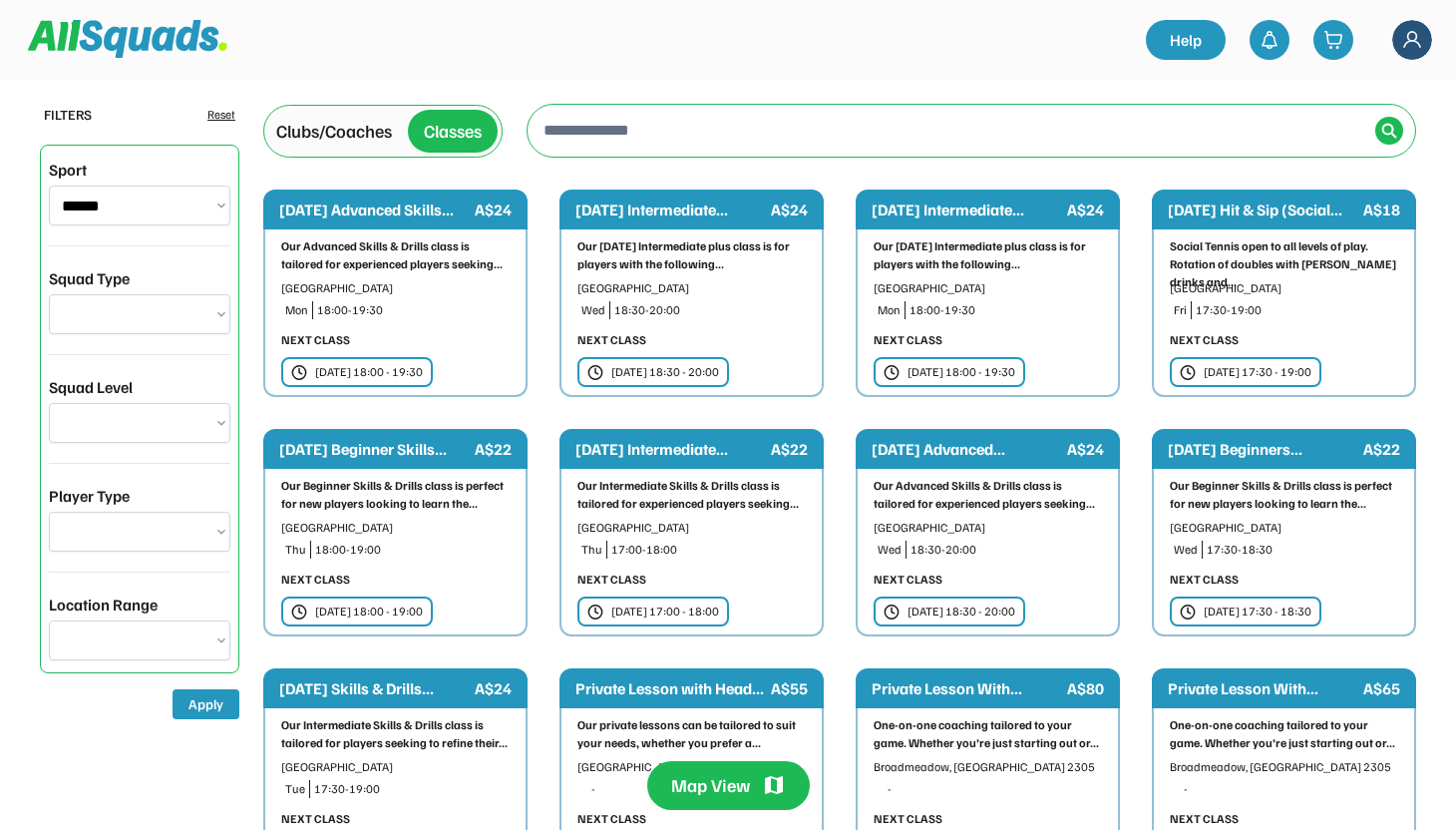 select on "**********" 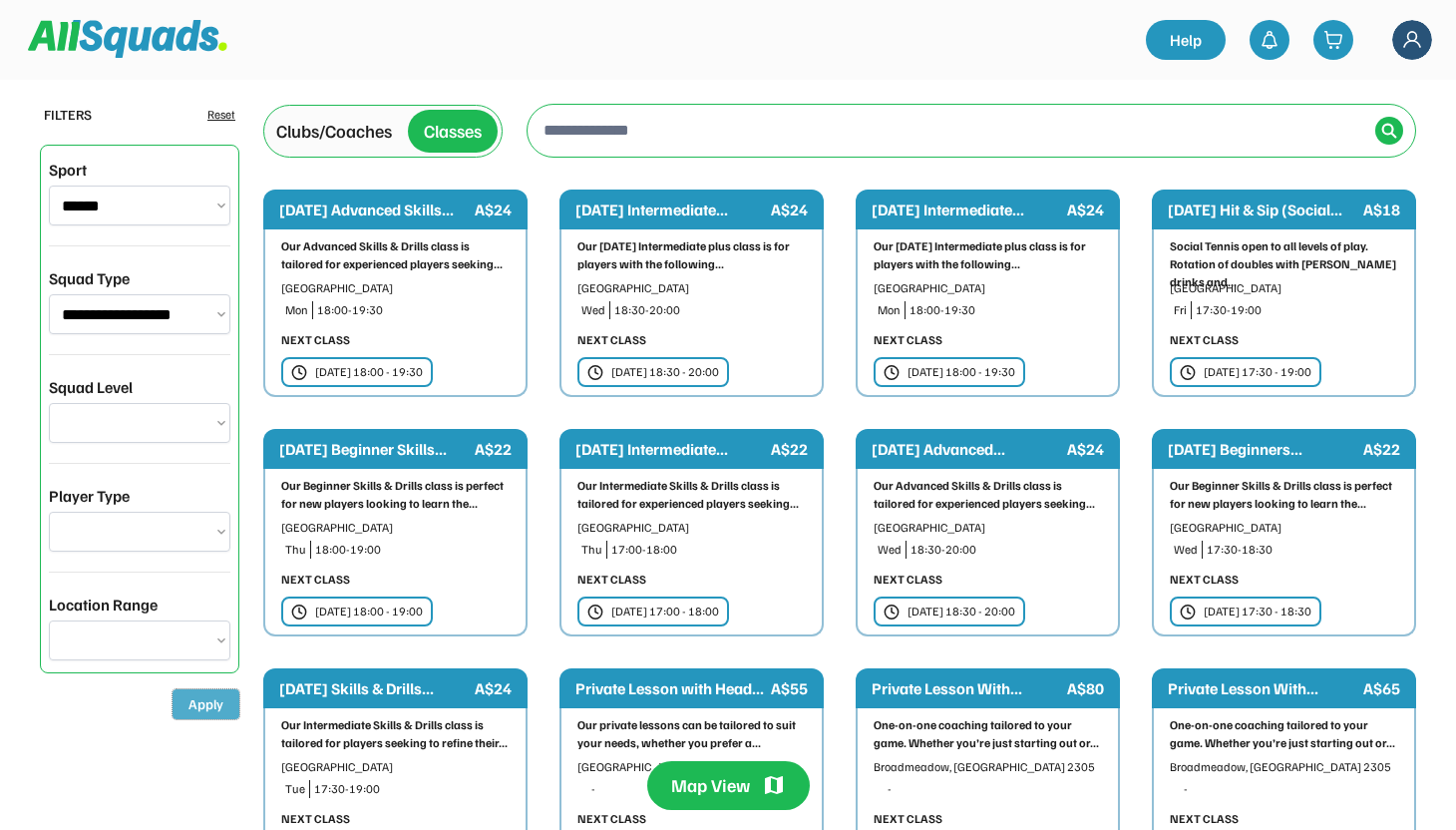 click on "Apply" at bounding box center (205, 704) 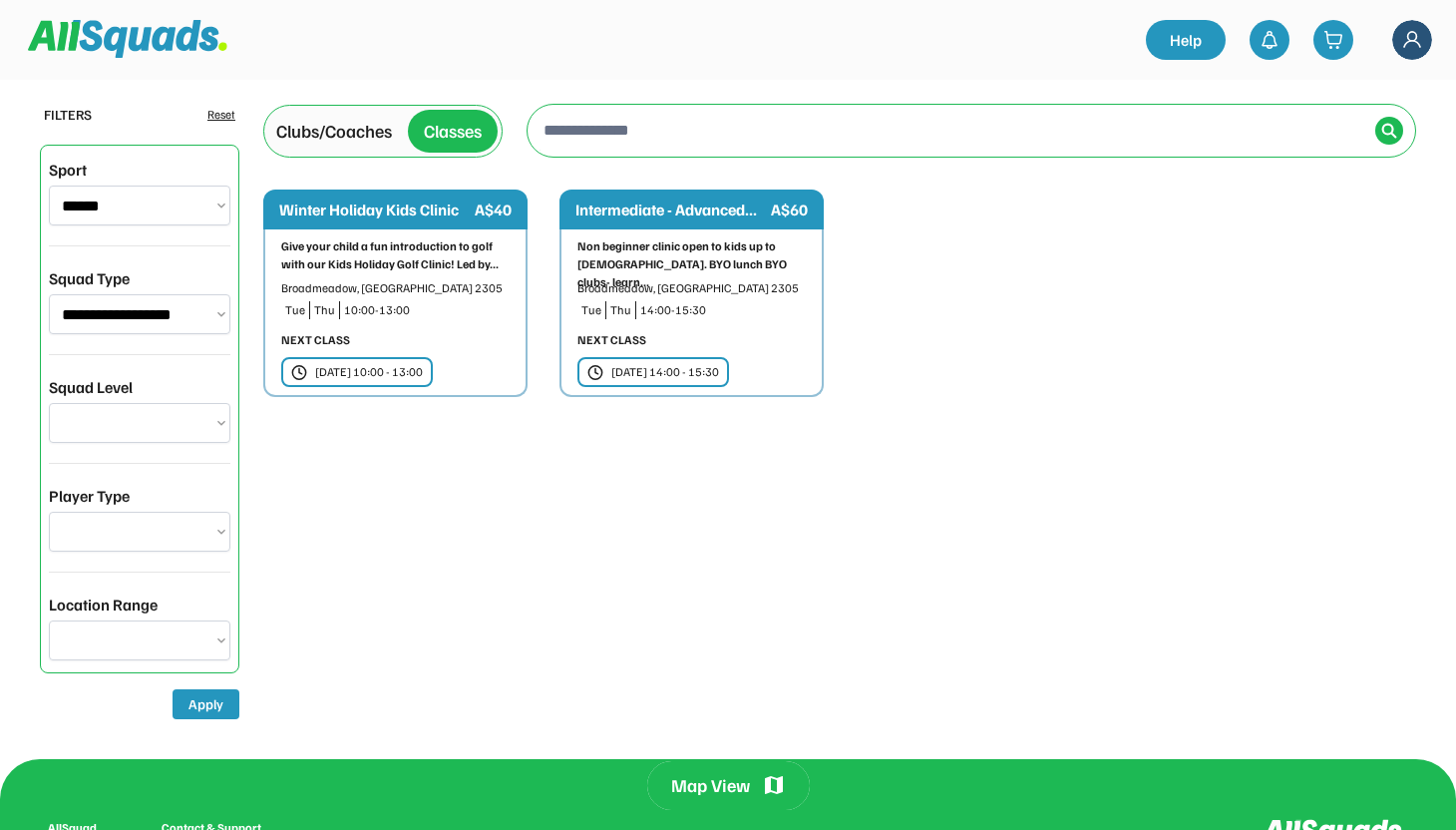 click on "Tue 08 Jul | 10:00 - 13:00" at bounding box center (369, 372) 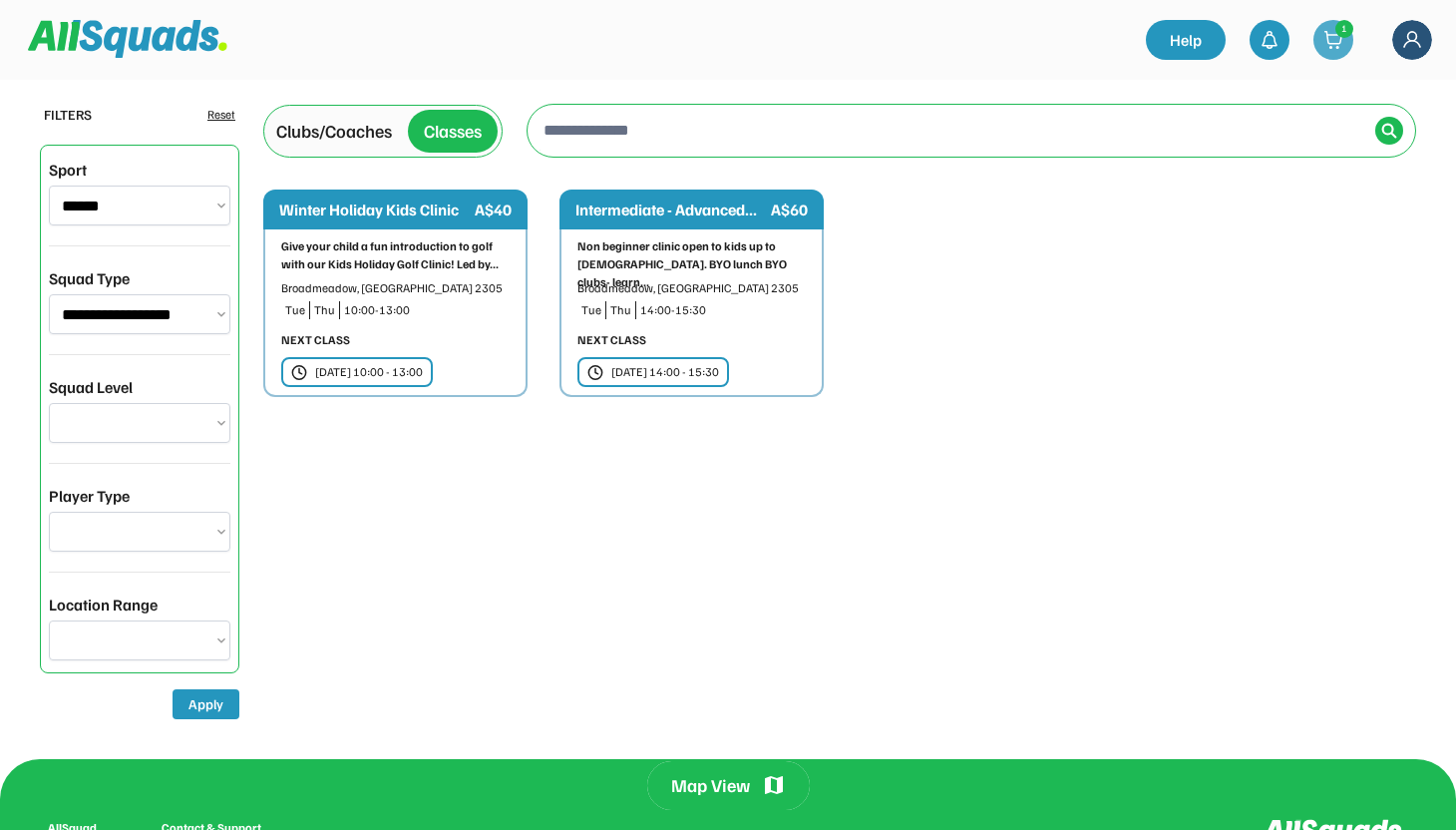 click on "1" at bounding box center [1344, 28] 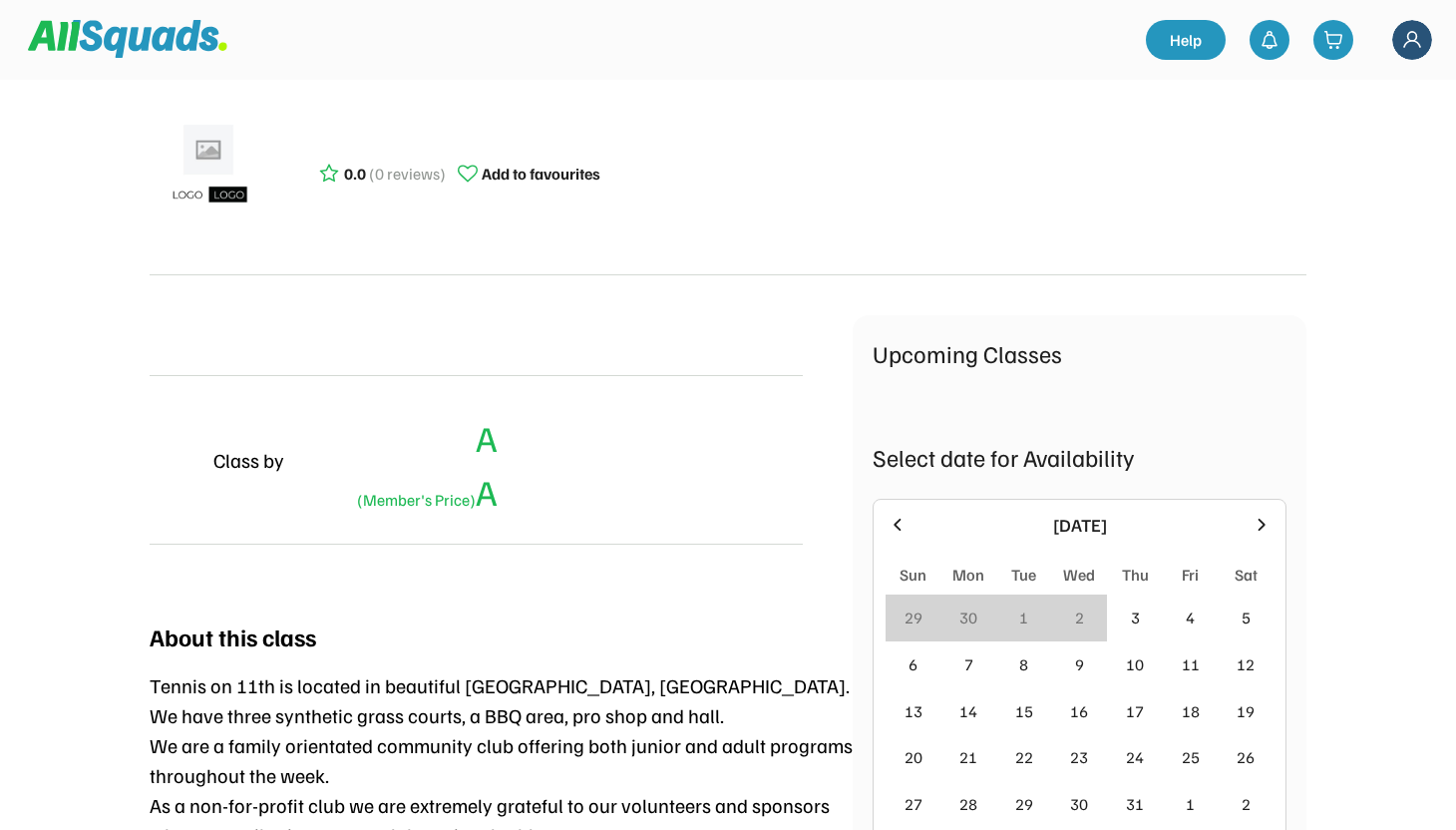 scroll, scrollTop: 0, scrollLeft: 0, axis: both 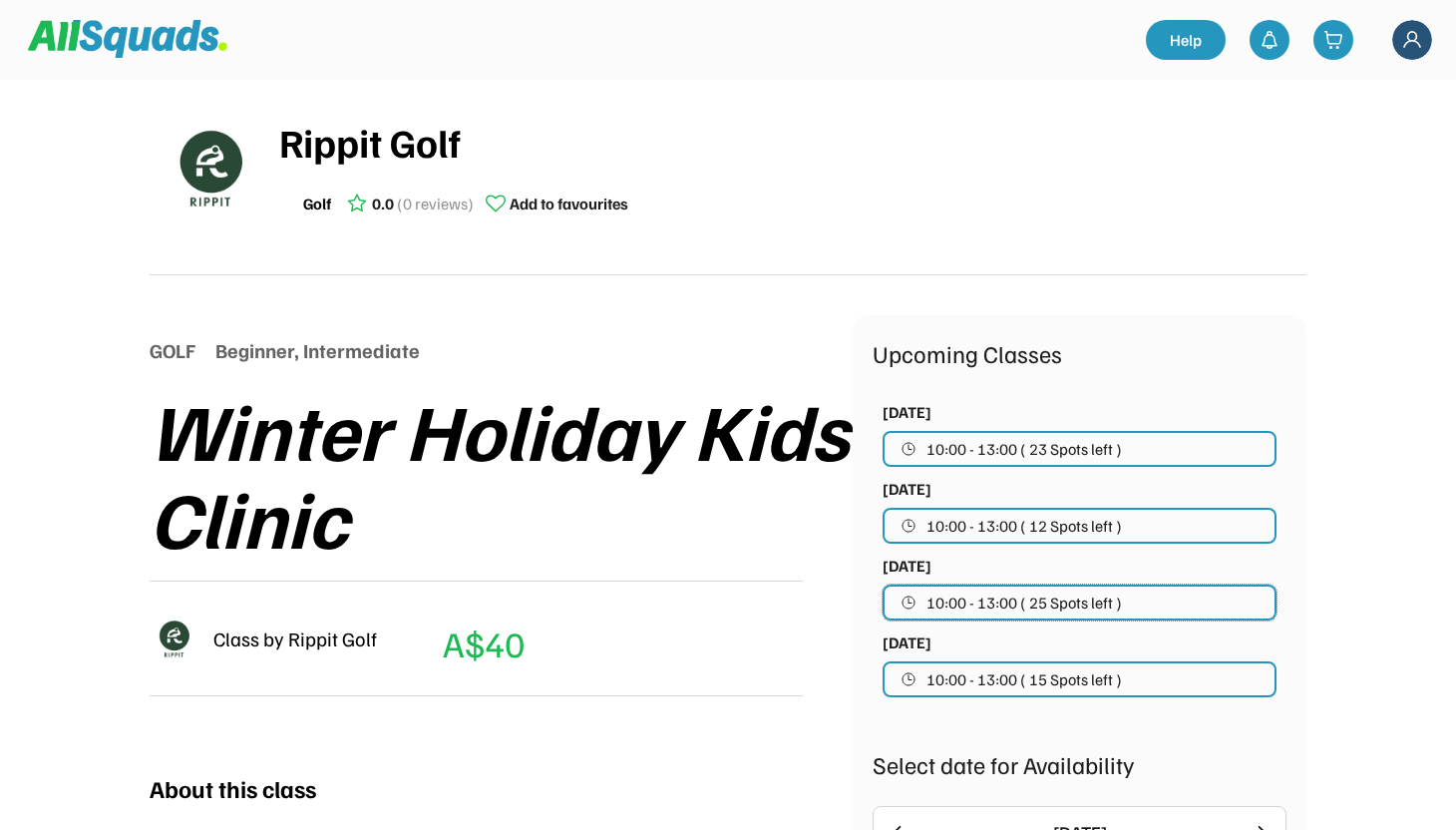 click on "10:00 - 13:00  ( 25 Spots left )" at bounding box center (1024, 603) 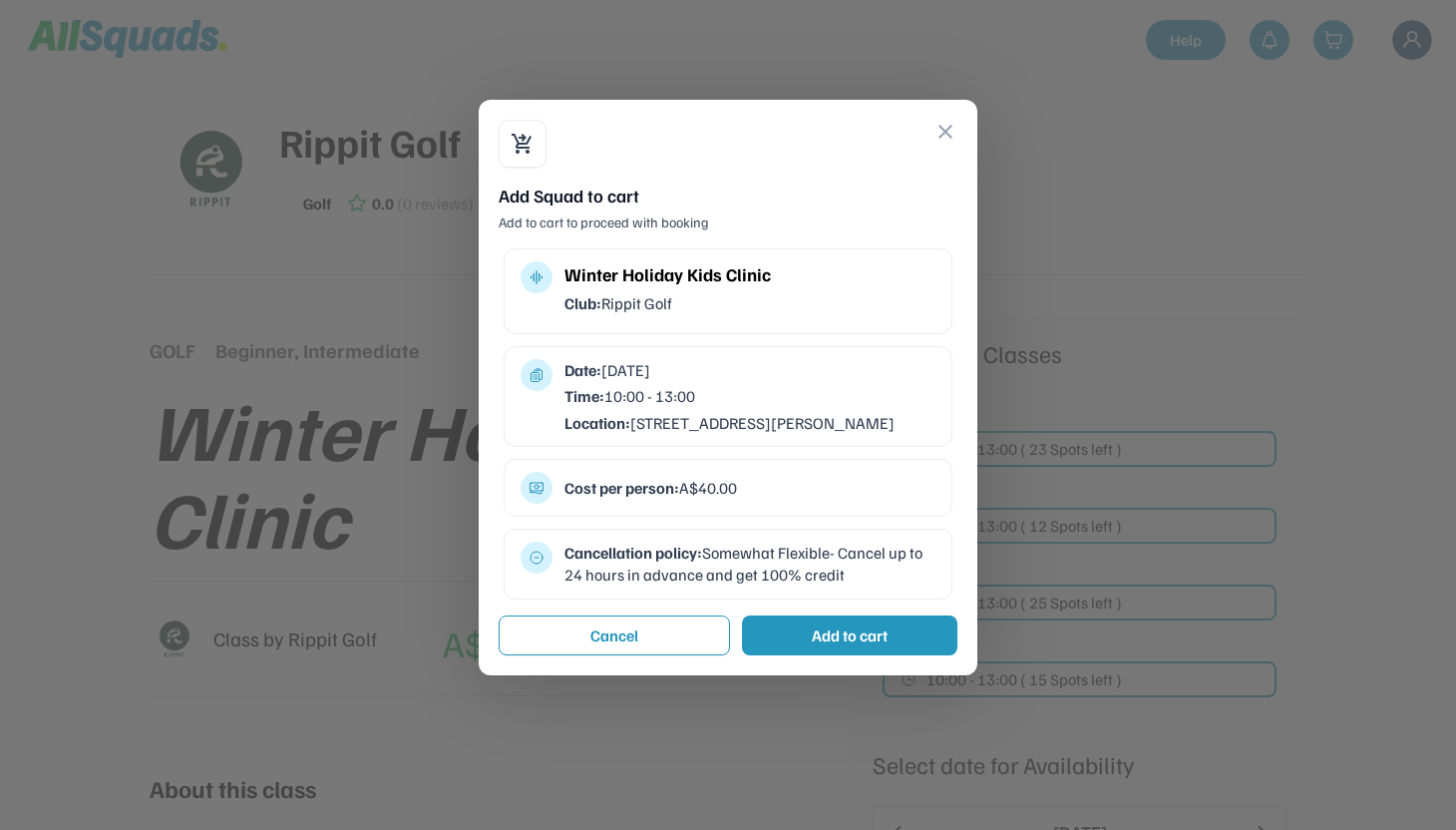 click 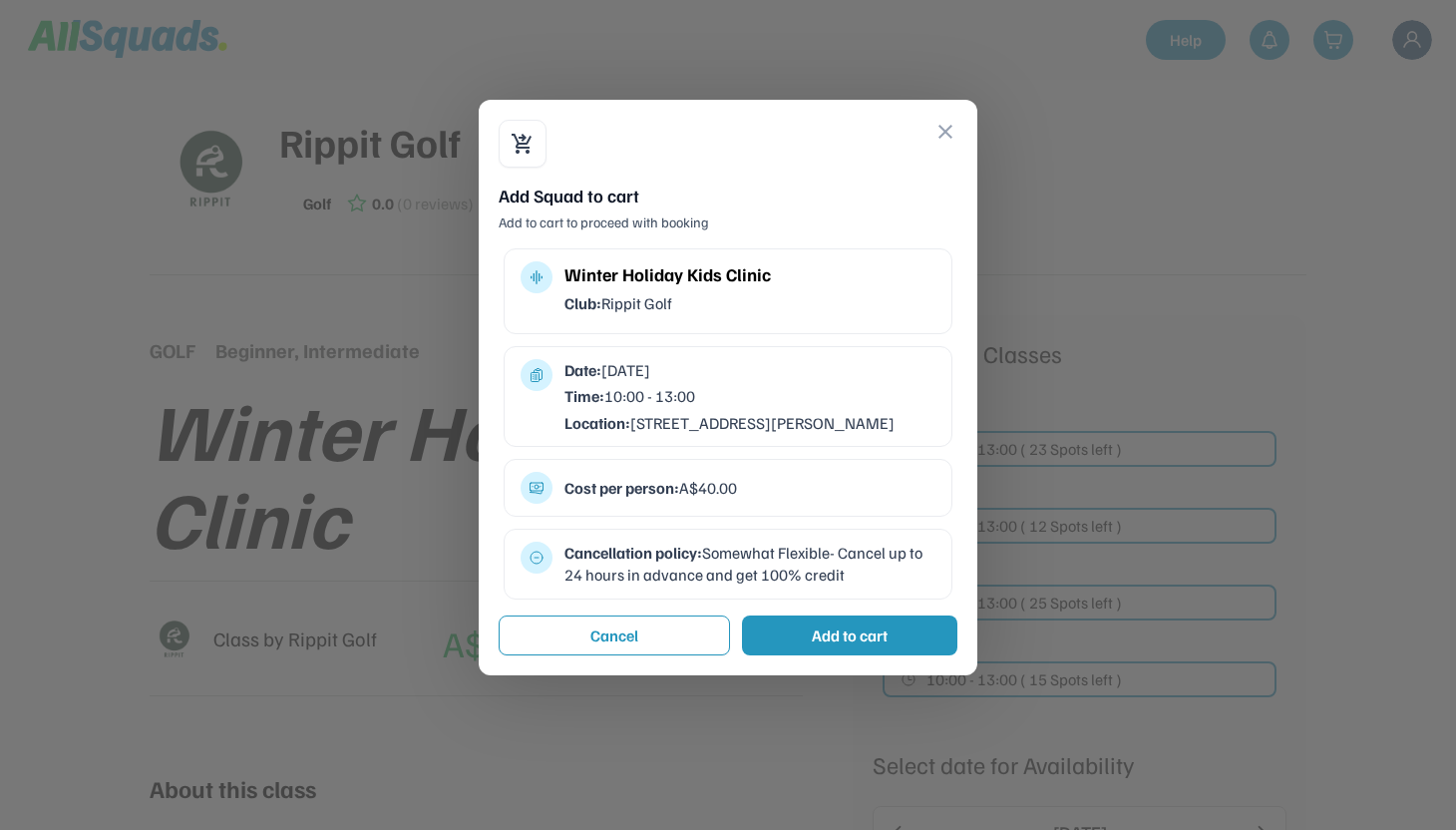 click on "Add to cart" at bounding box center (850, 635) 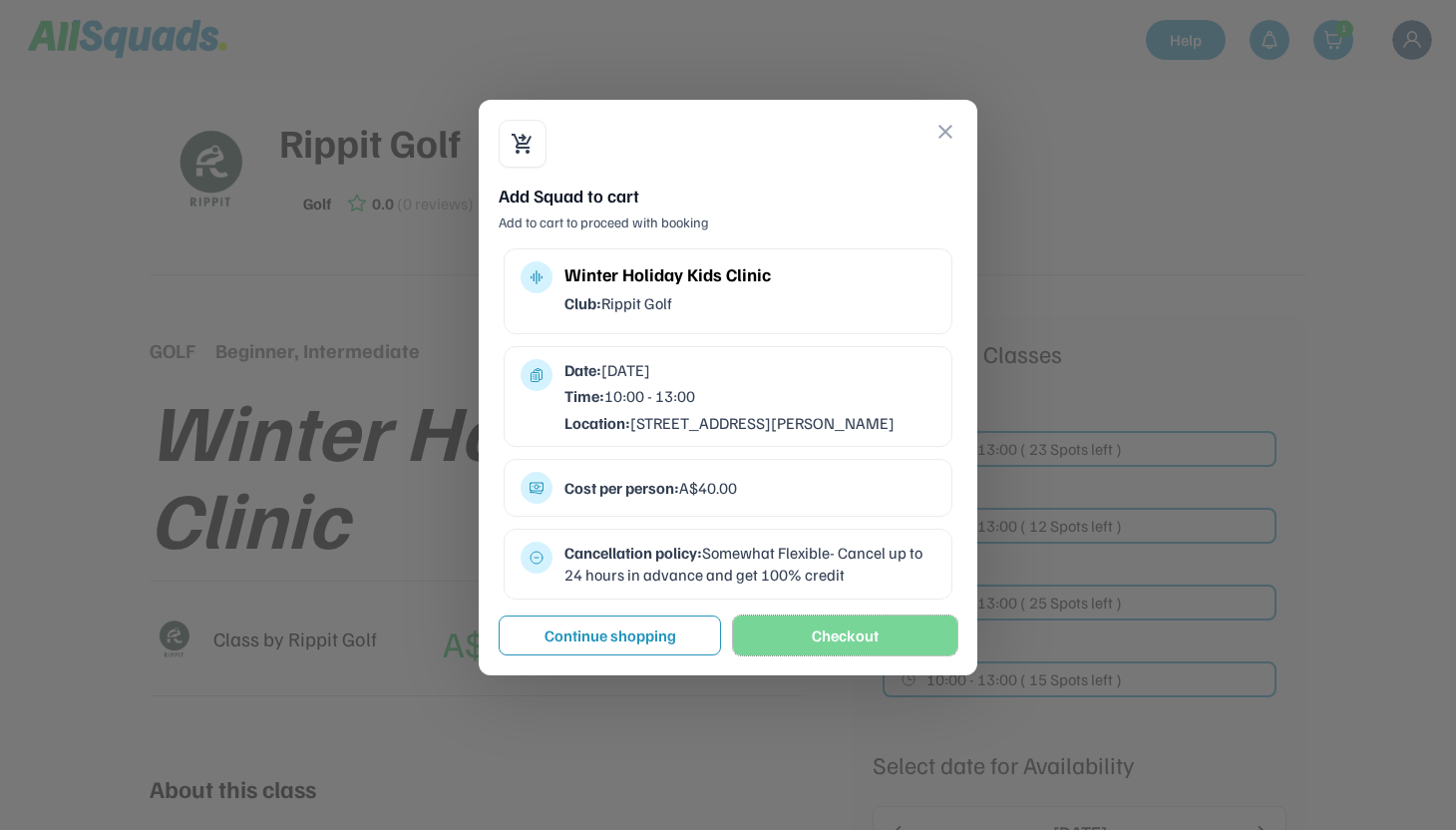 click on "Checkout" at bounding box center [845, 635] 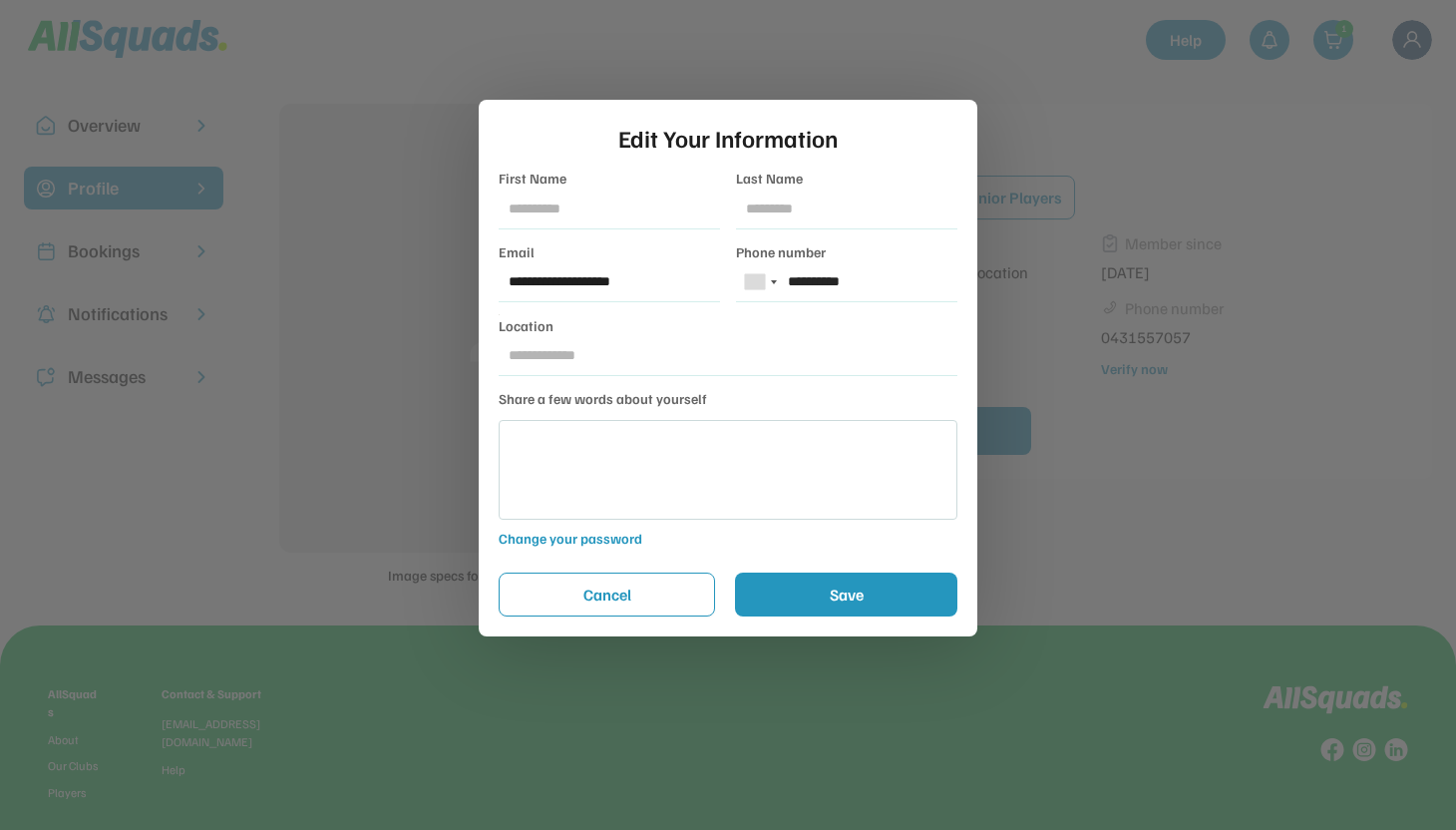 scroll, scrollTop: 0, scrollLeft: 0, axis: both 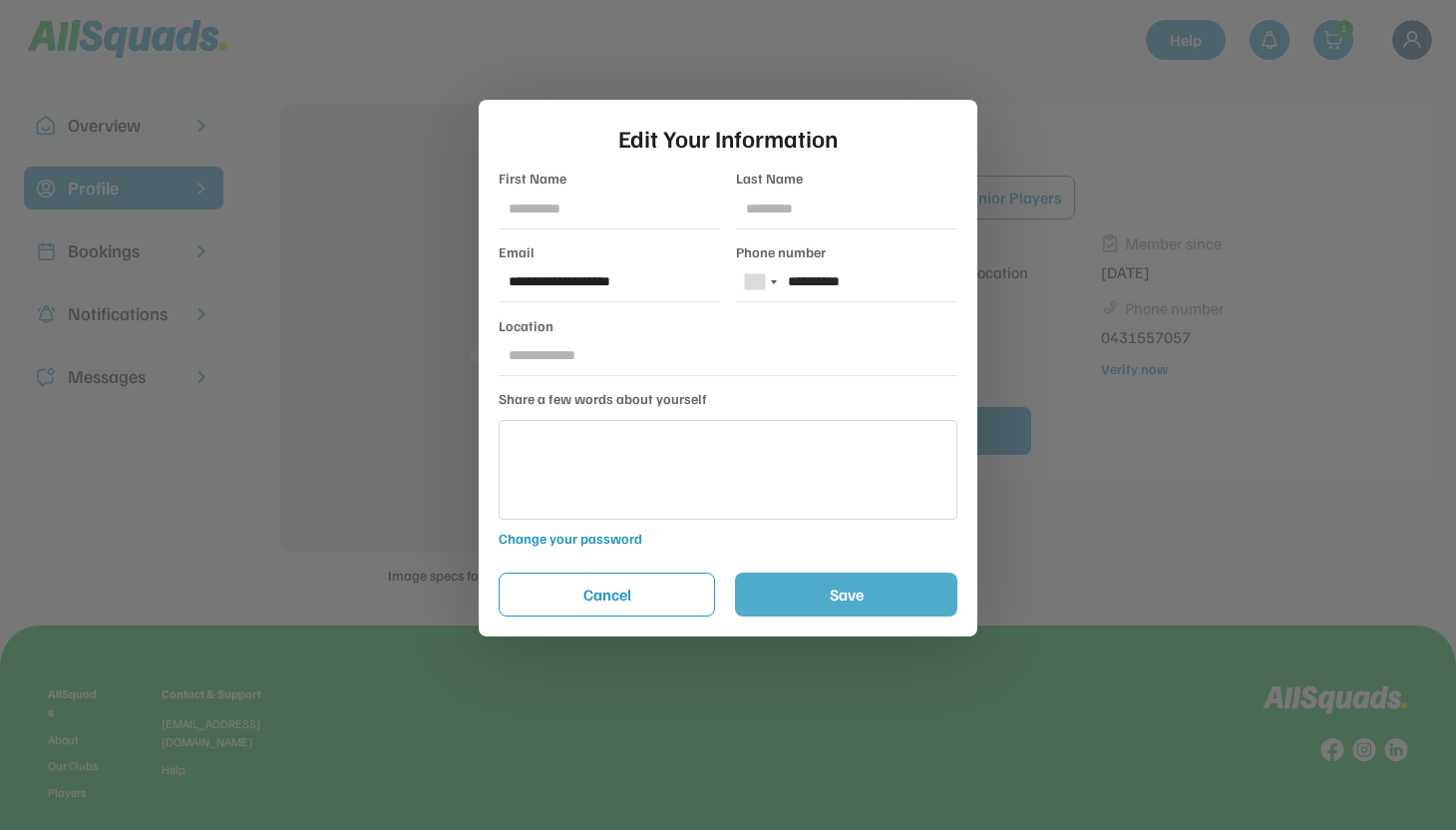 click on "Save" at bounding box center [846, 595] 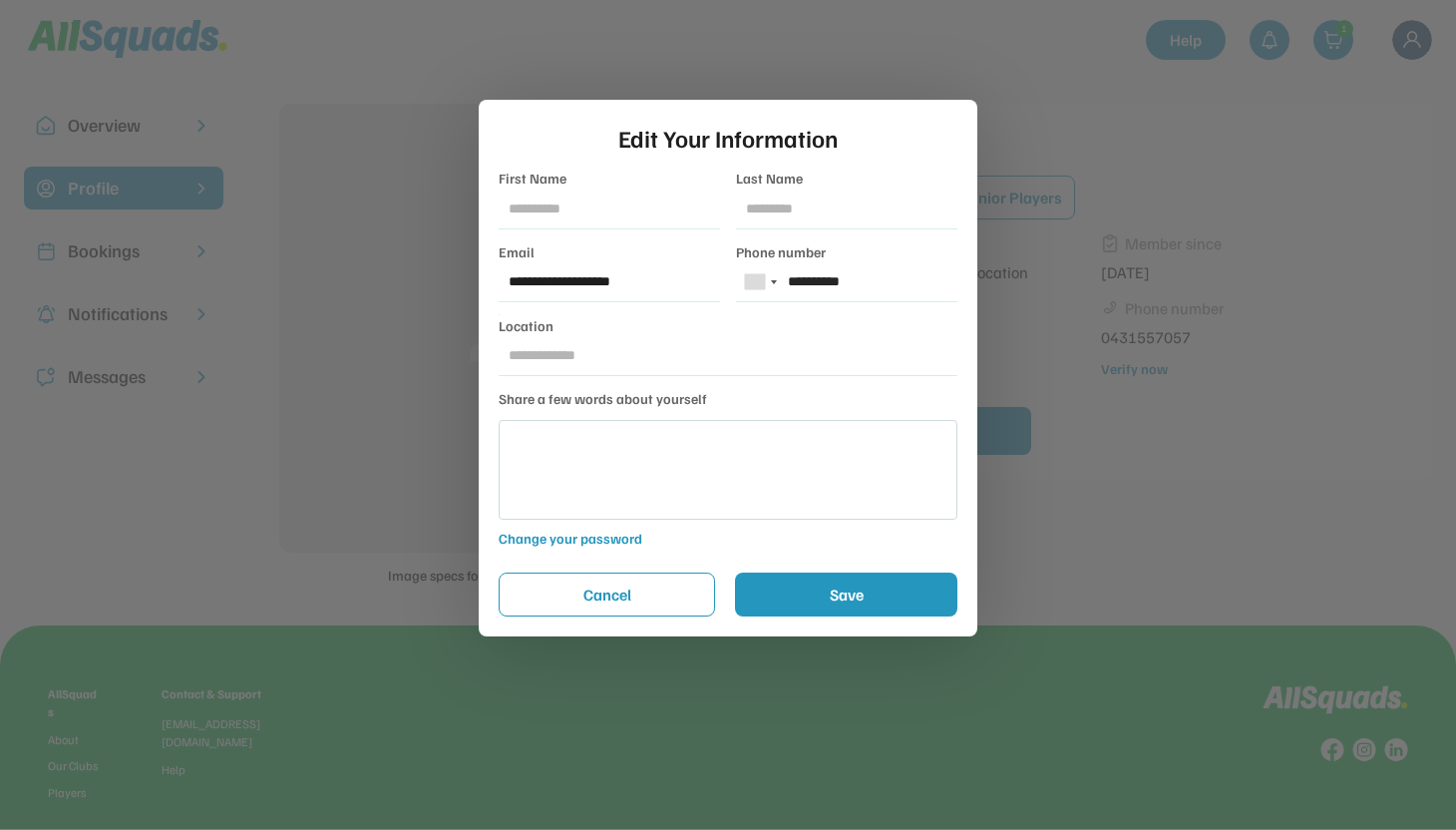 scroll, scrollTop: 0, scrollLeft: 0, axis: both 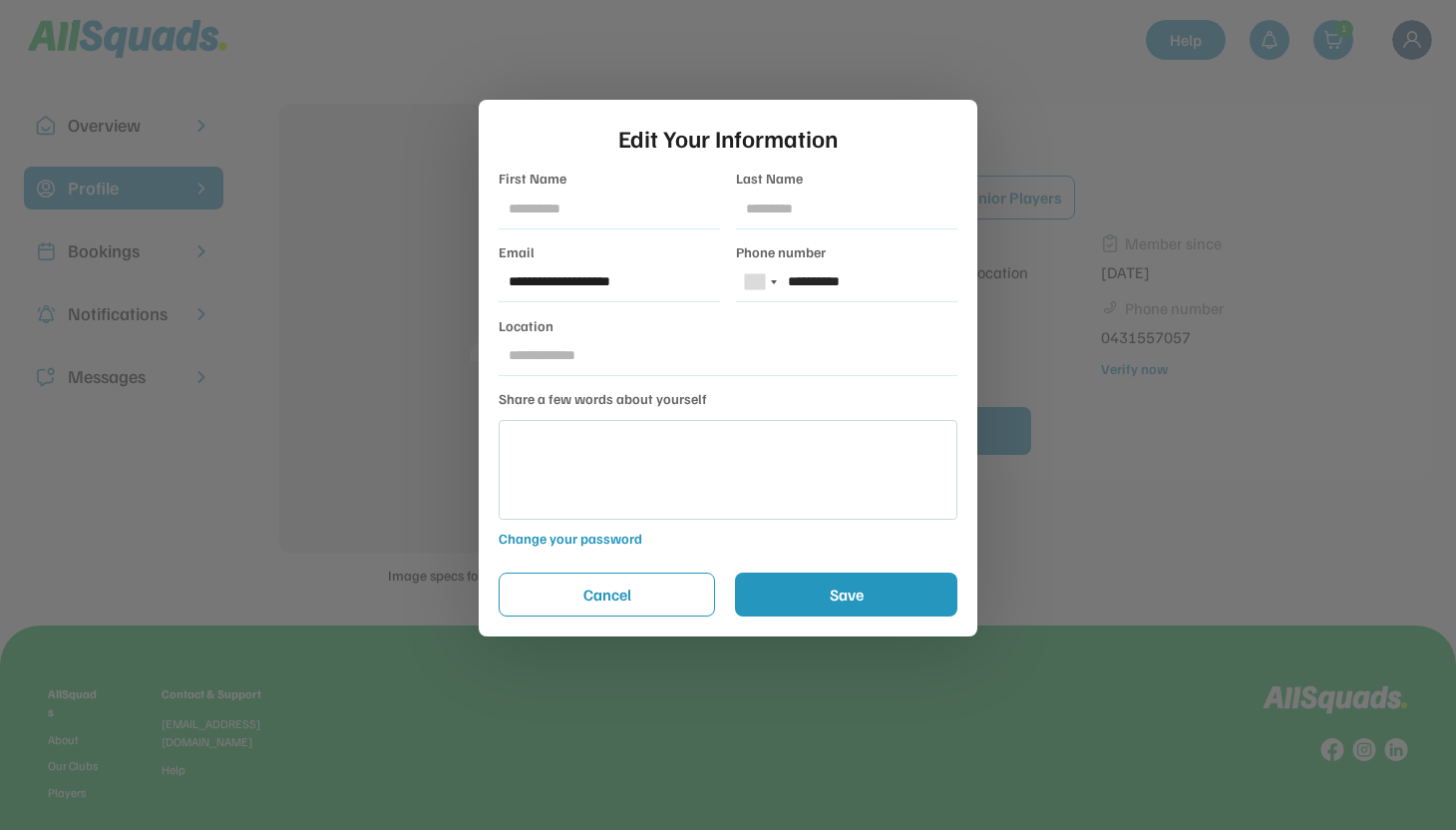 click at bounding box center [609, 209] 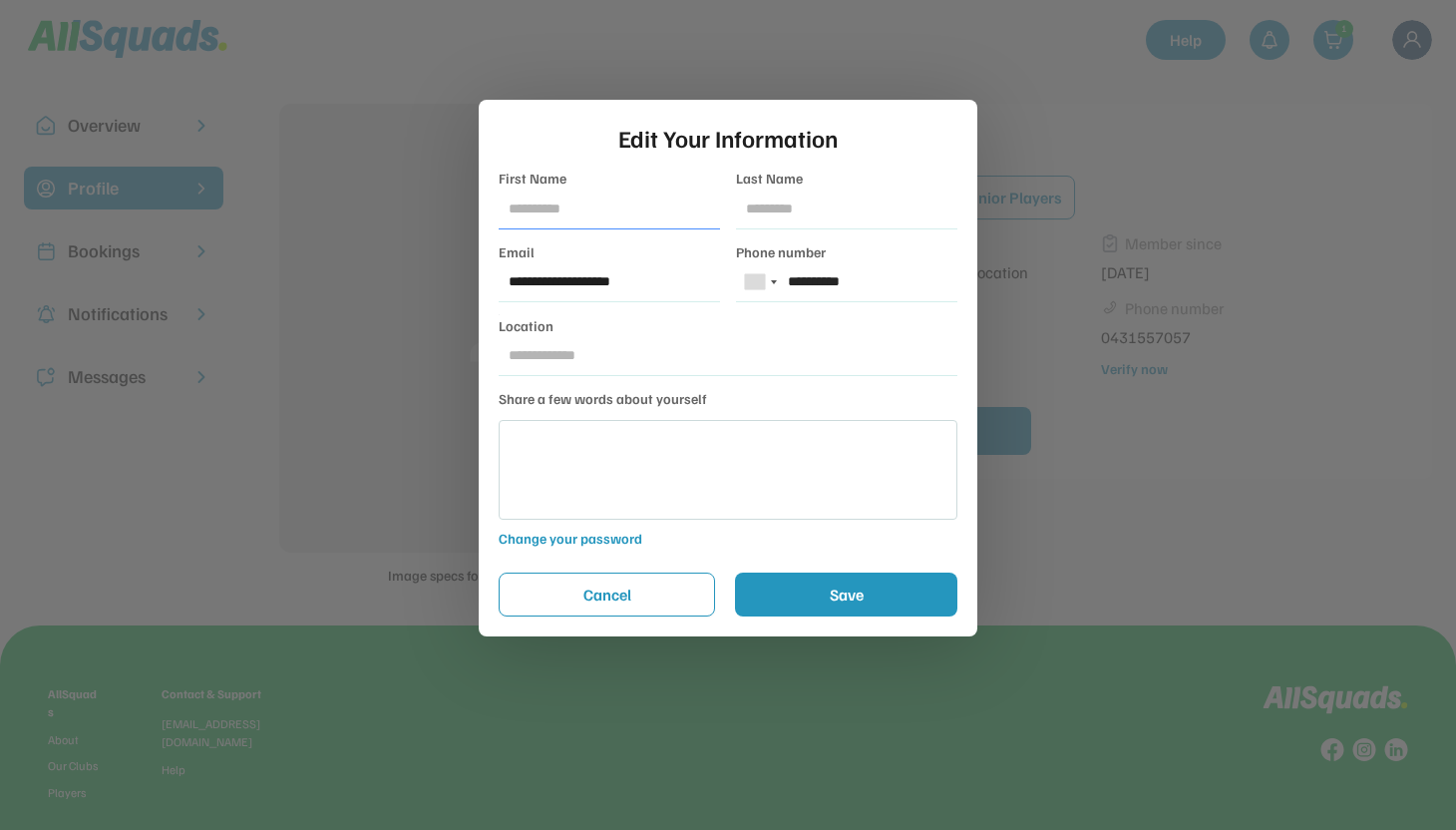 type on "******" 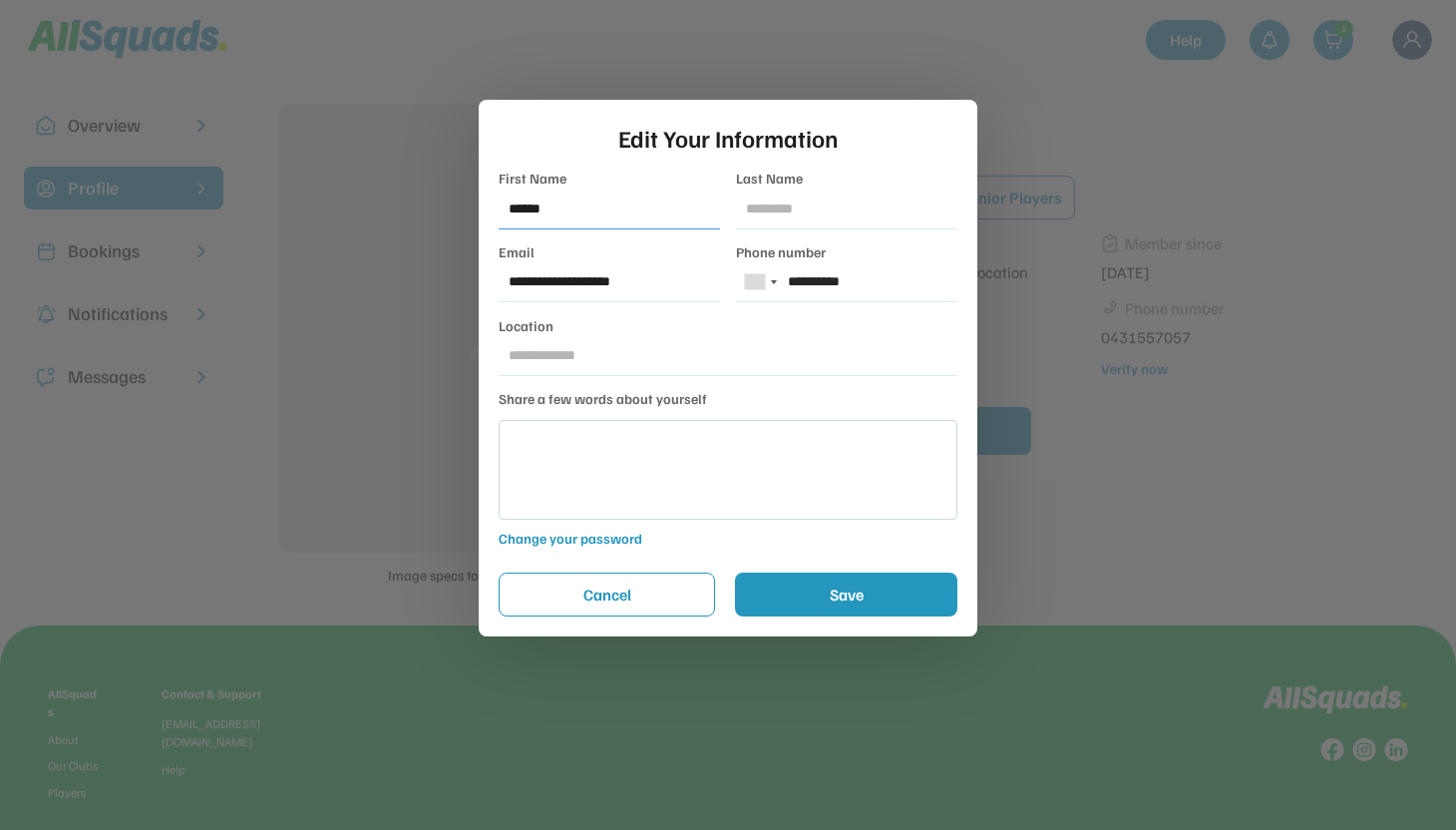 type on "********" 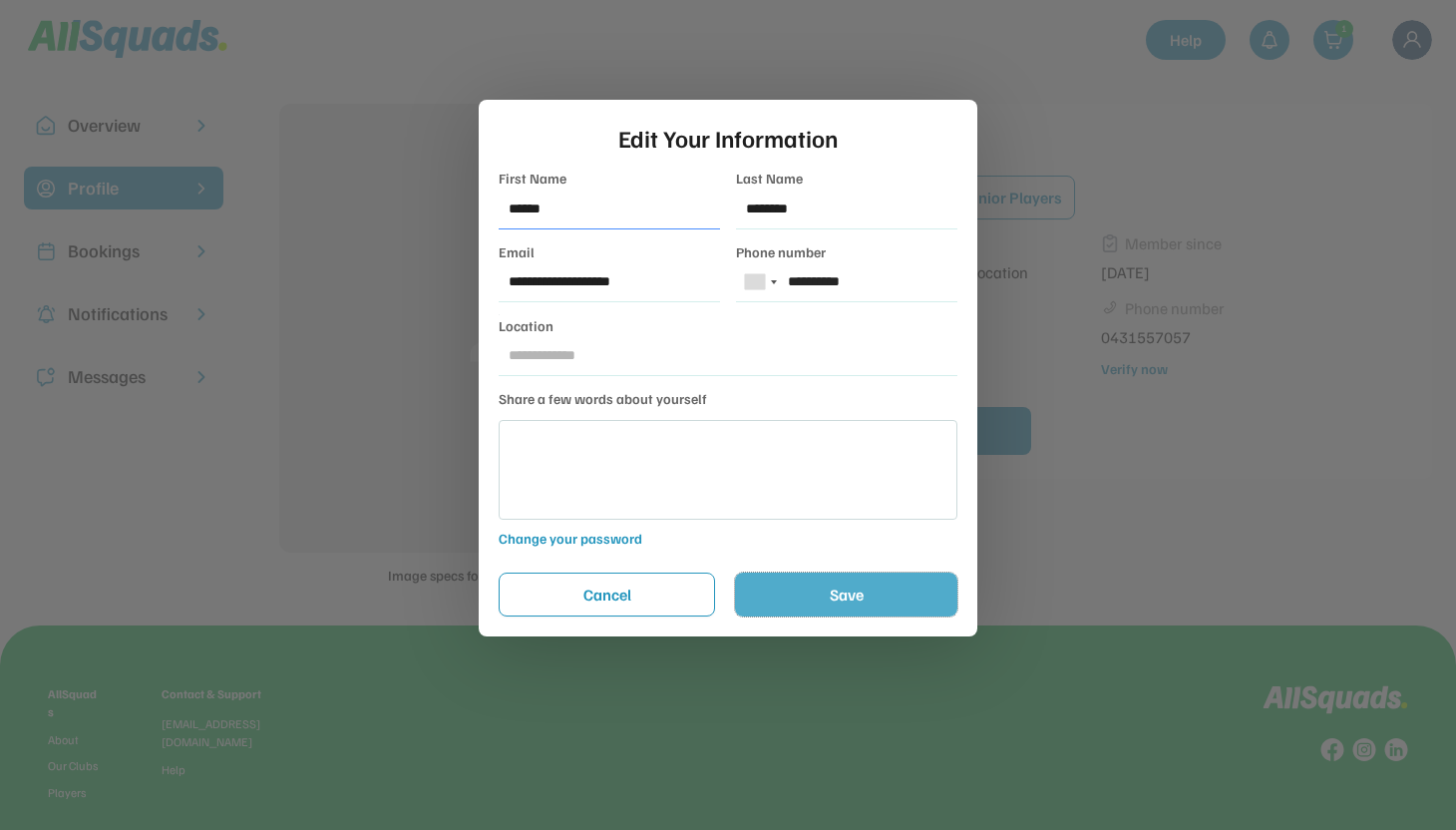 click on "Save" at bounding box center (846, 595) 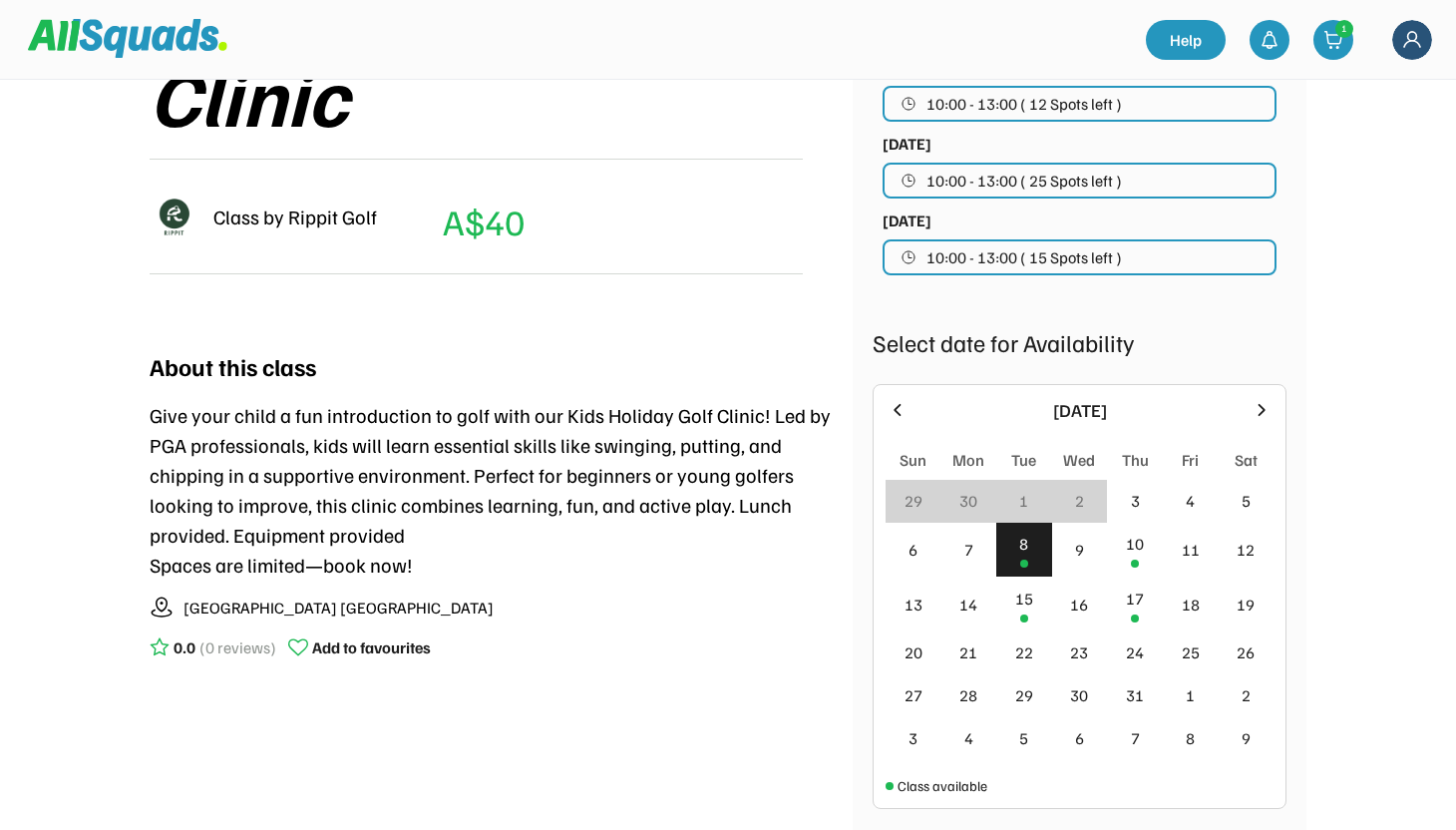 scroll, scrollTop: 426, scrollLeft: 0, axis: vertical 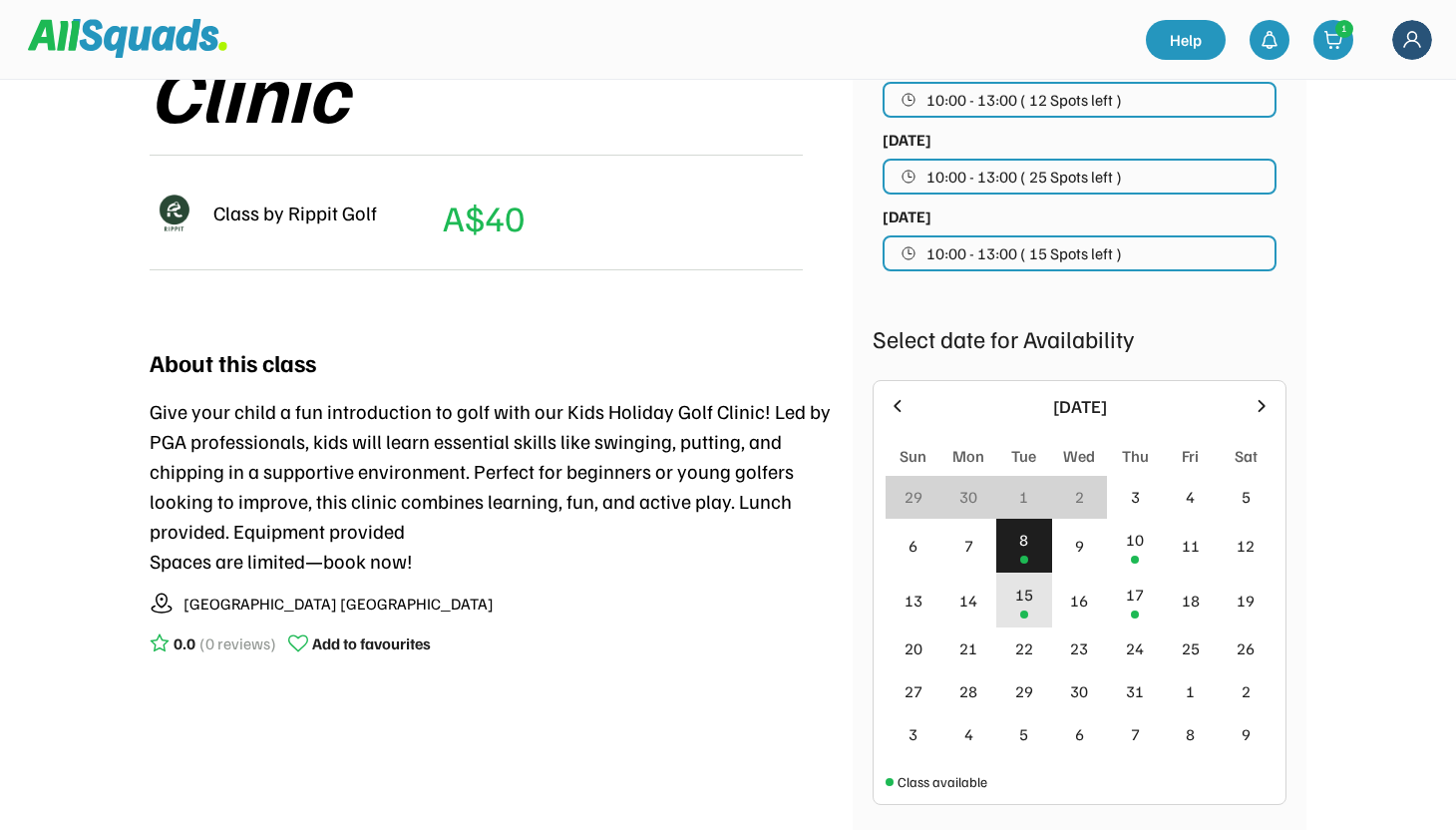 click on "15" at bounding box center (1024, 595) 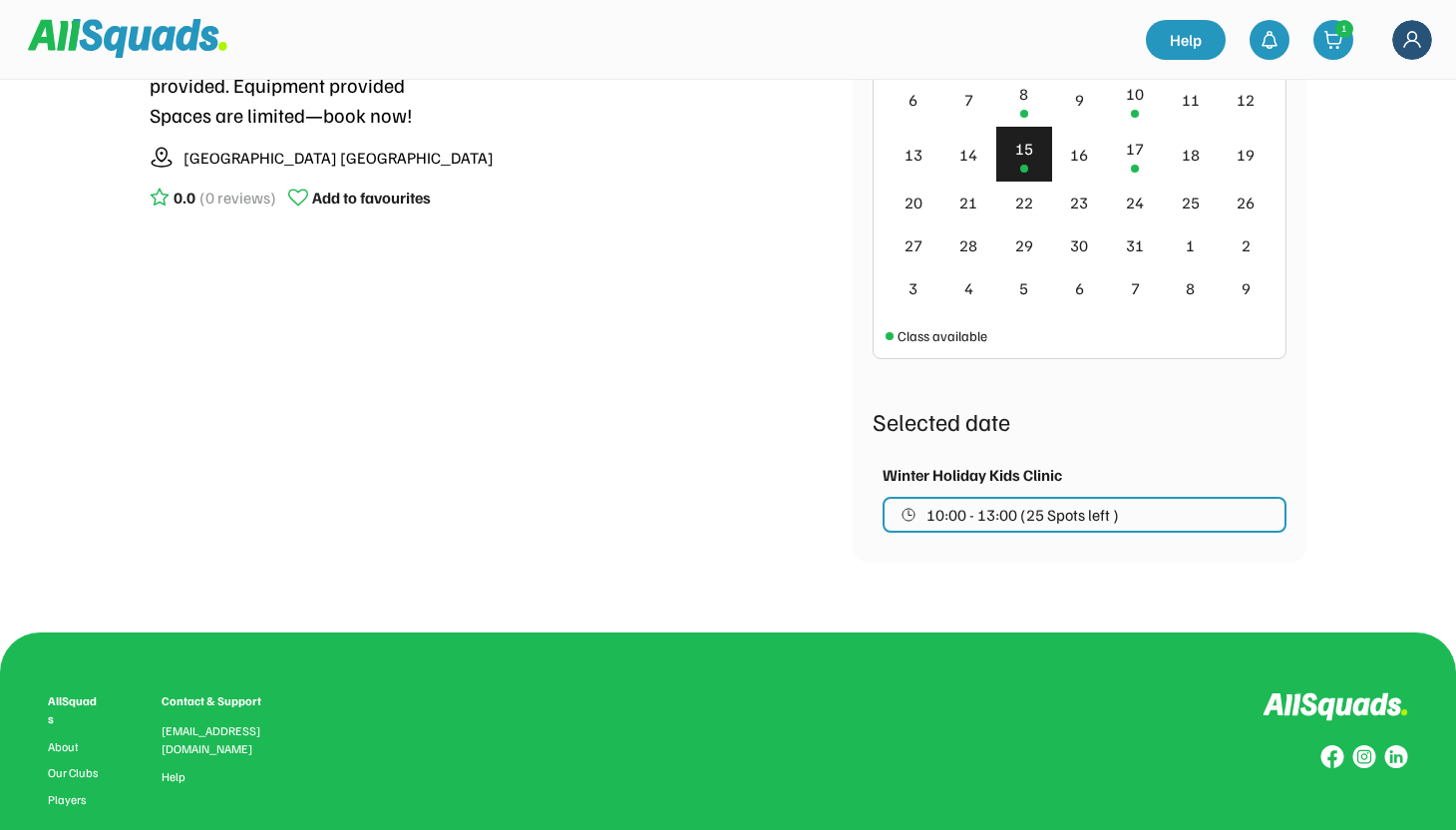 scroll, scrollTop: 875, scrollLeft: 0, axis: vertical 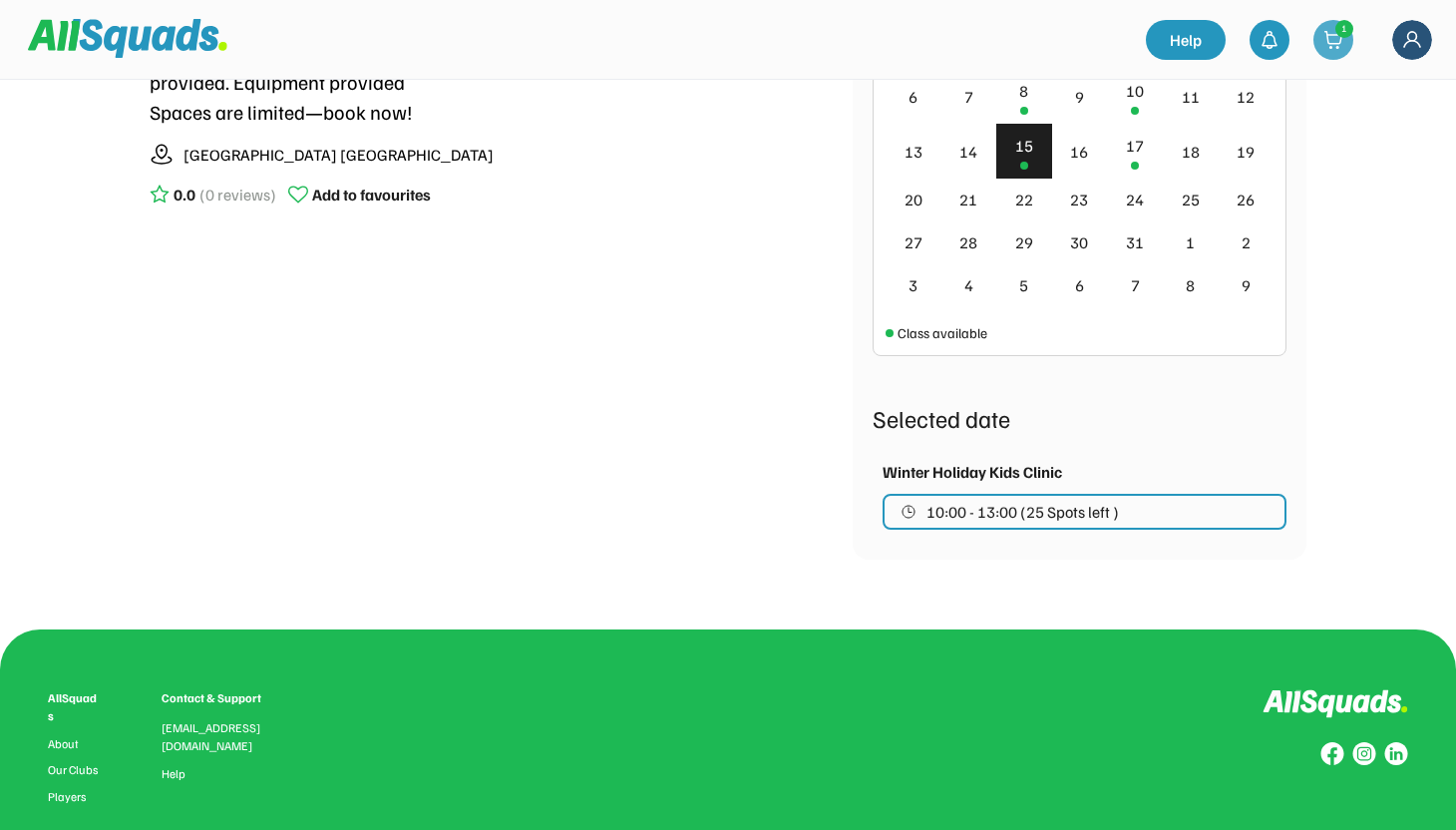 click at bounding box center (1333, 40) 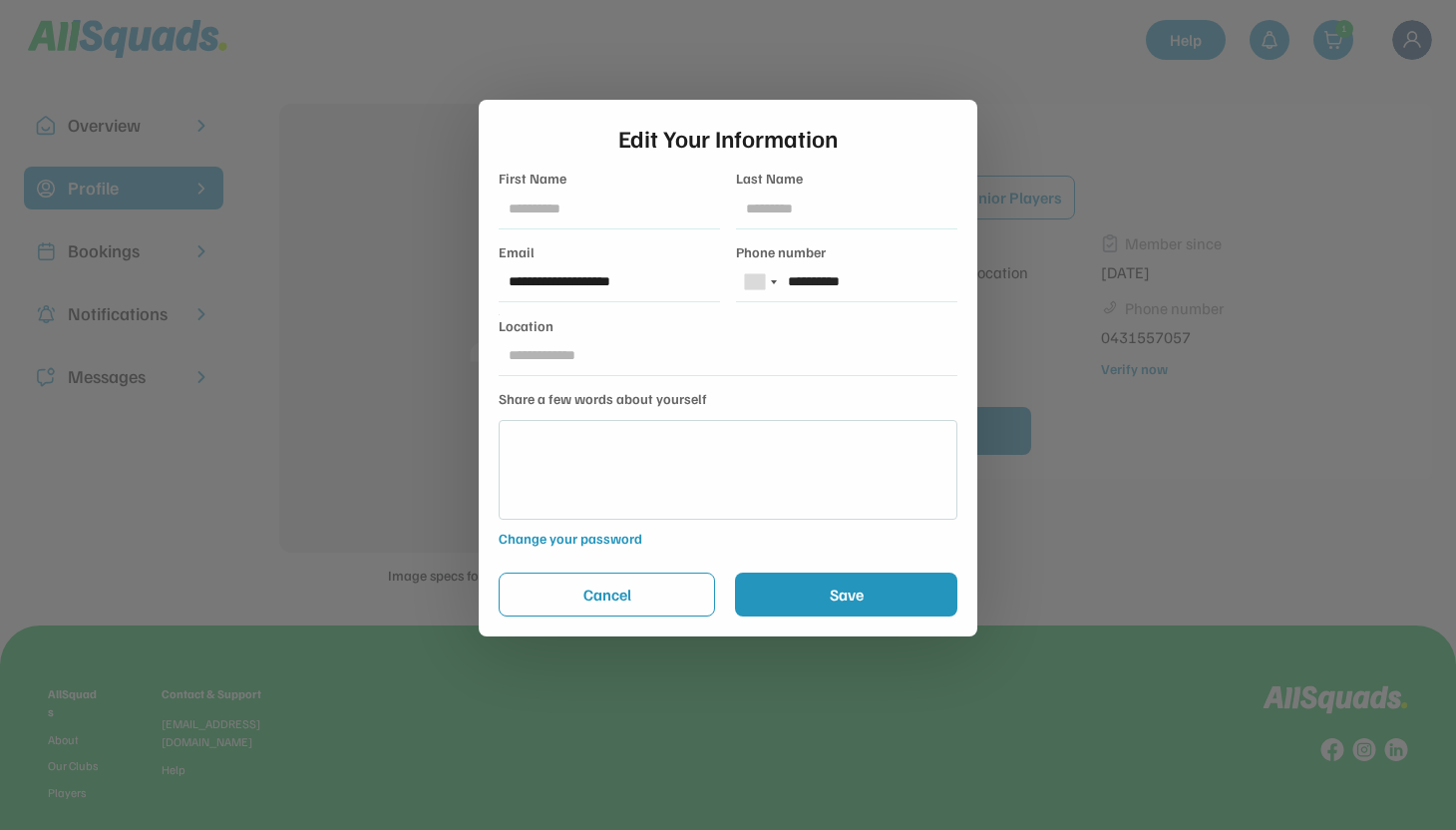 scroll, scrollTop: 0, scrollLeft: 0, axis: both 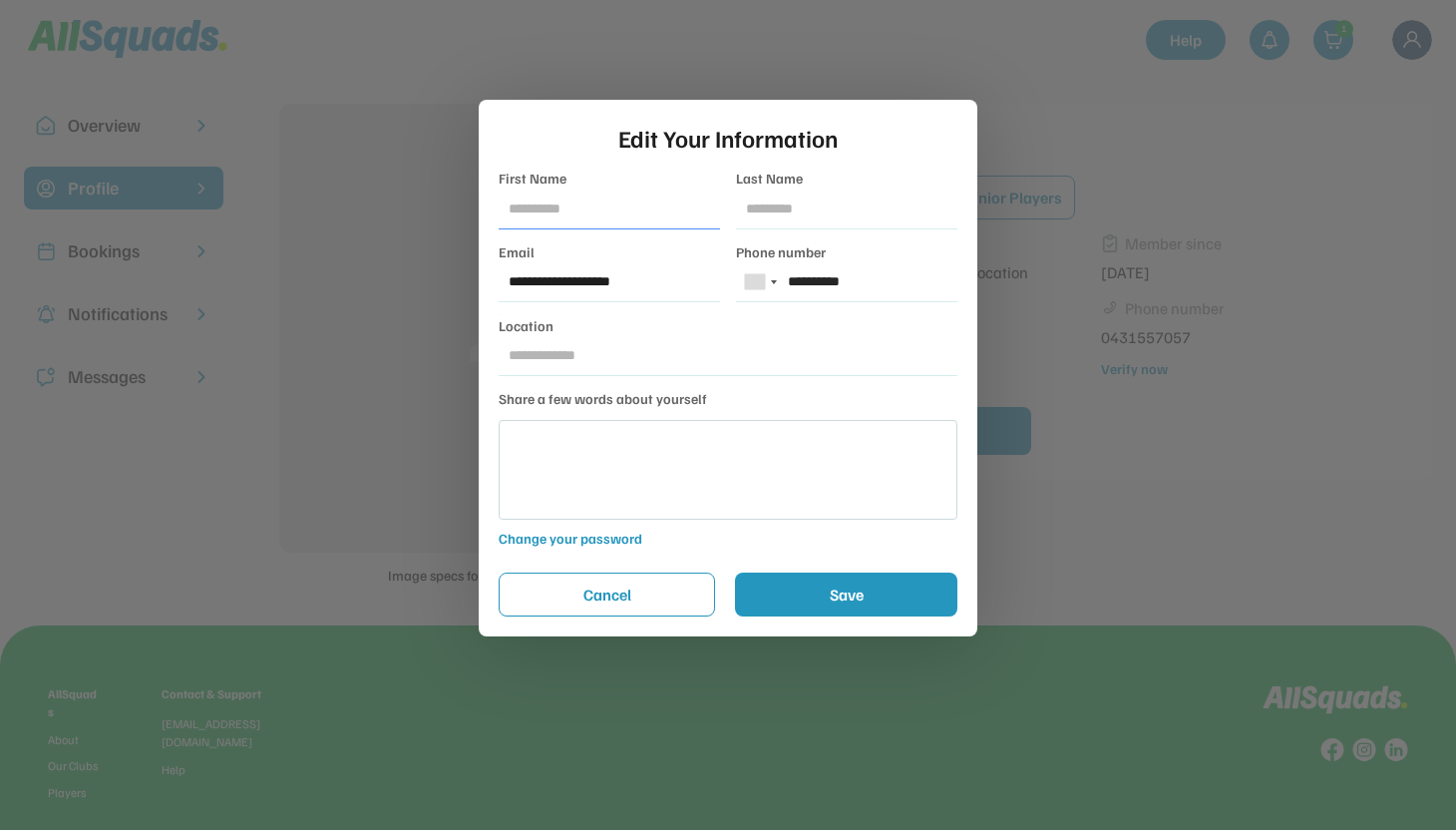 click at bounding box center [609, 209] 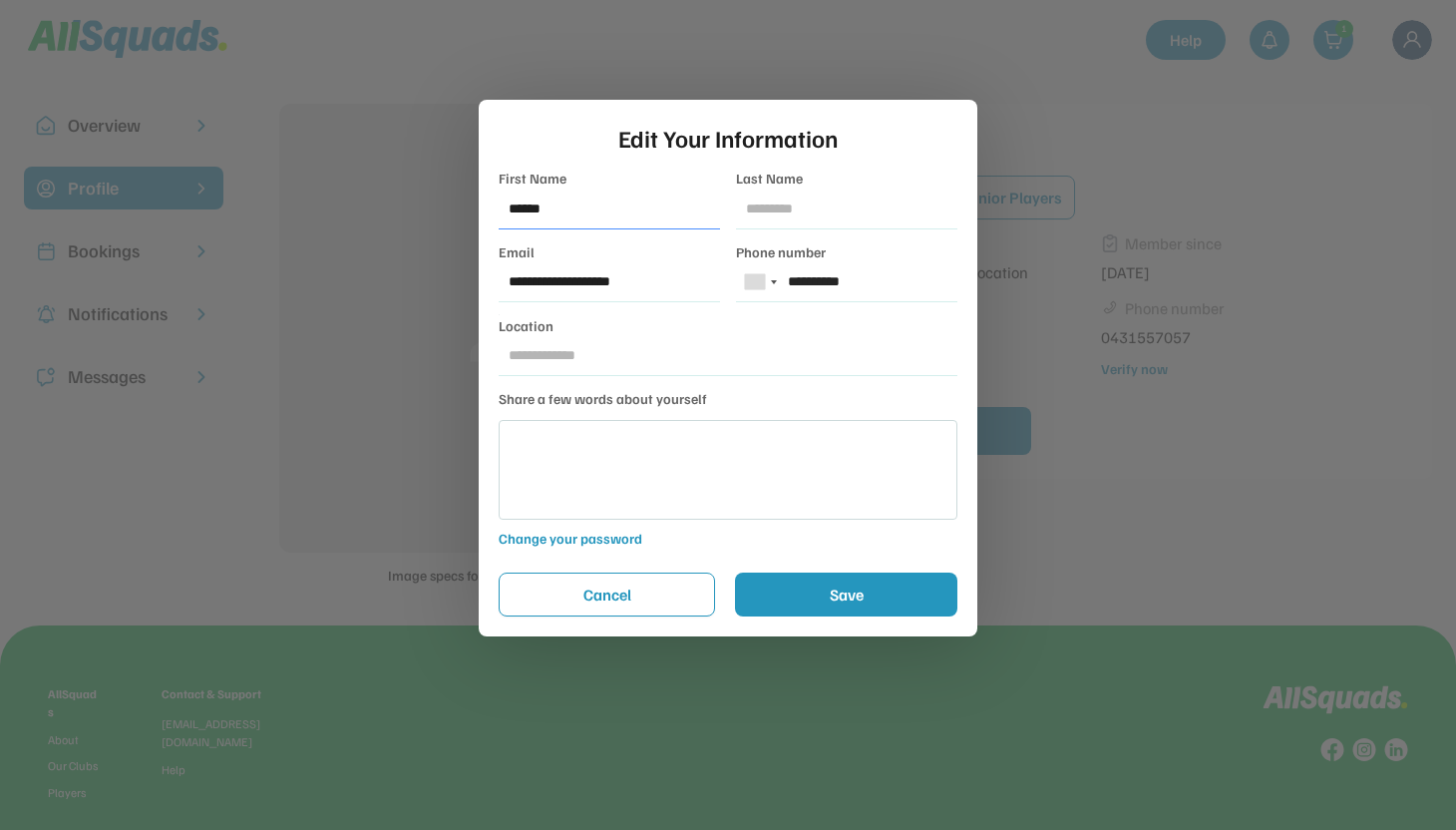 type on "********" 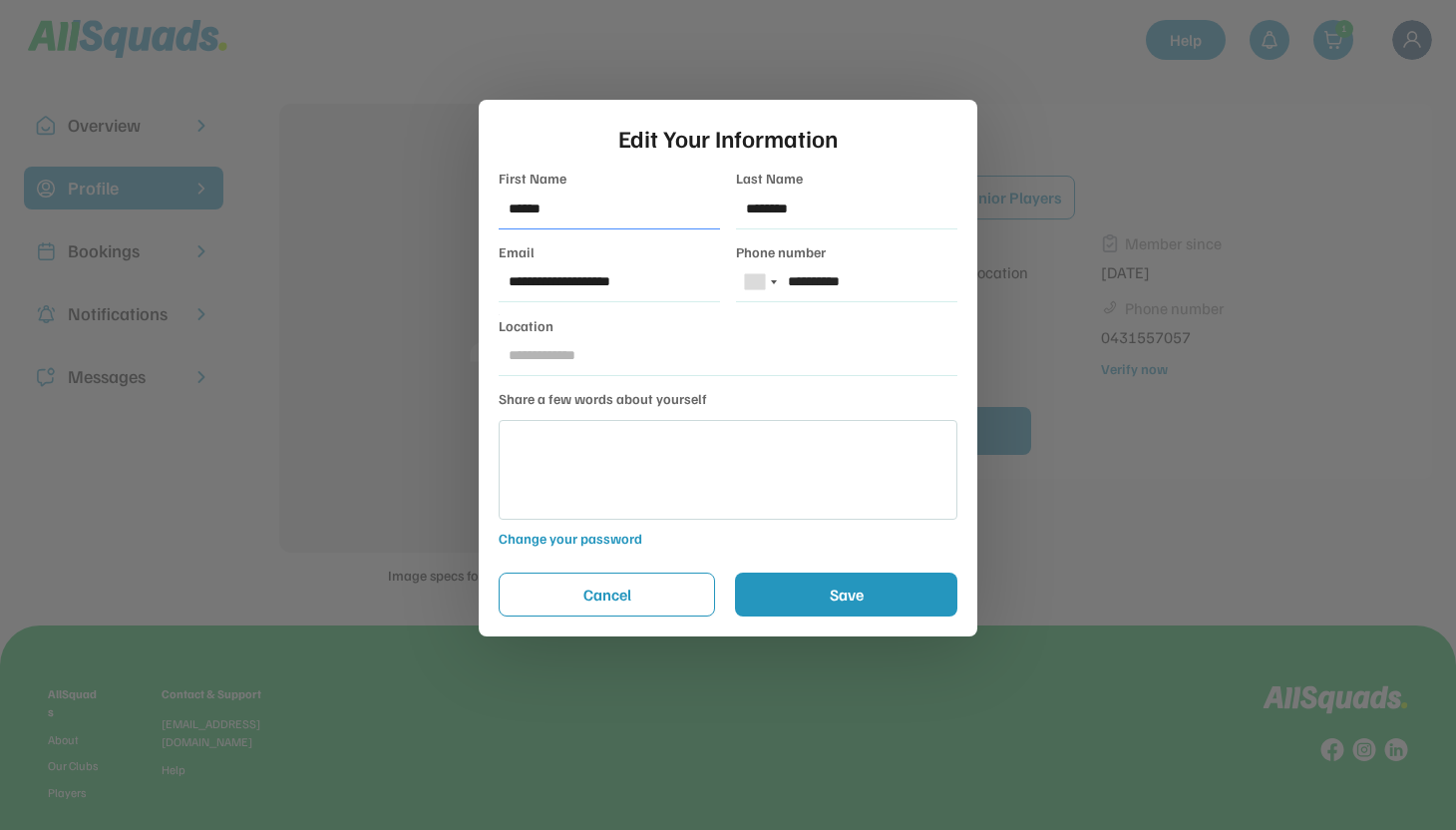 click at bounding box center [728, 356] 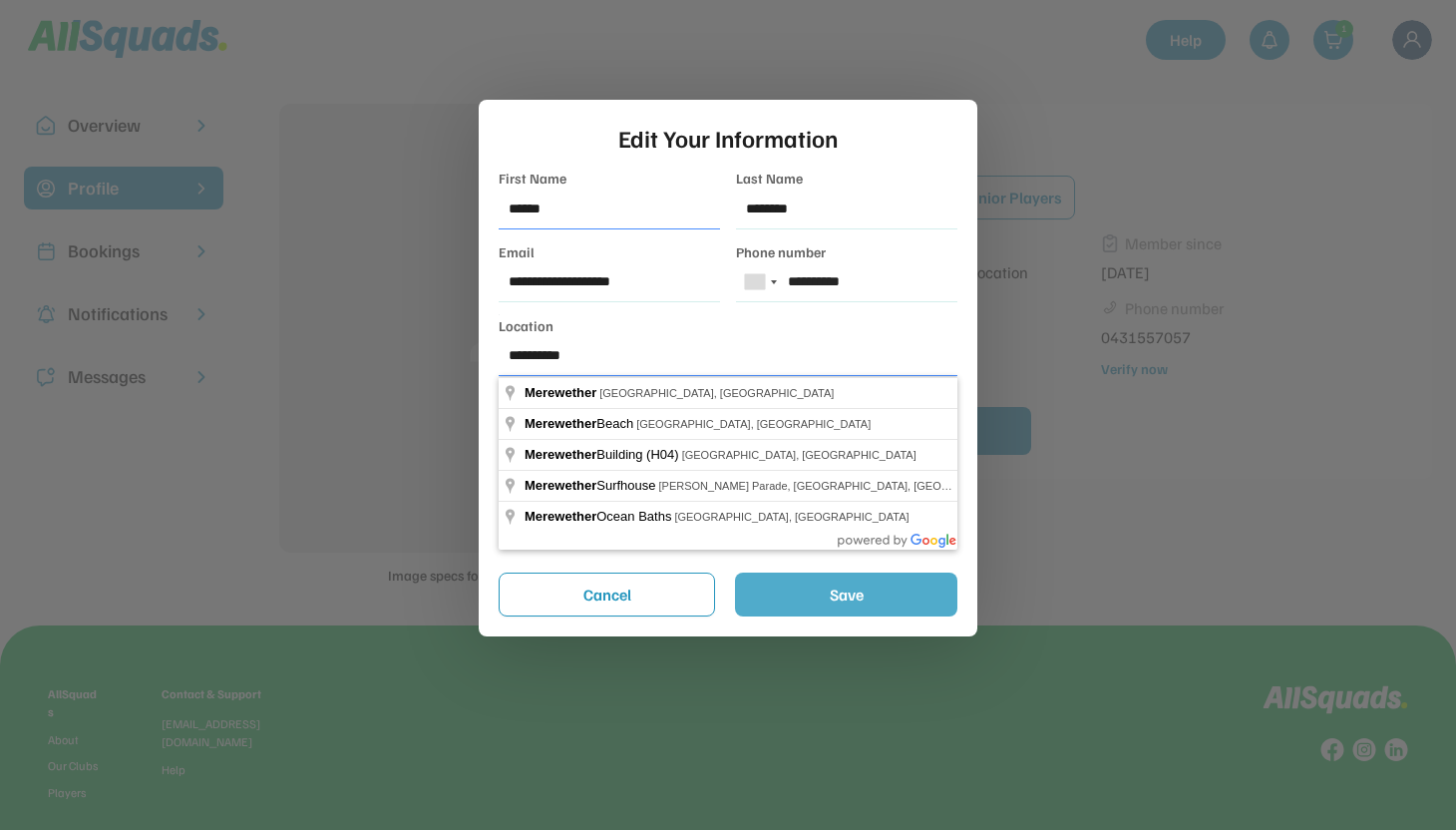 type on "**********" 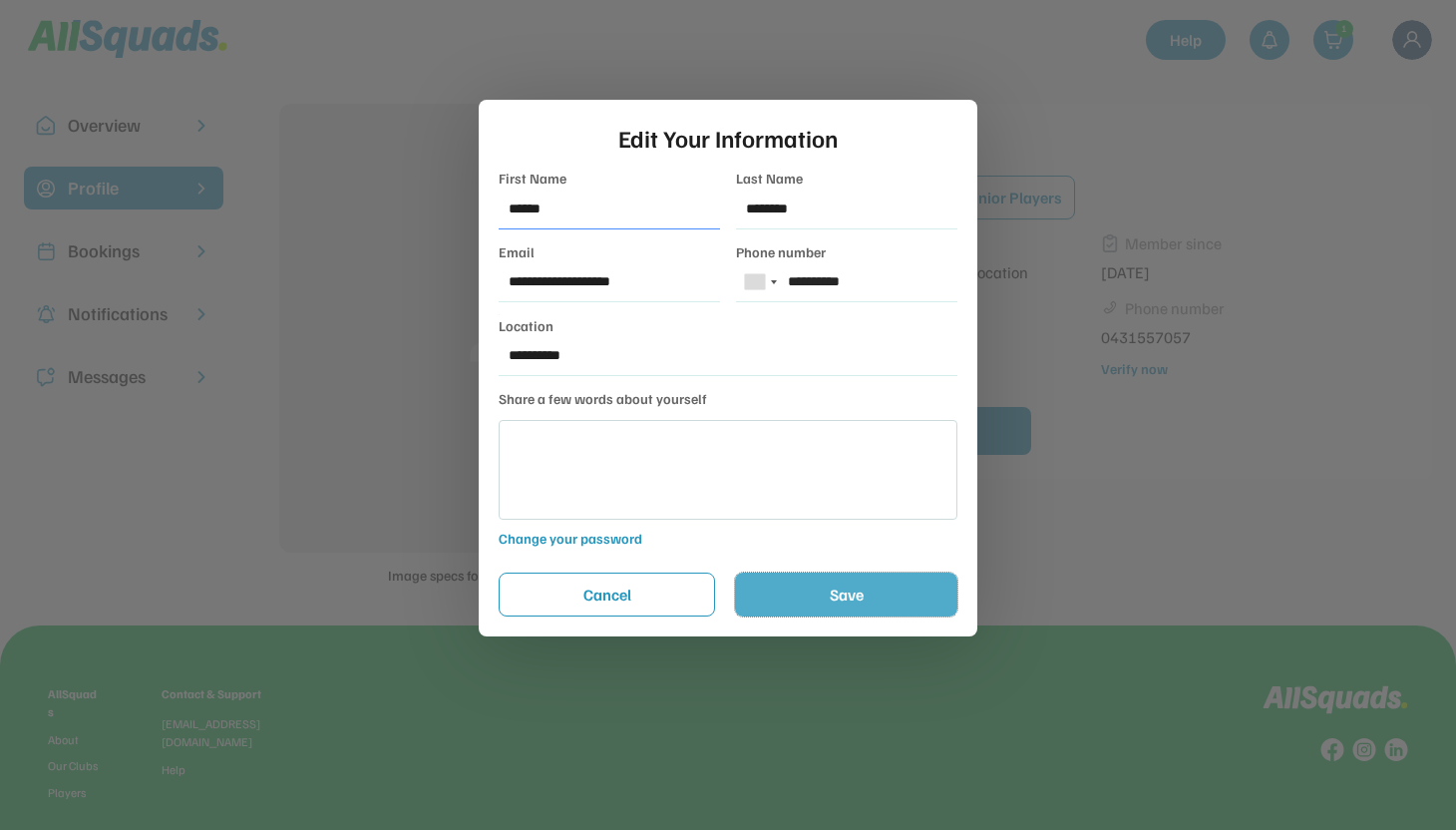 click on "Save" at bounding box center [846, 595] 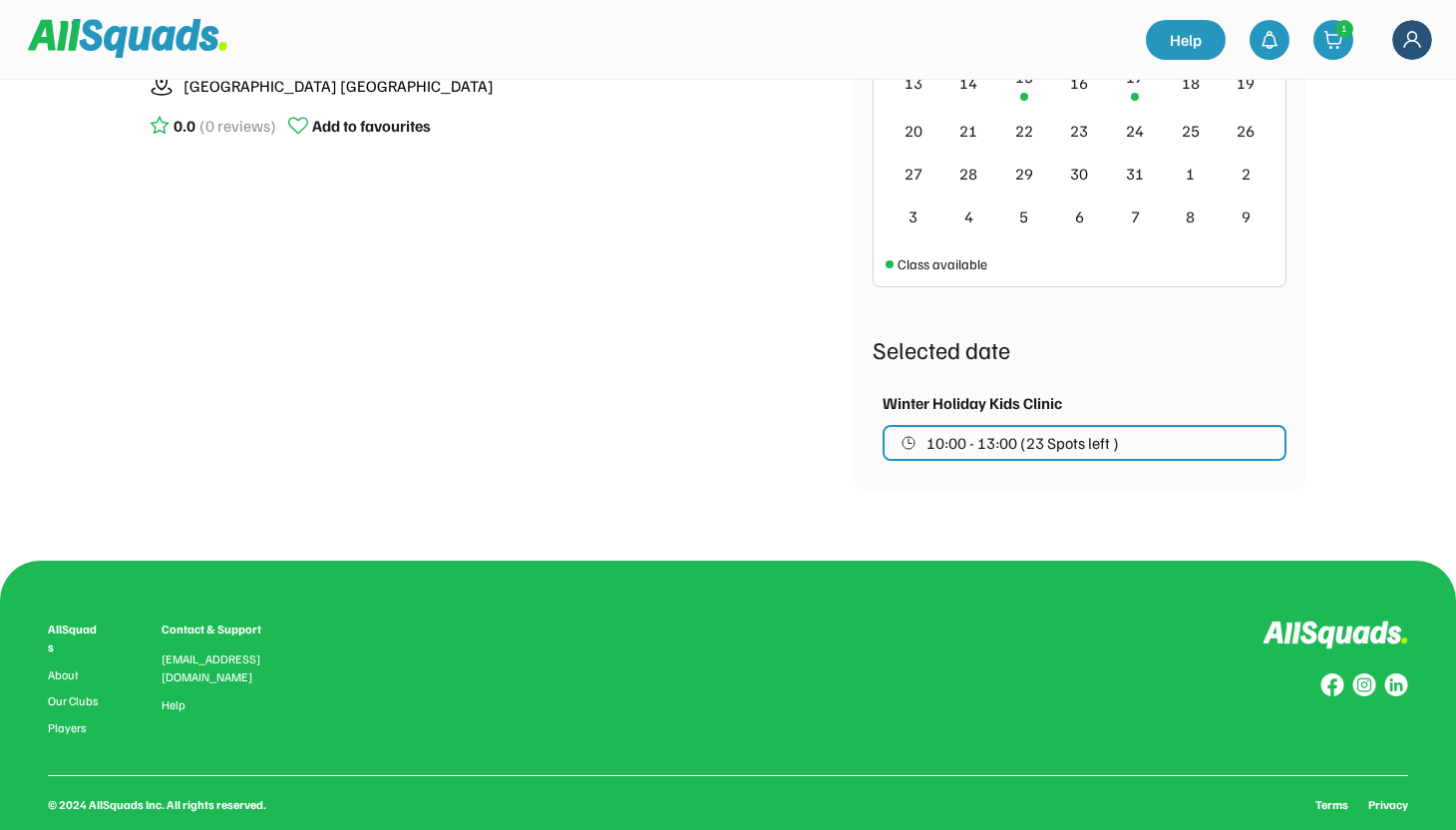 scroll, scrollTop: 945, scrollLeft: 0, axis: vertical 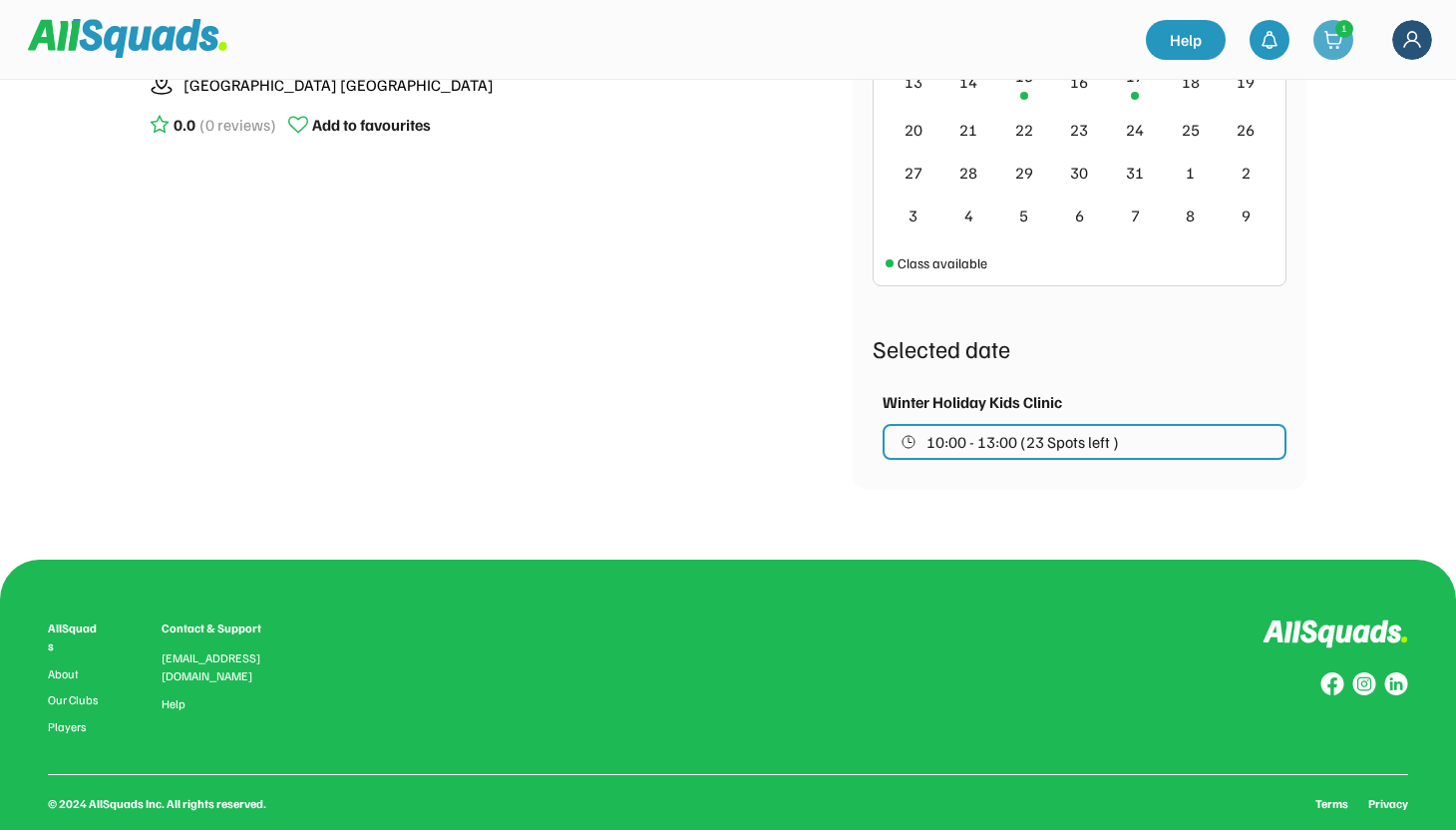 click on "1" at bounding box center [1344, 28] 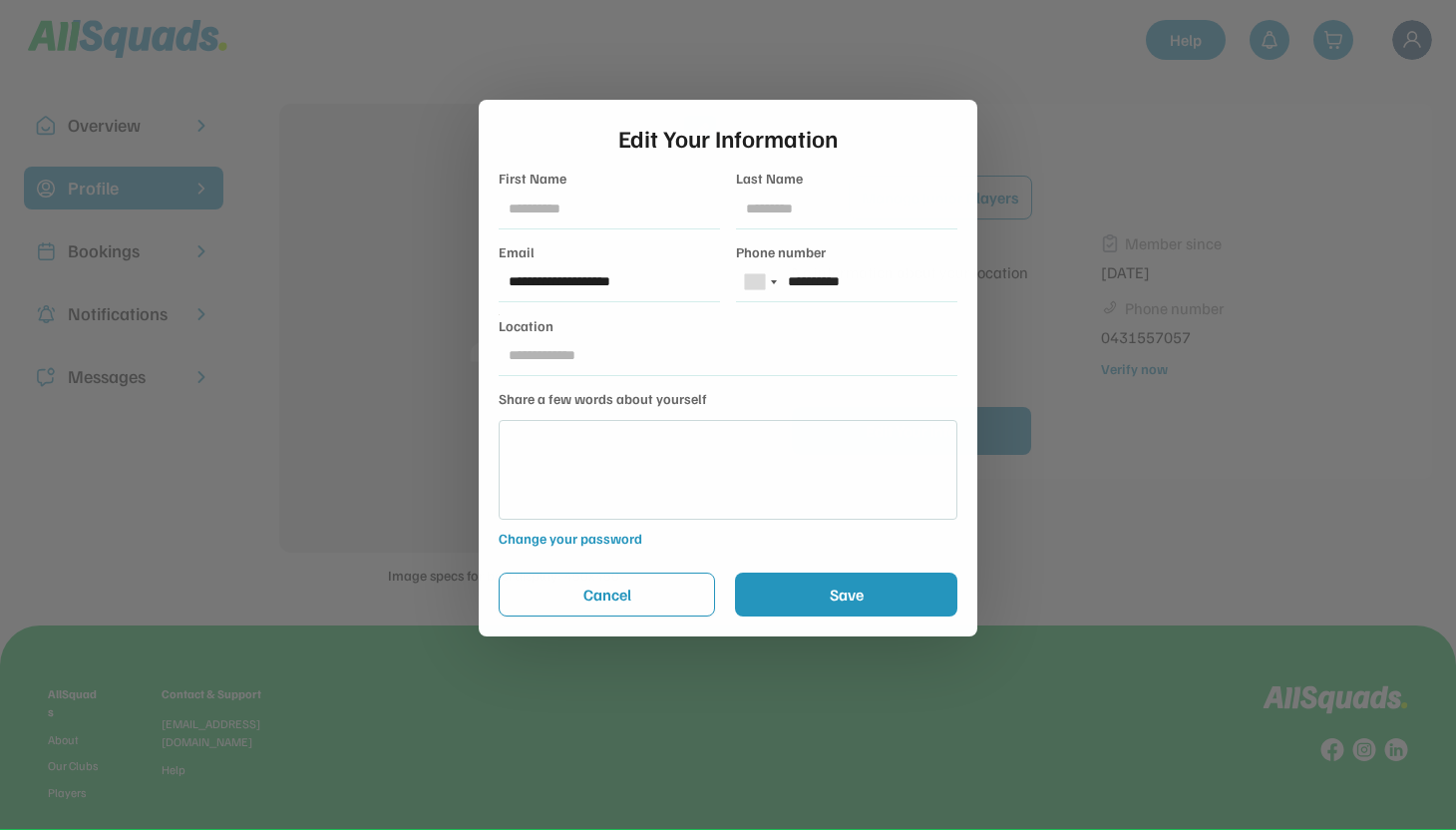 scroll, scrollTop: 0, scrollLeft: 0, axis: both 